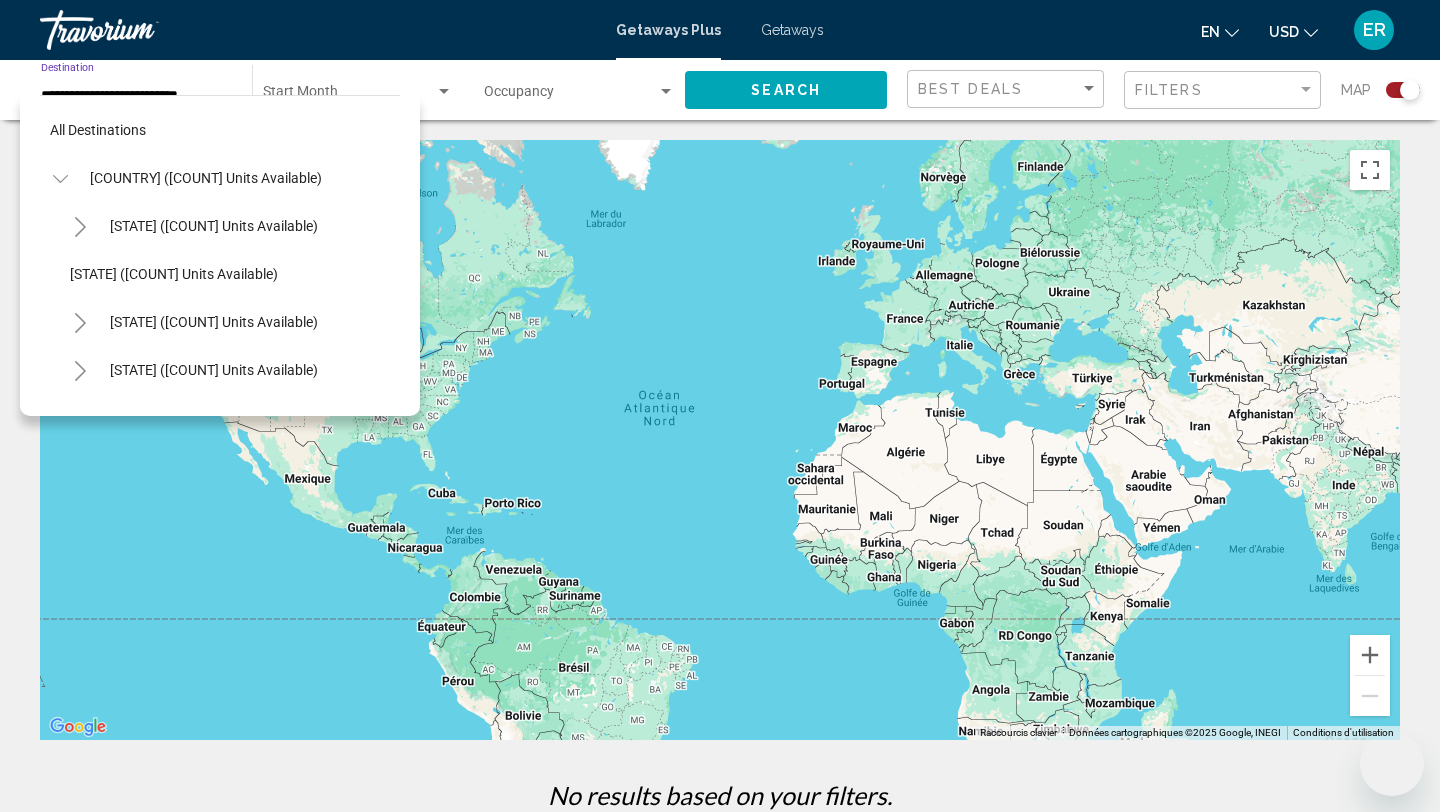 scroll, scrollTop: 258, scrollLeft: 0, axis: vertical 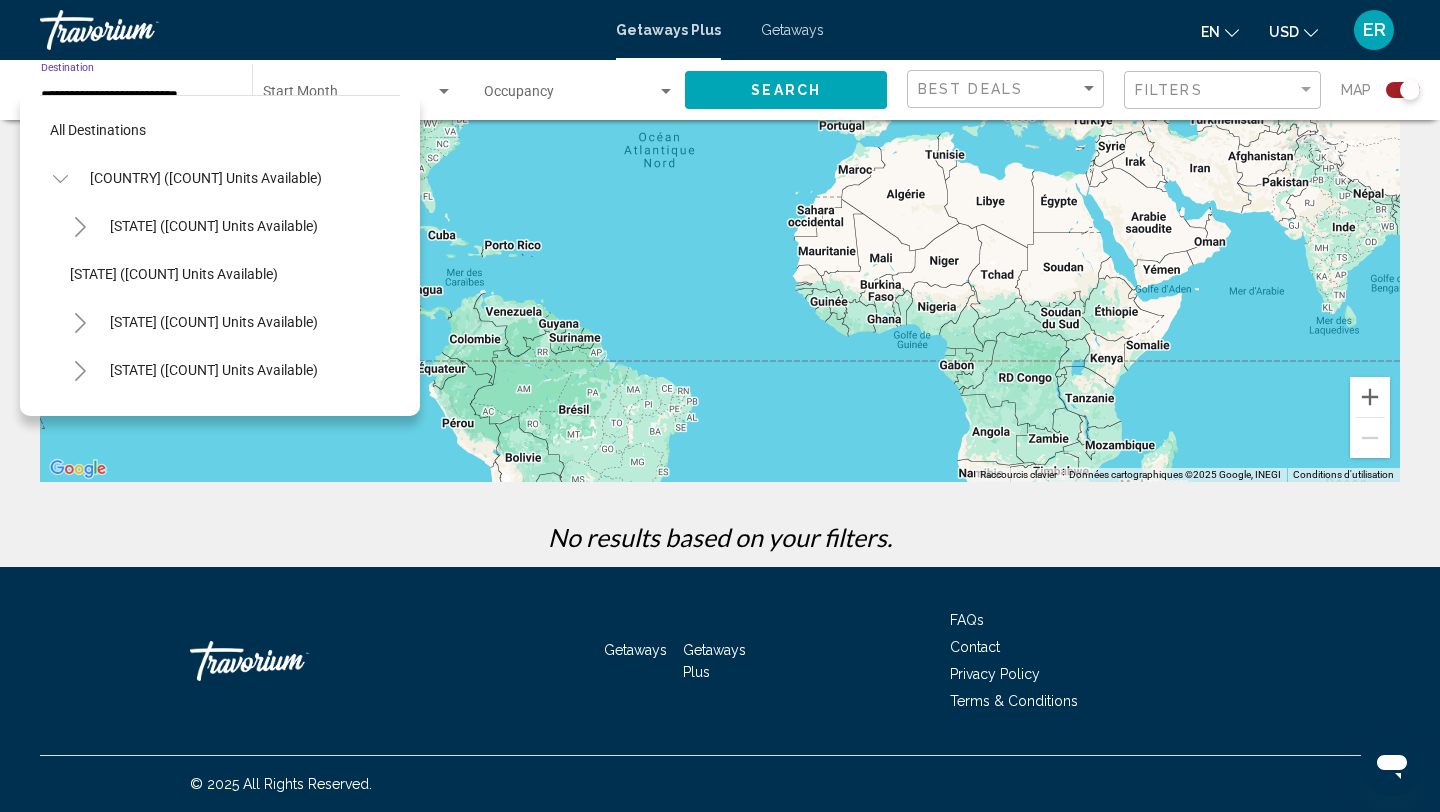click 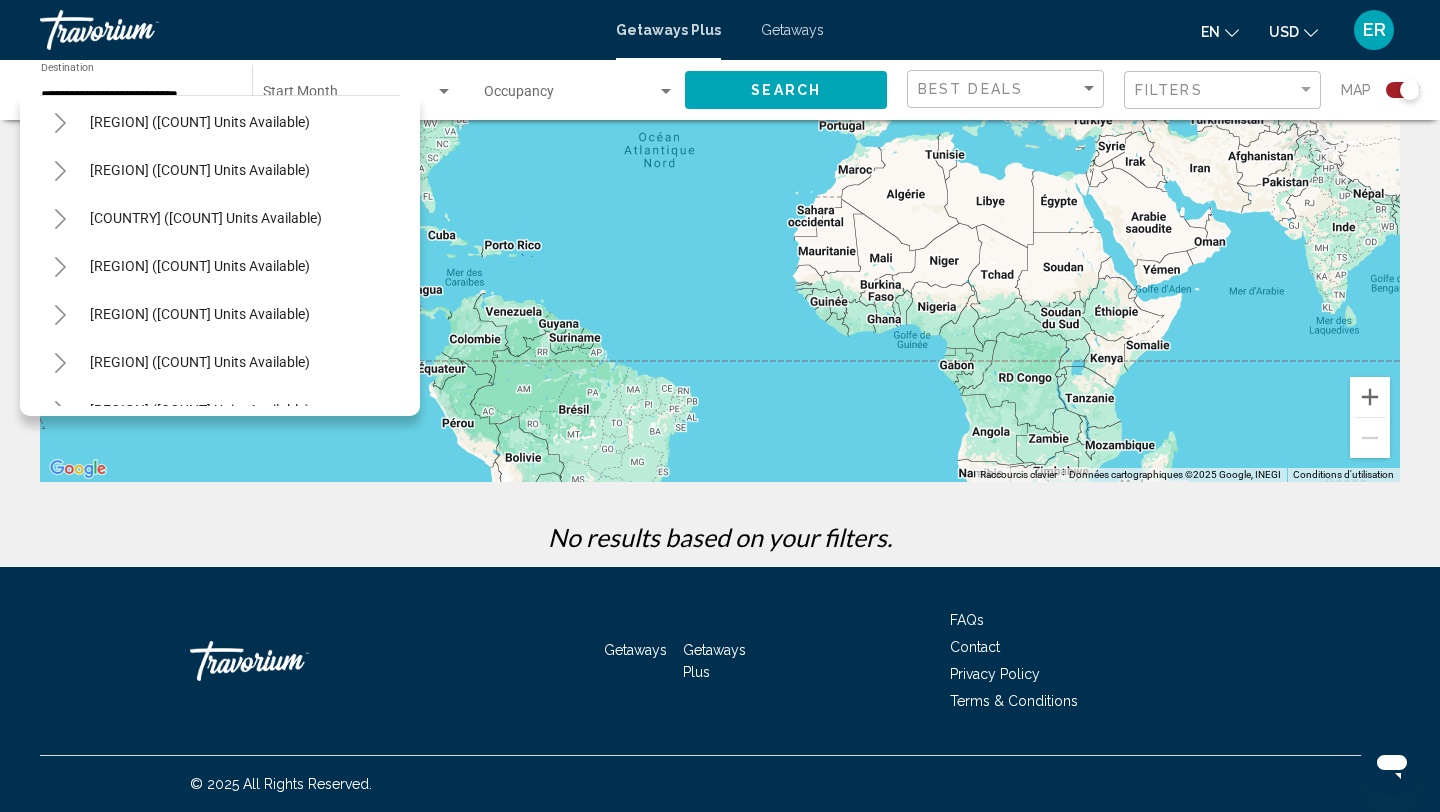 scroll, scrollTop: 205, scrollLeft: 0, axis: vertical 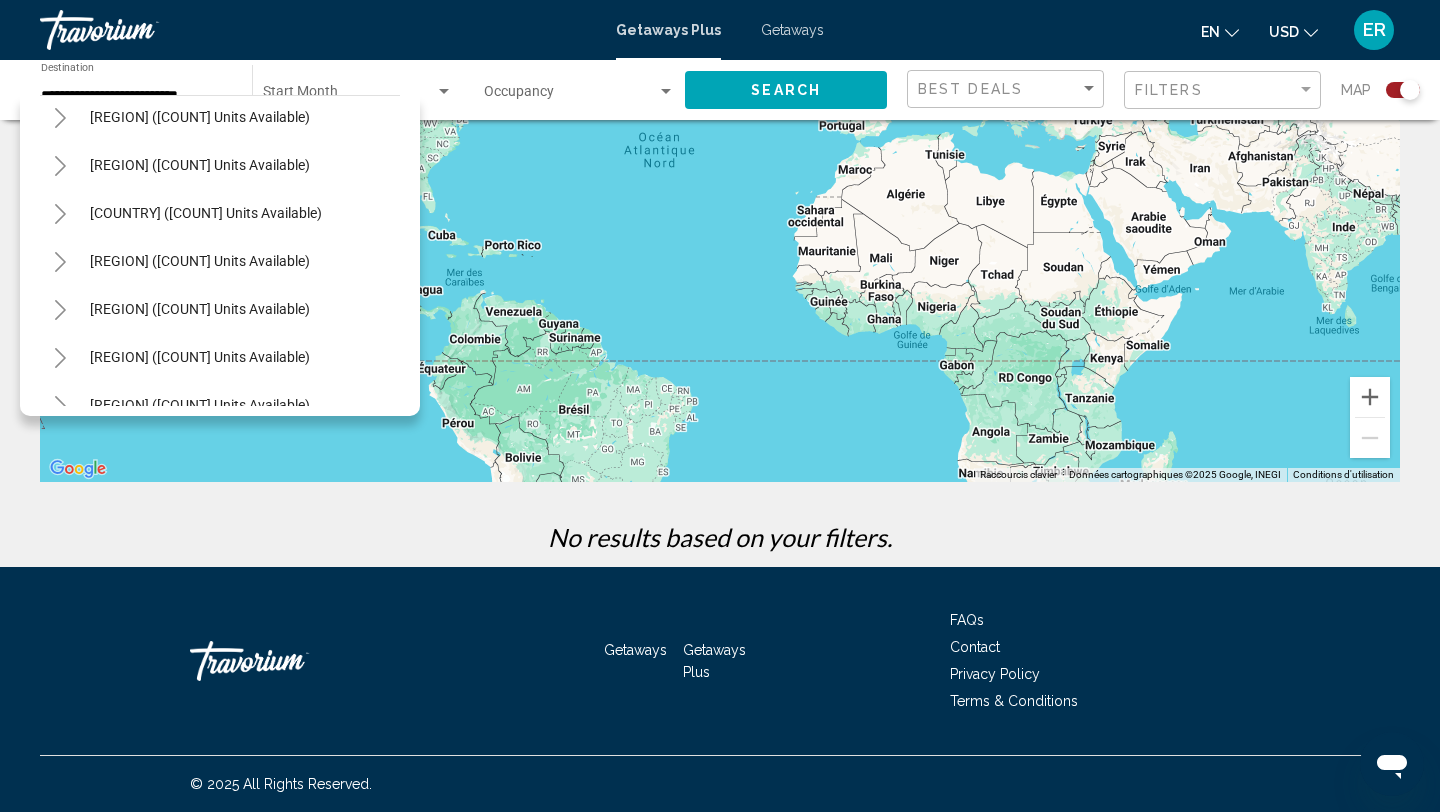 click 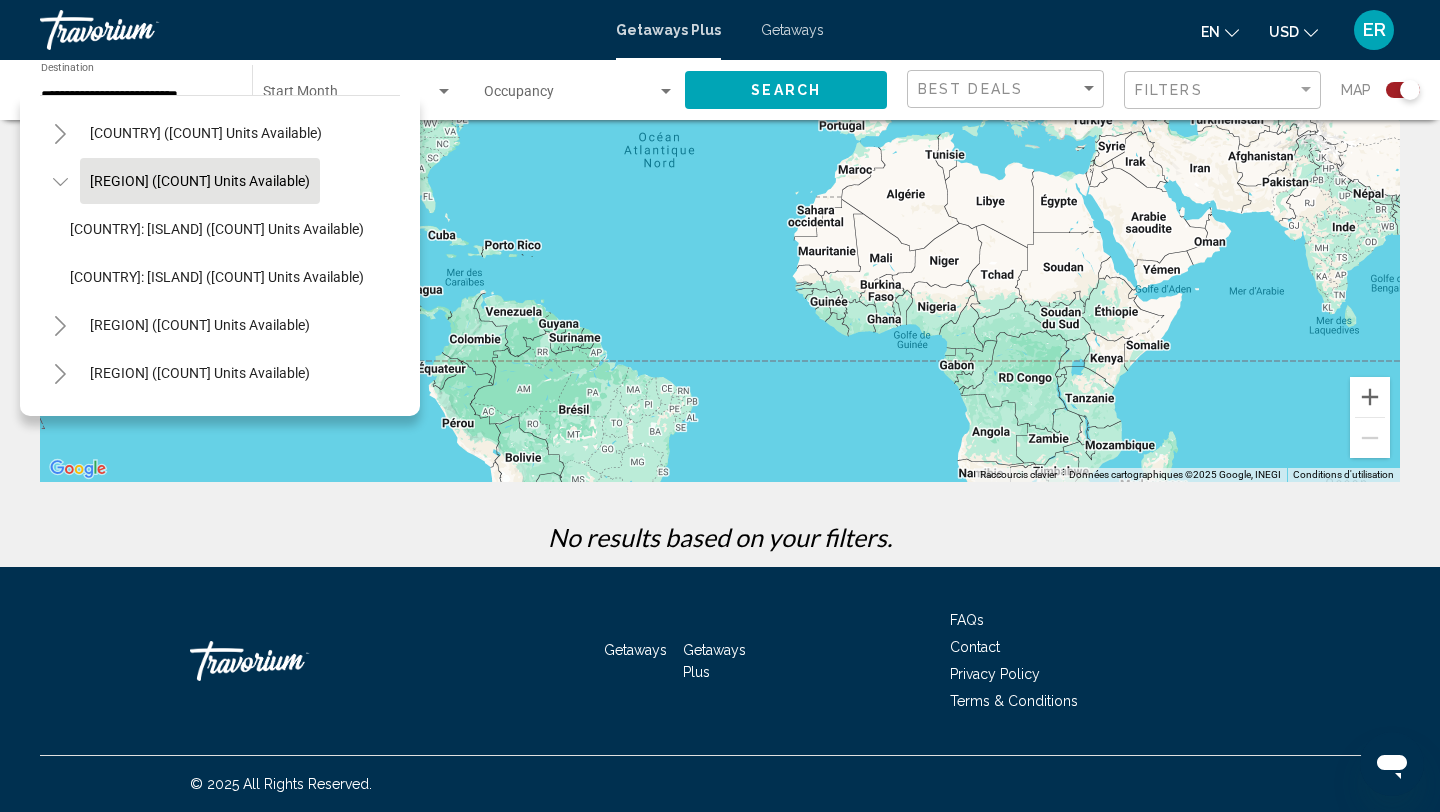scroll, scrollTop: 294, scrollLeft: 0, axis: vertical 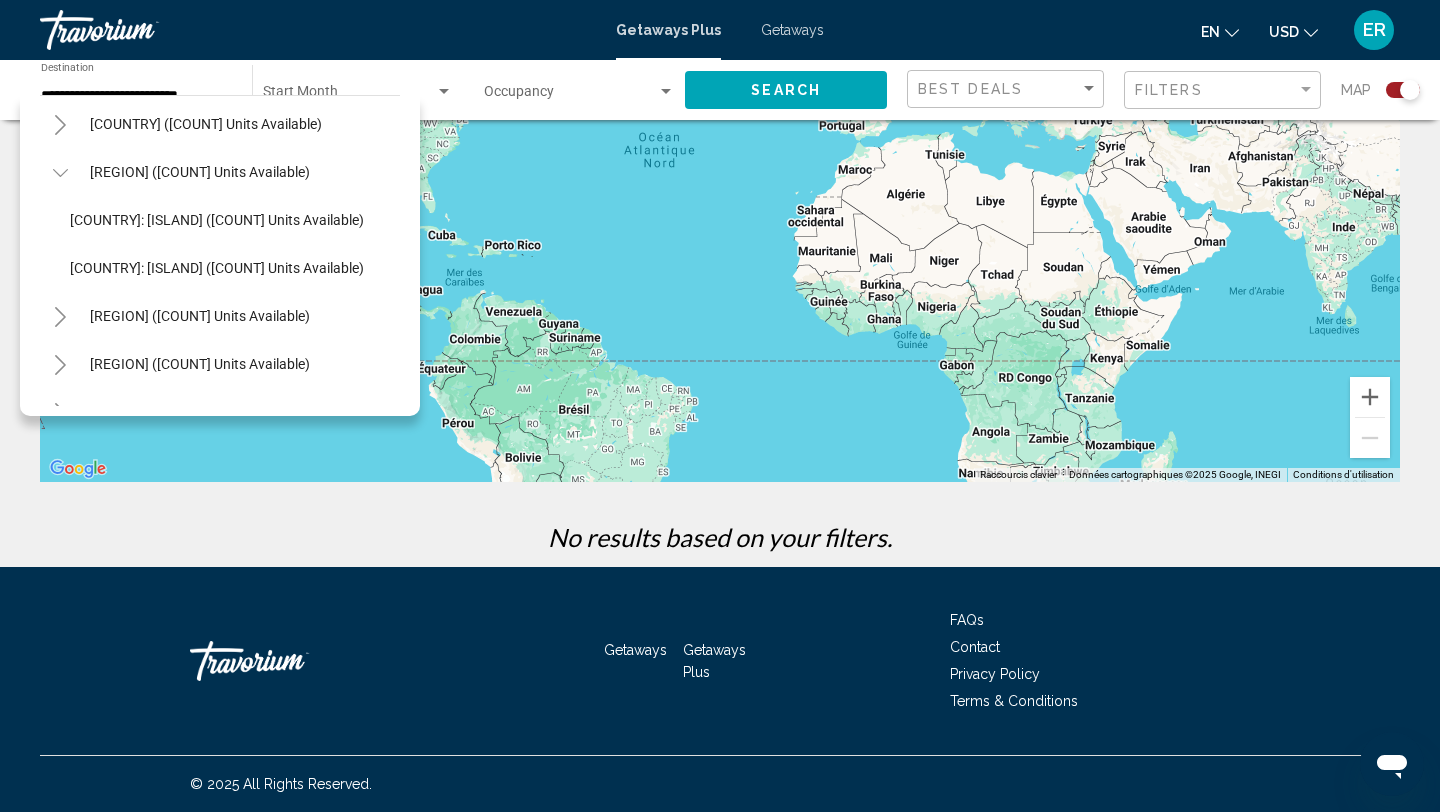 click 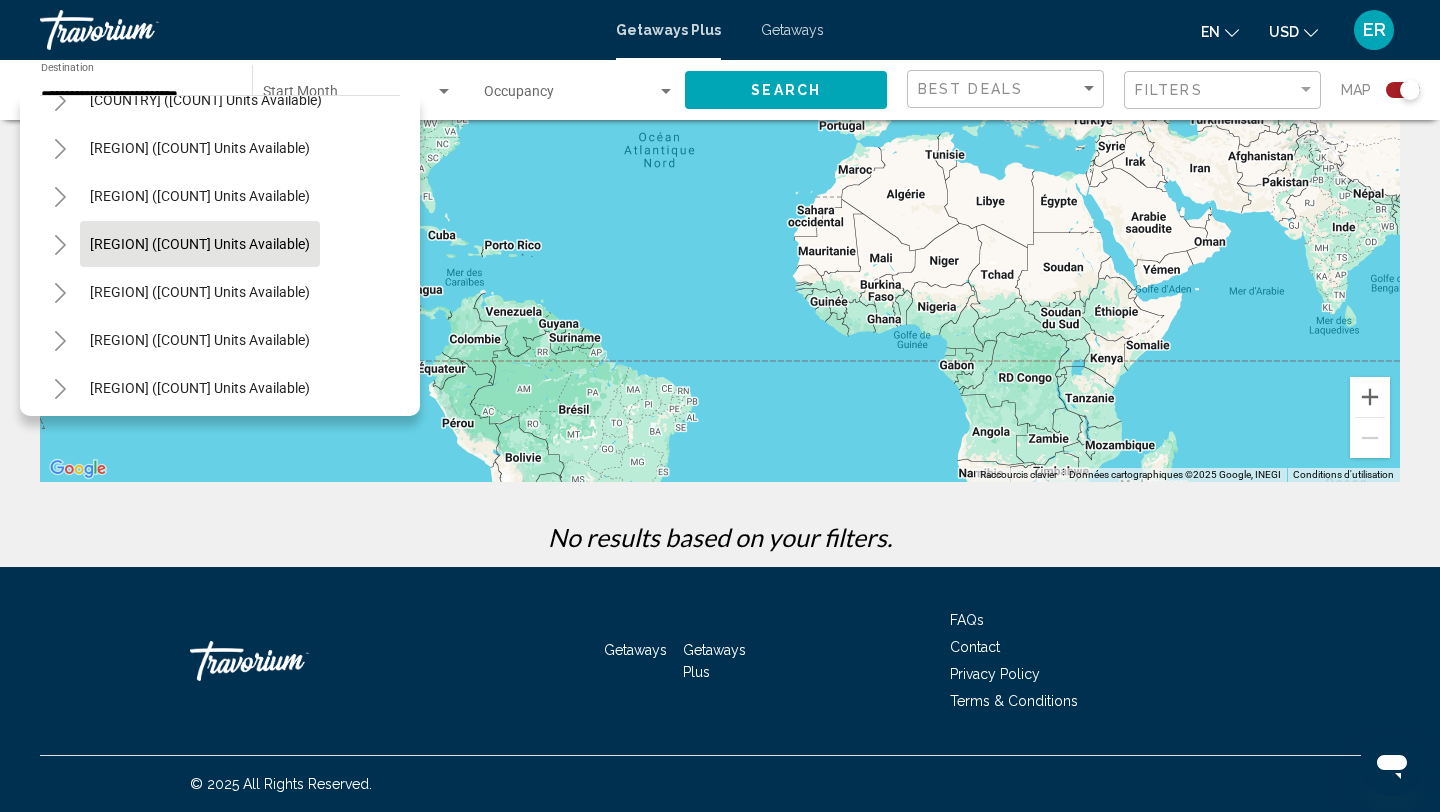 scroll, scrollTop: 324, scrollLeft: 0, axis: vertical 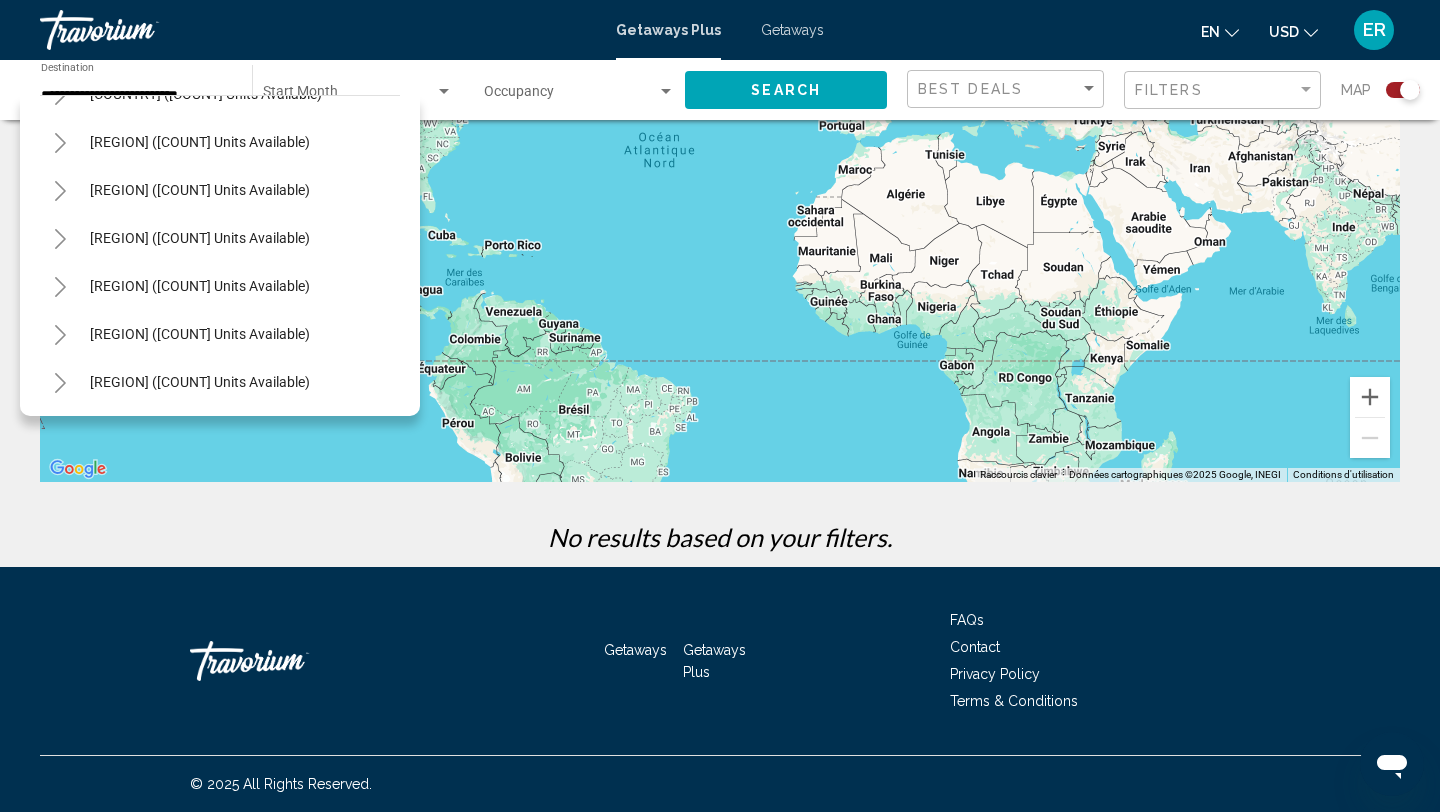 click 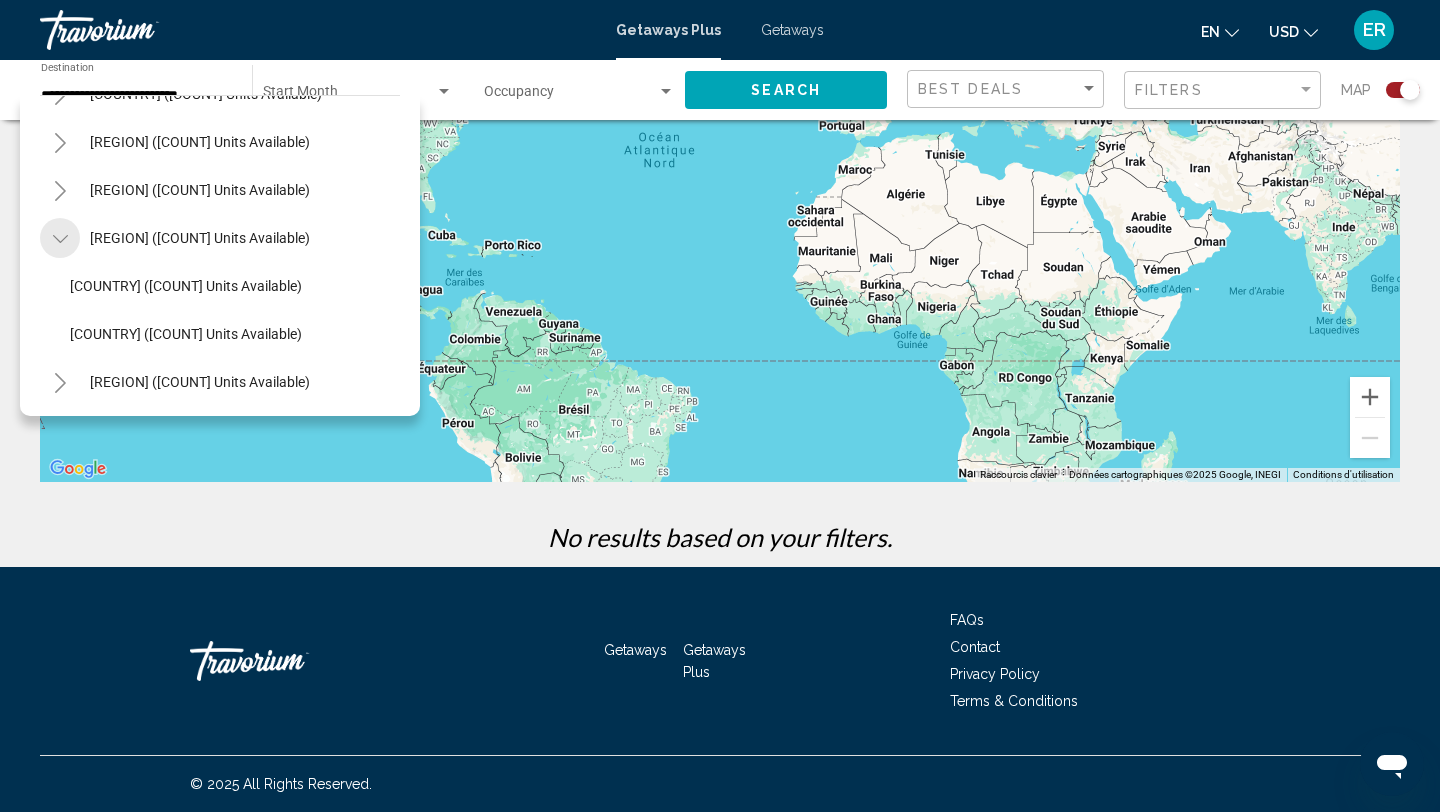 click 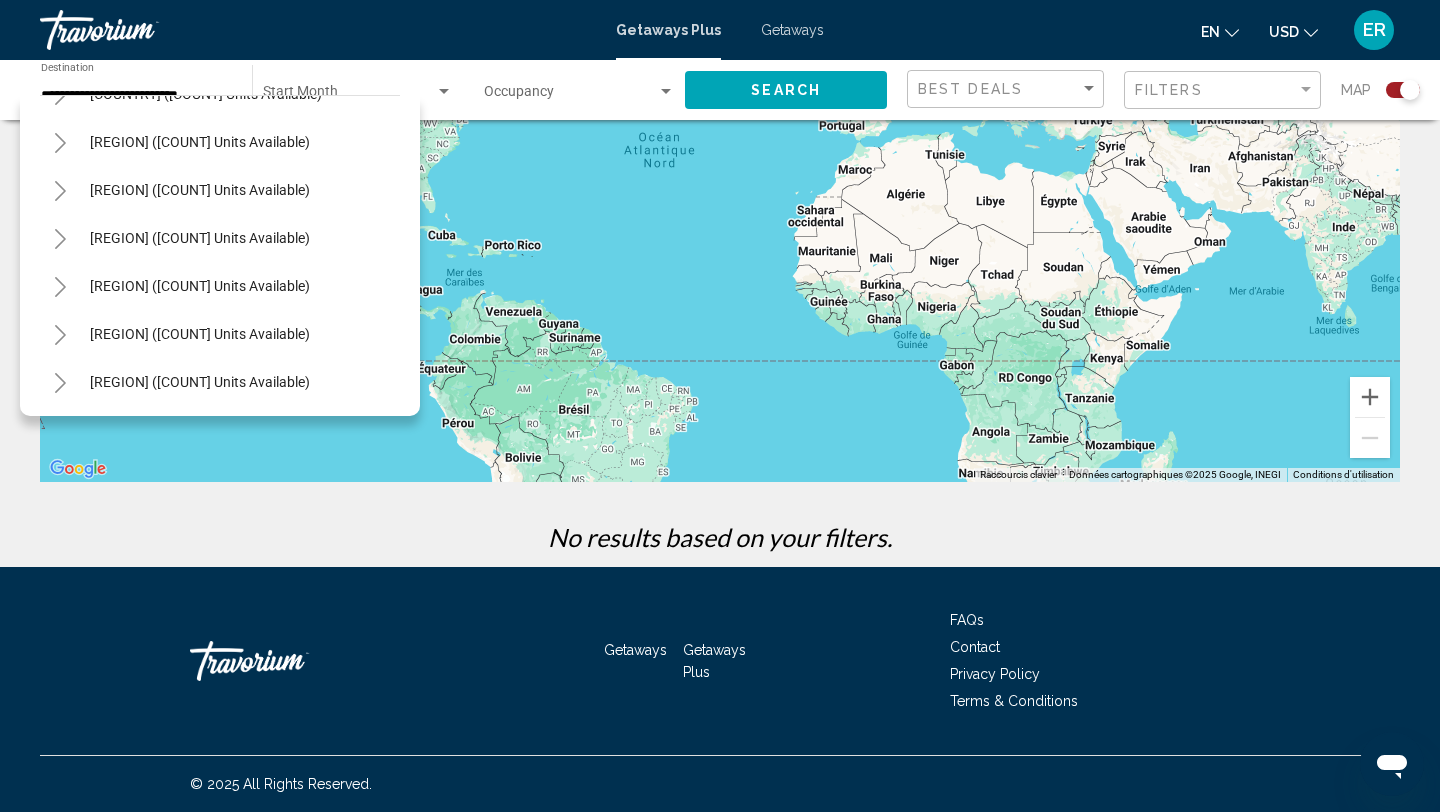 click 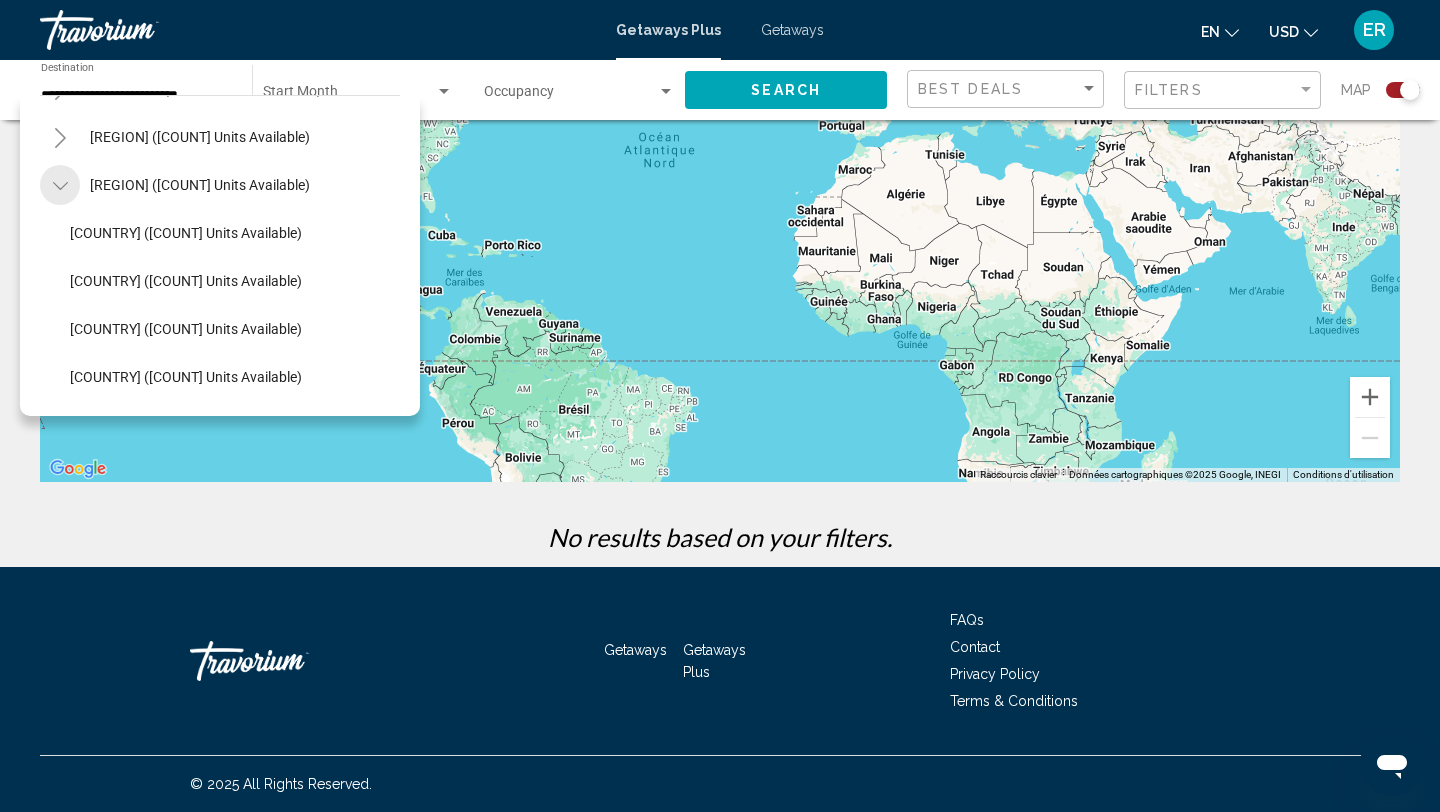 click 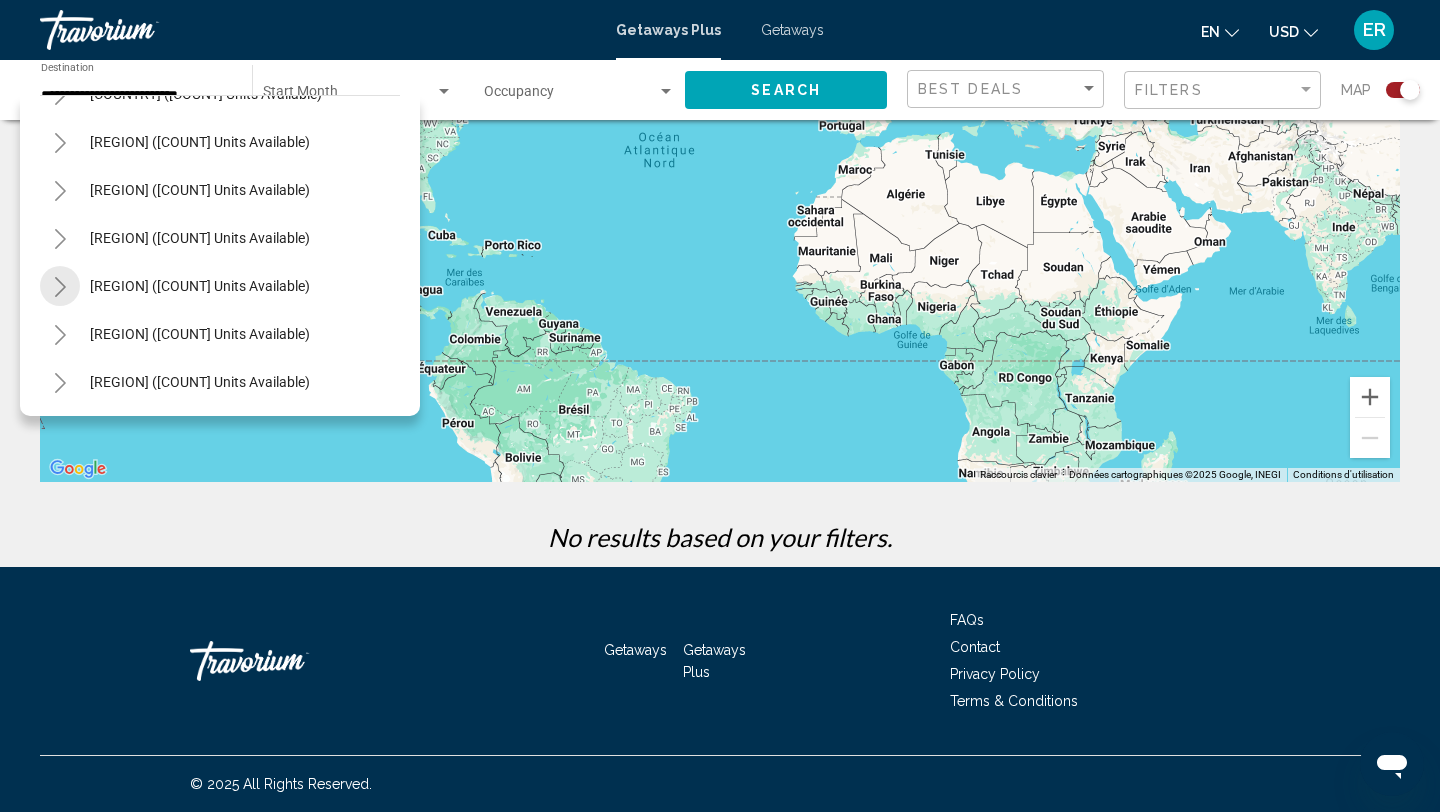 click 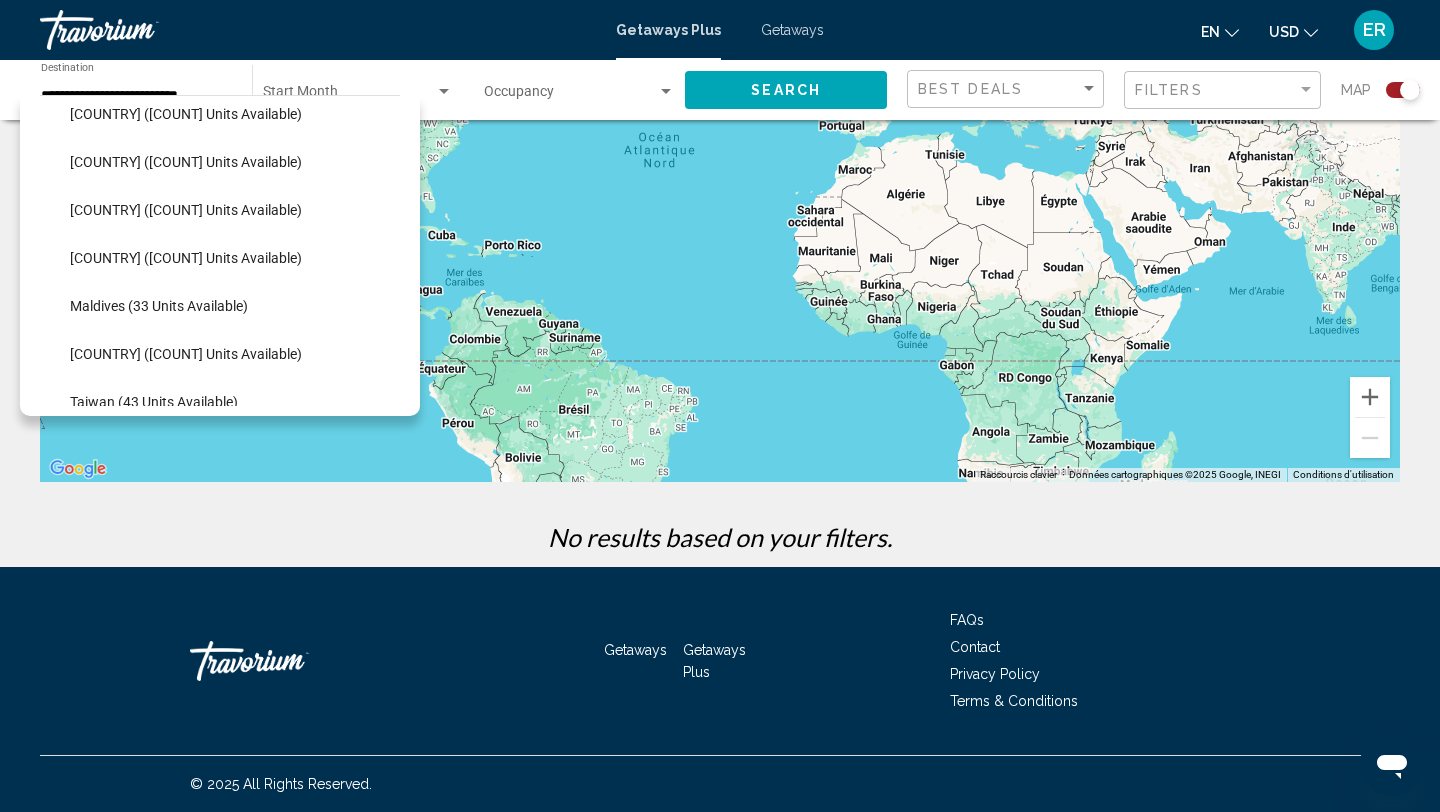 scroll, scrollTop: 546, scrollLeft: 0, axis: vertical 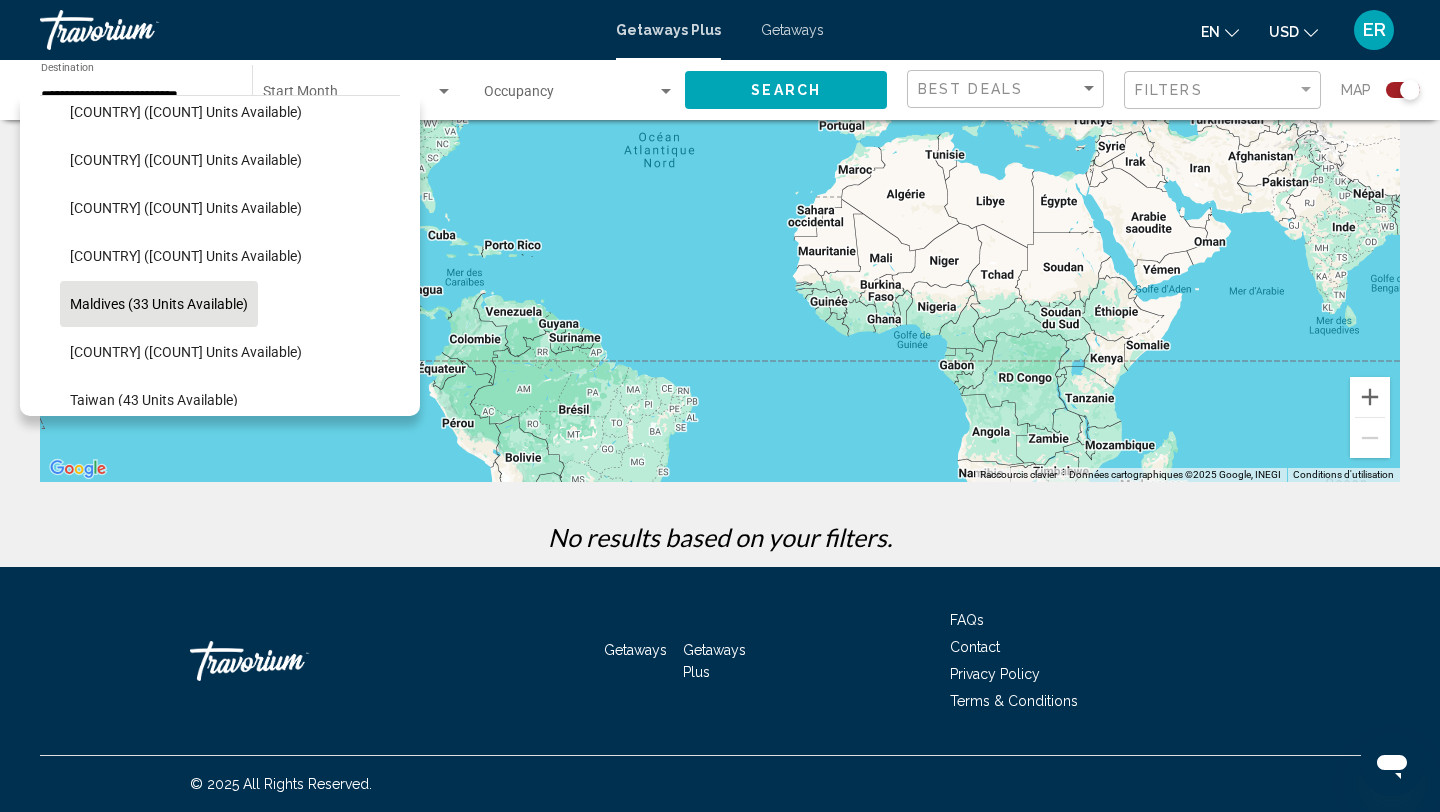 click on "Maldives (33 units available)" 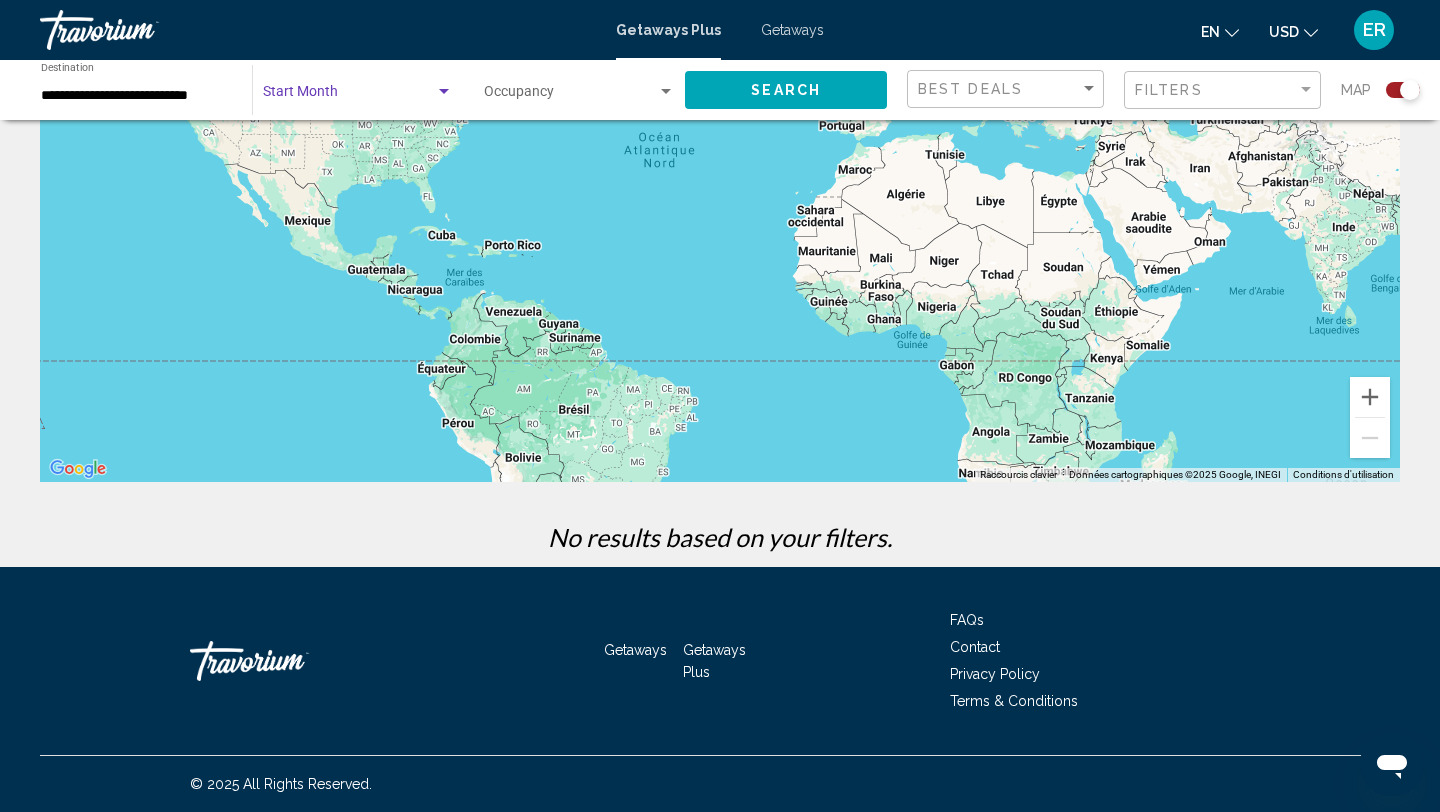 click at bounding box center (349, 96) 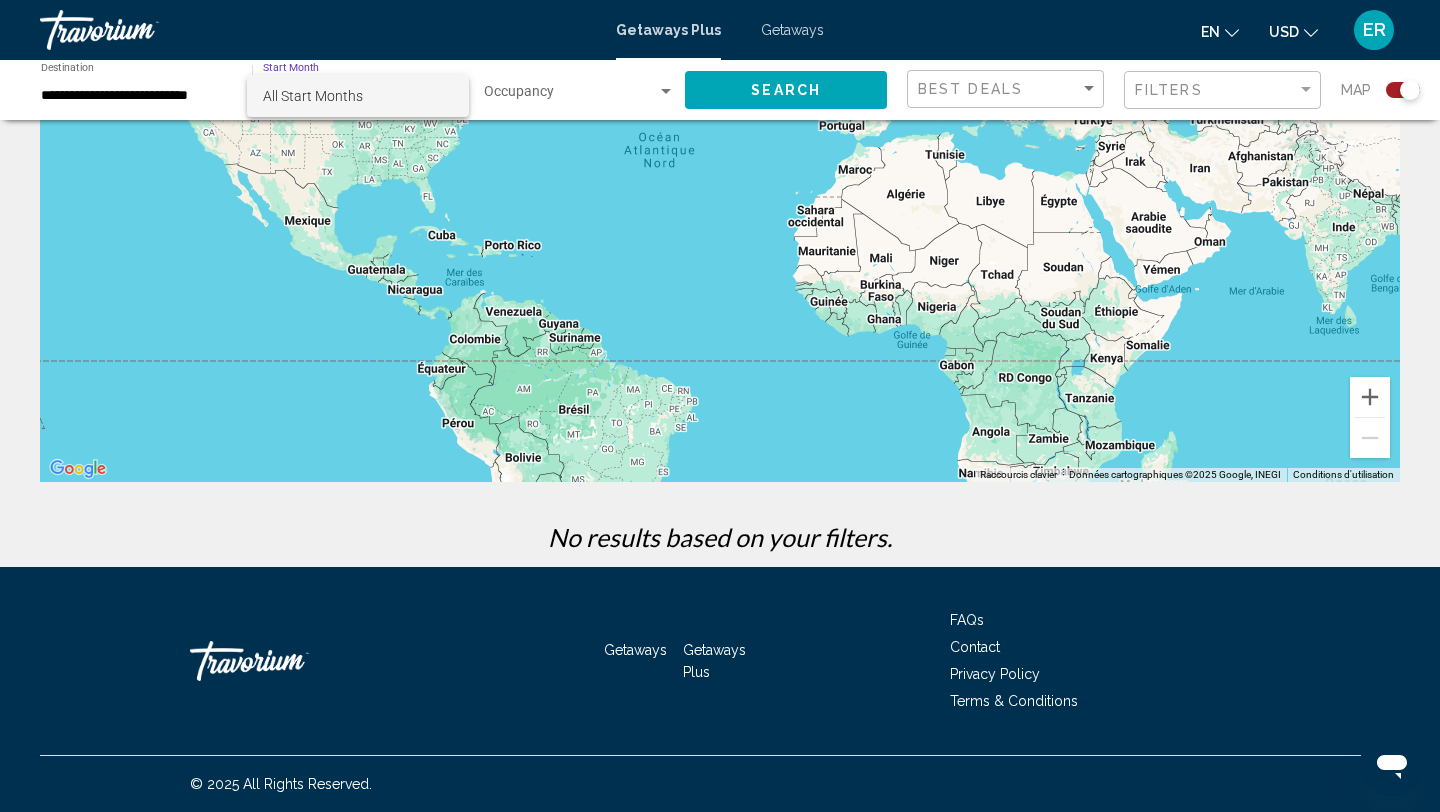 click on "All Start Months" at bounding box center (313, 96) 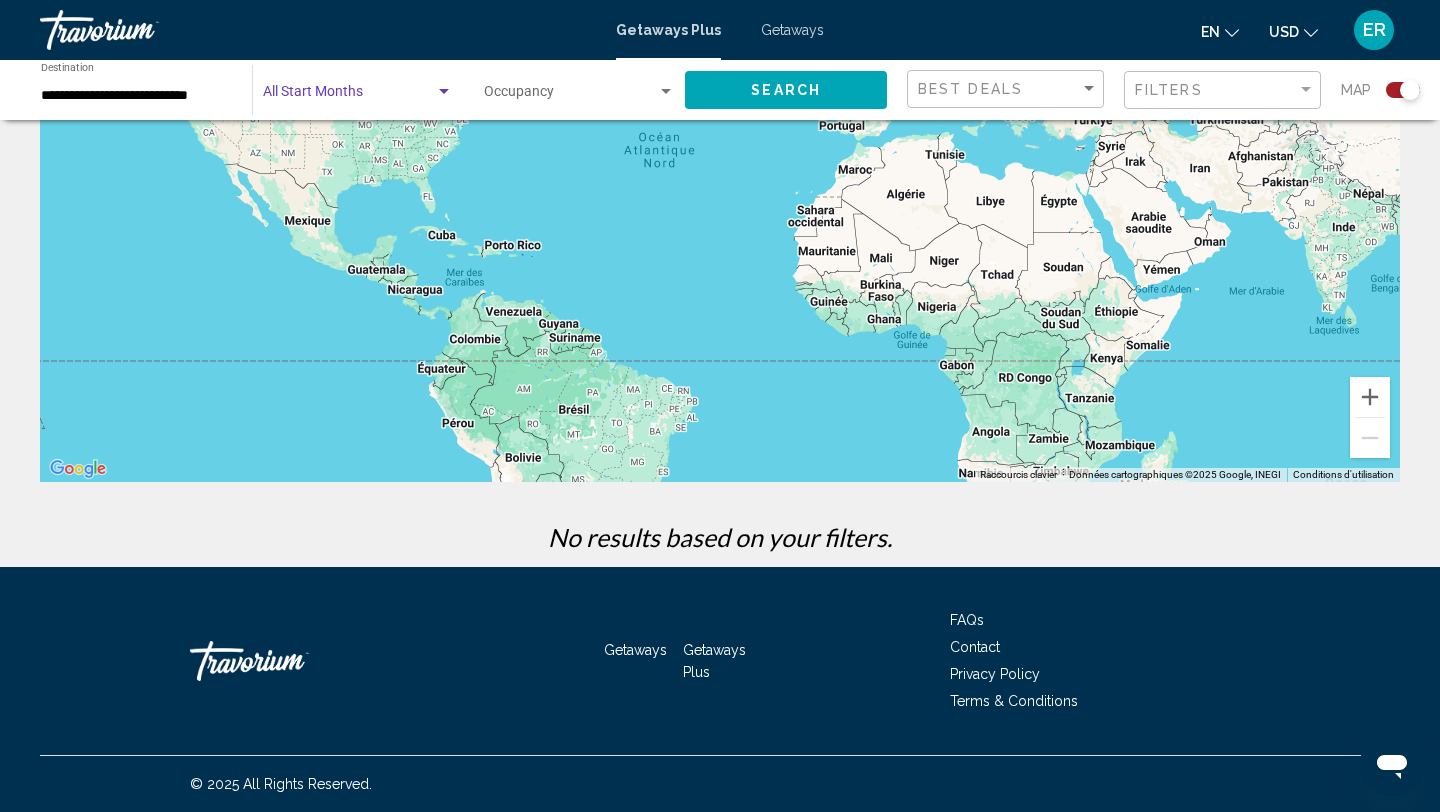 click at bounding box center (570, 96) 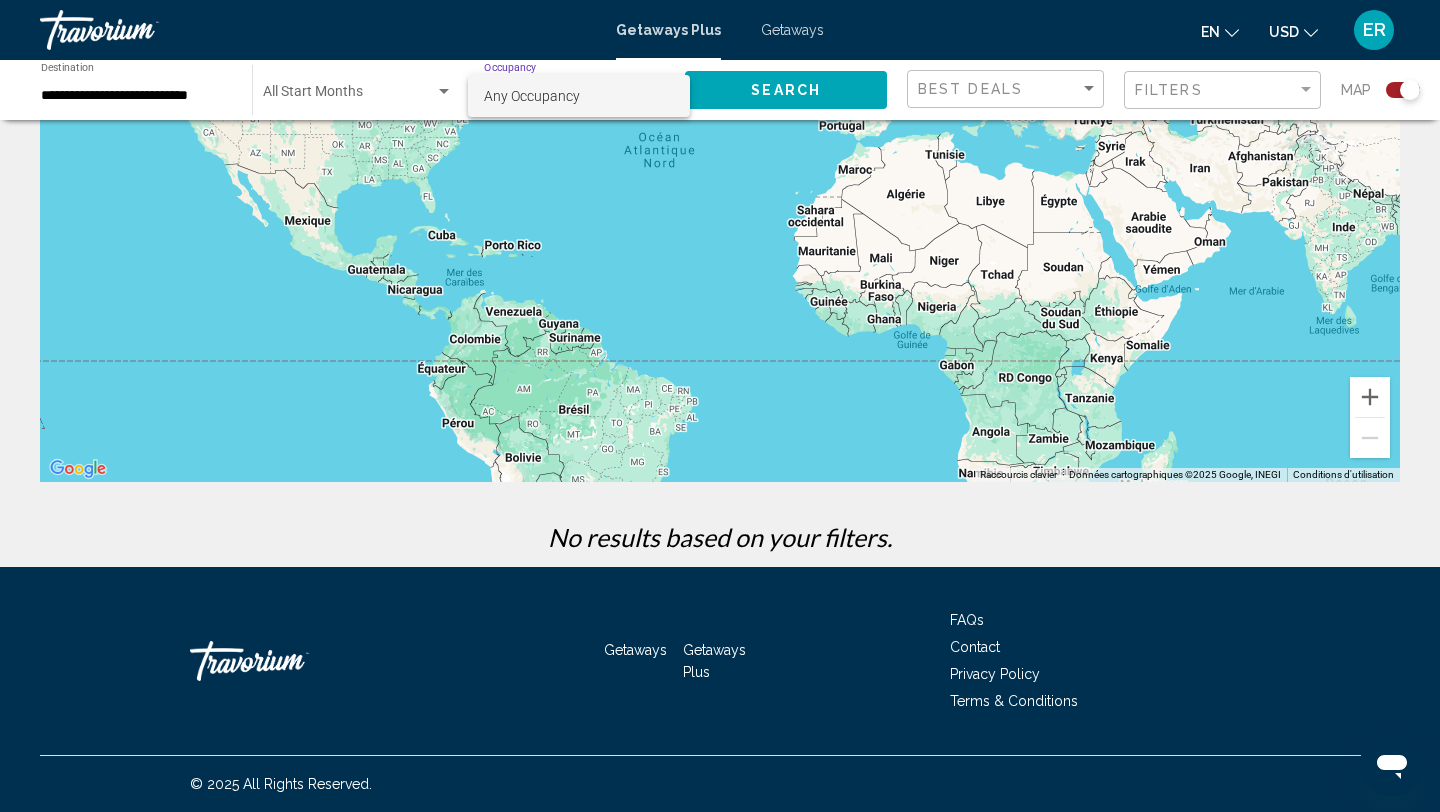 click on "Any Occupancy" at bounding box center (532, 96) 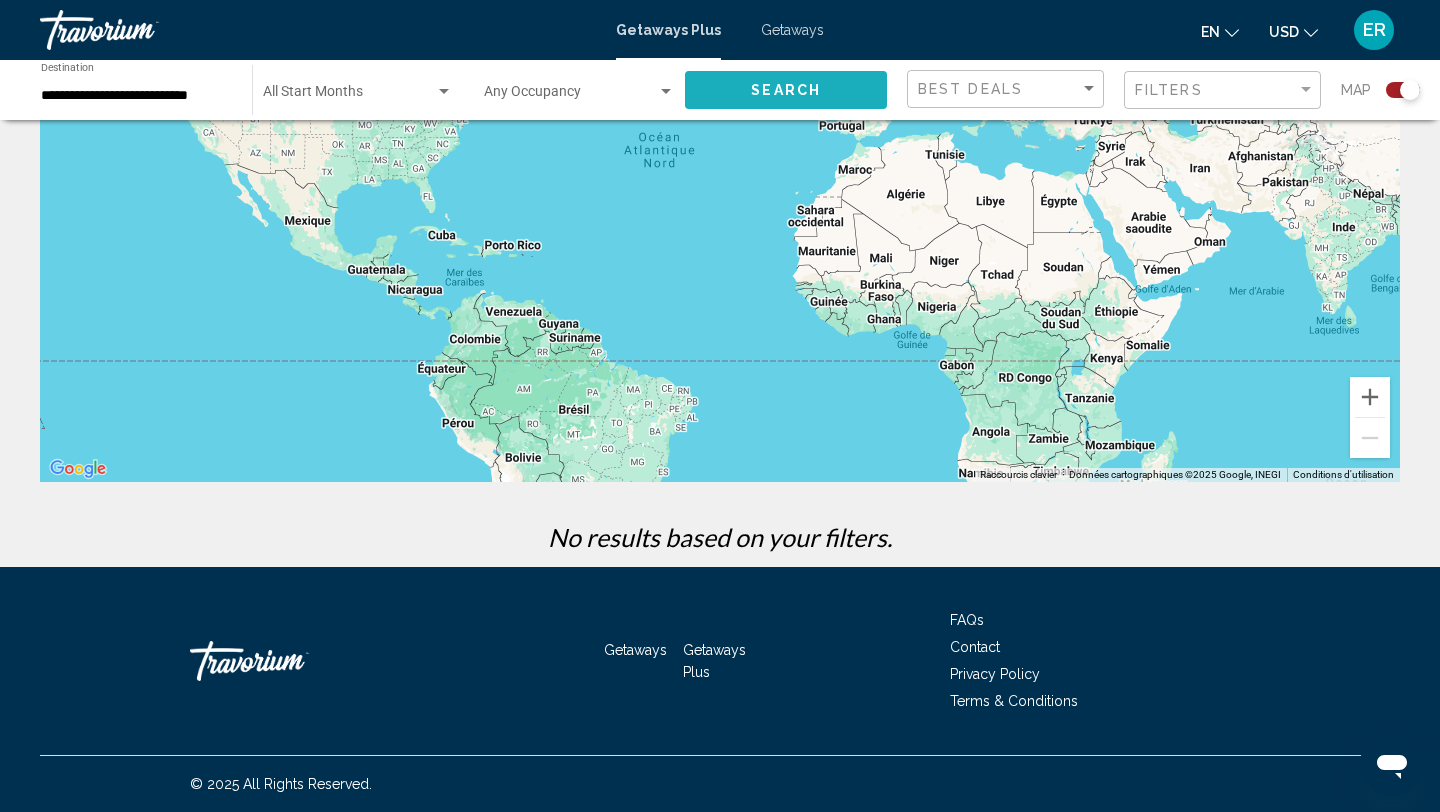 click on "Search" 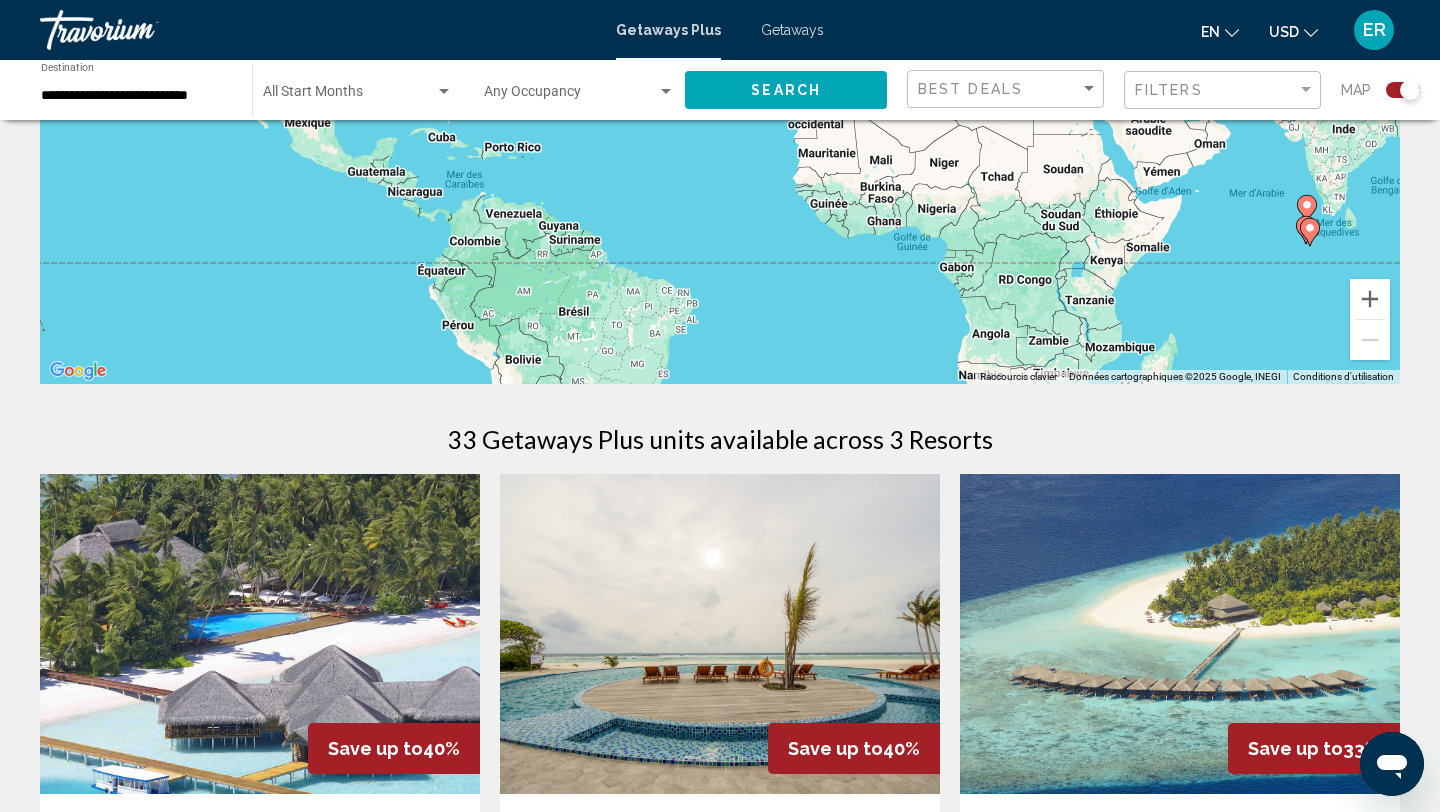 scroll, scrollTop: 0, scrollLeft: 0, axis: both 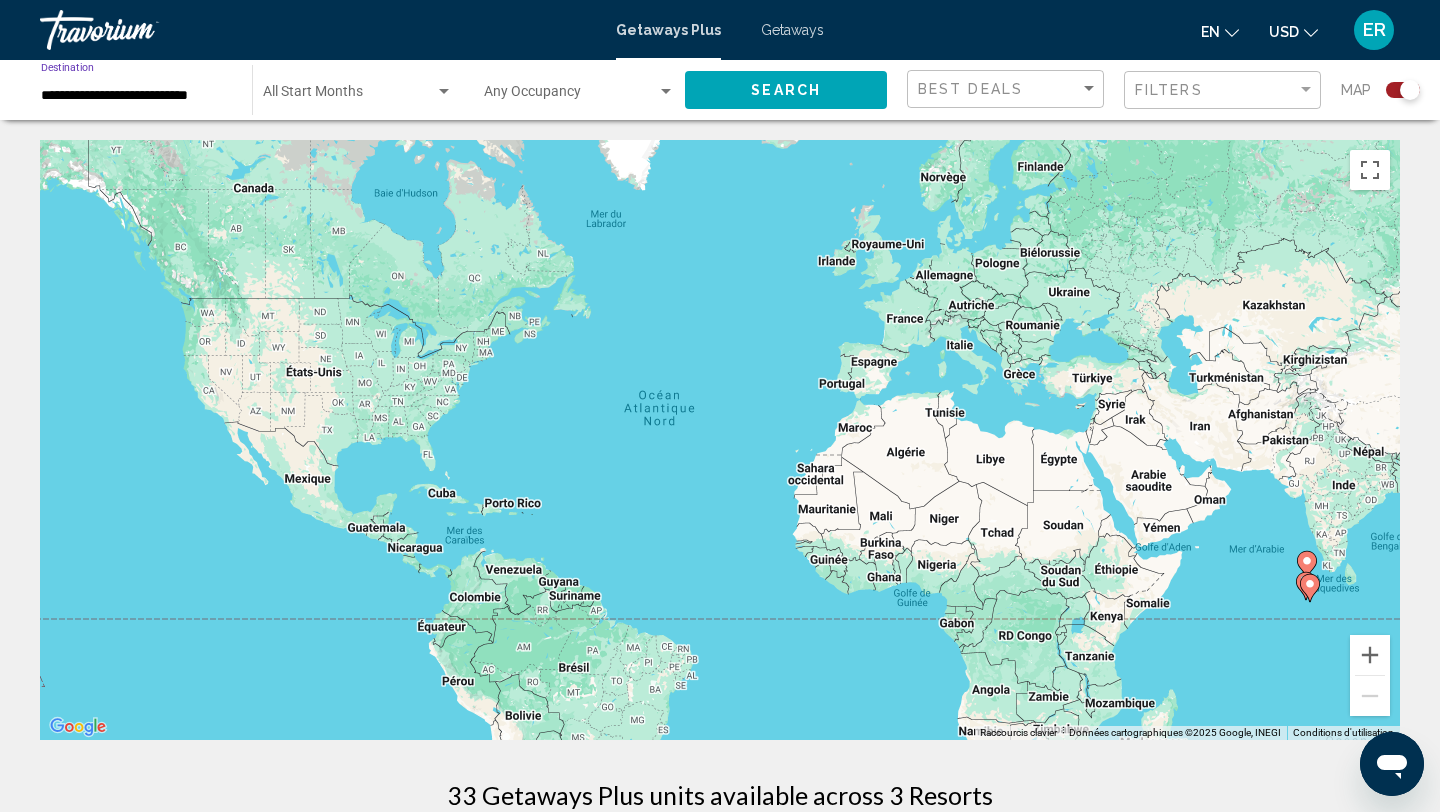 click on "**********" at bounding box center (136, 96) 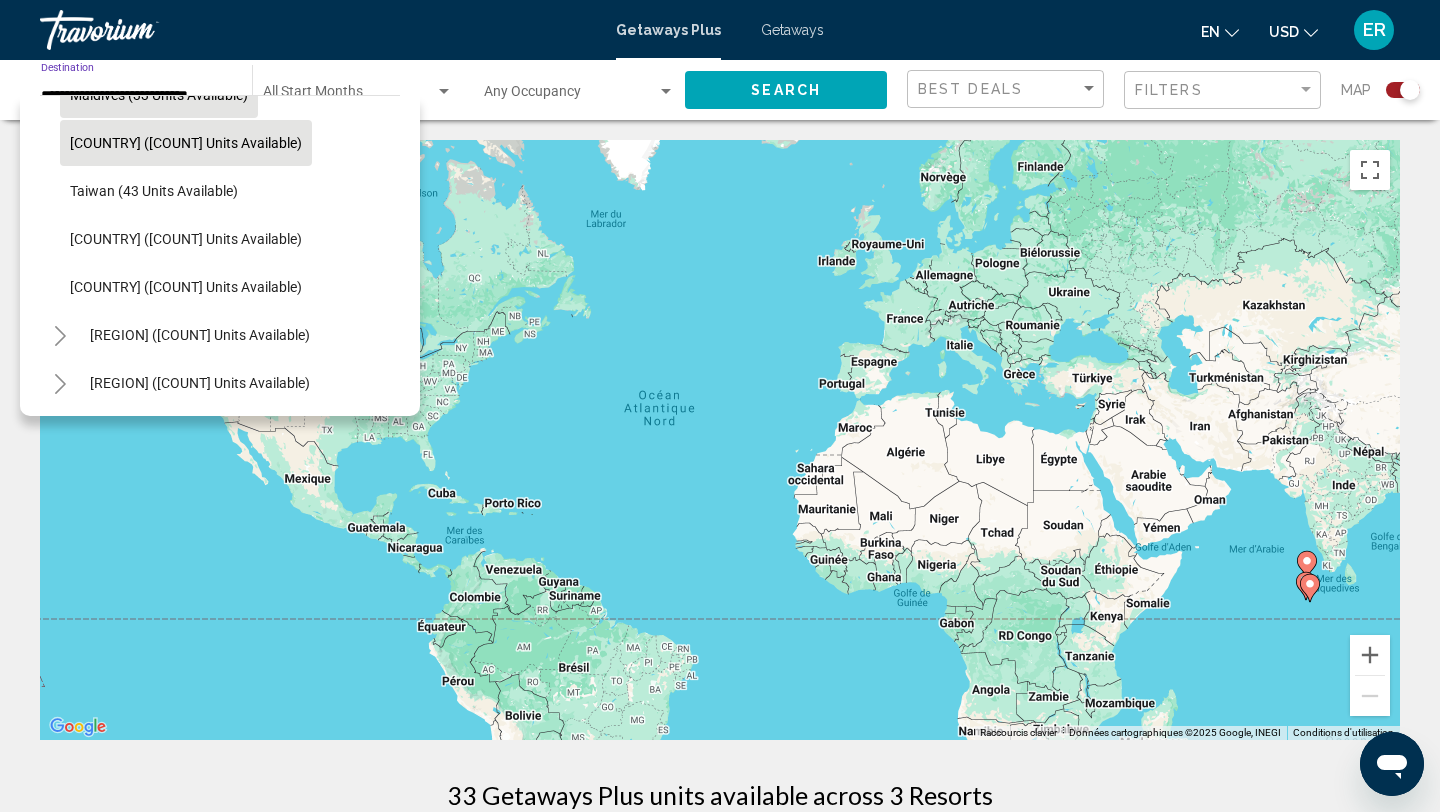 scroll, scrollTop: 756, scrollLeft: 0, axis: vertical 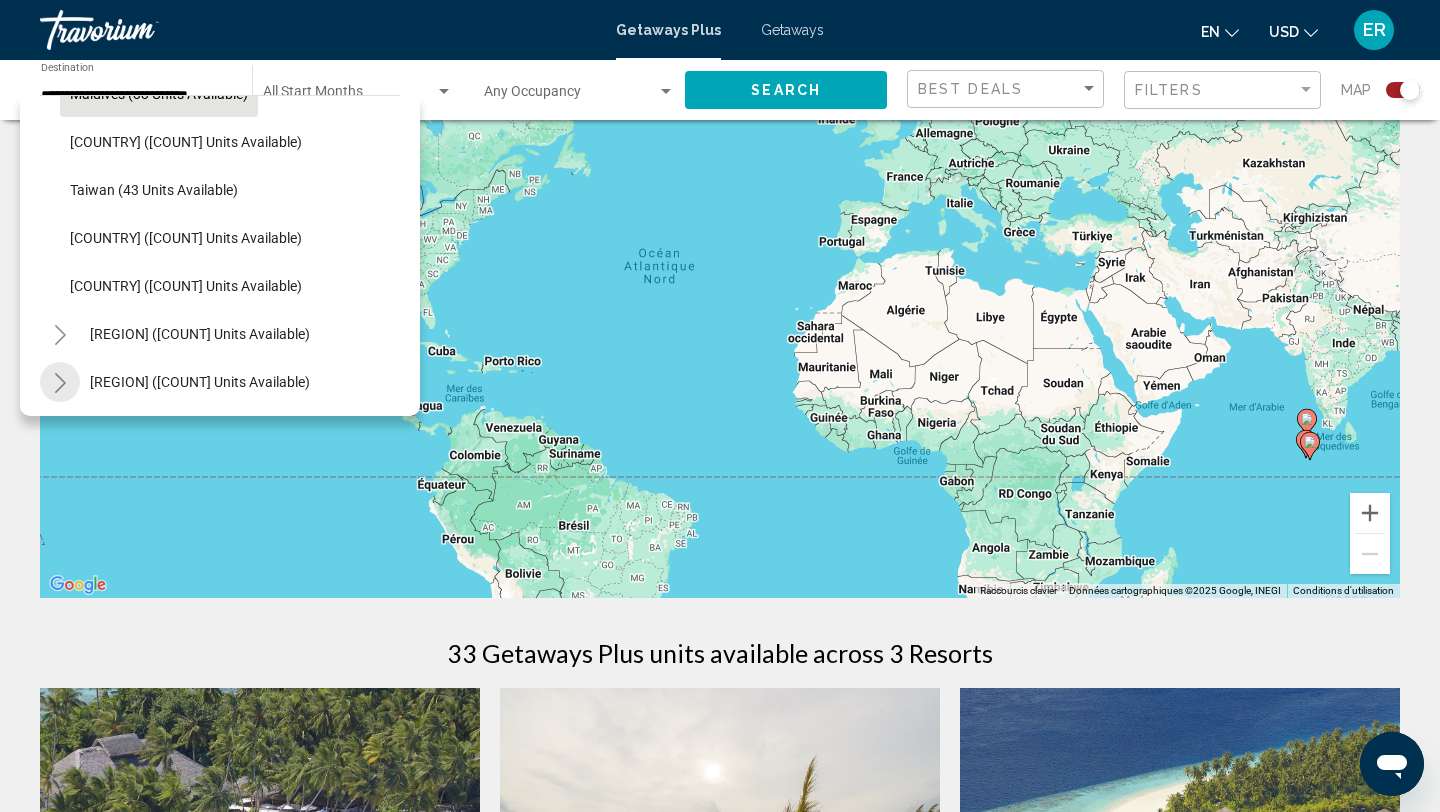 click 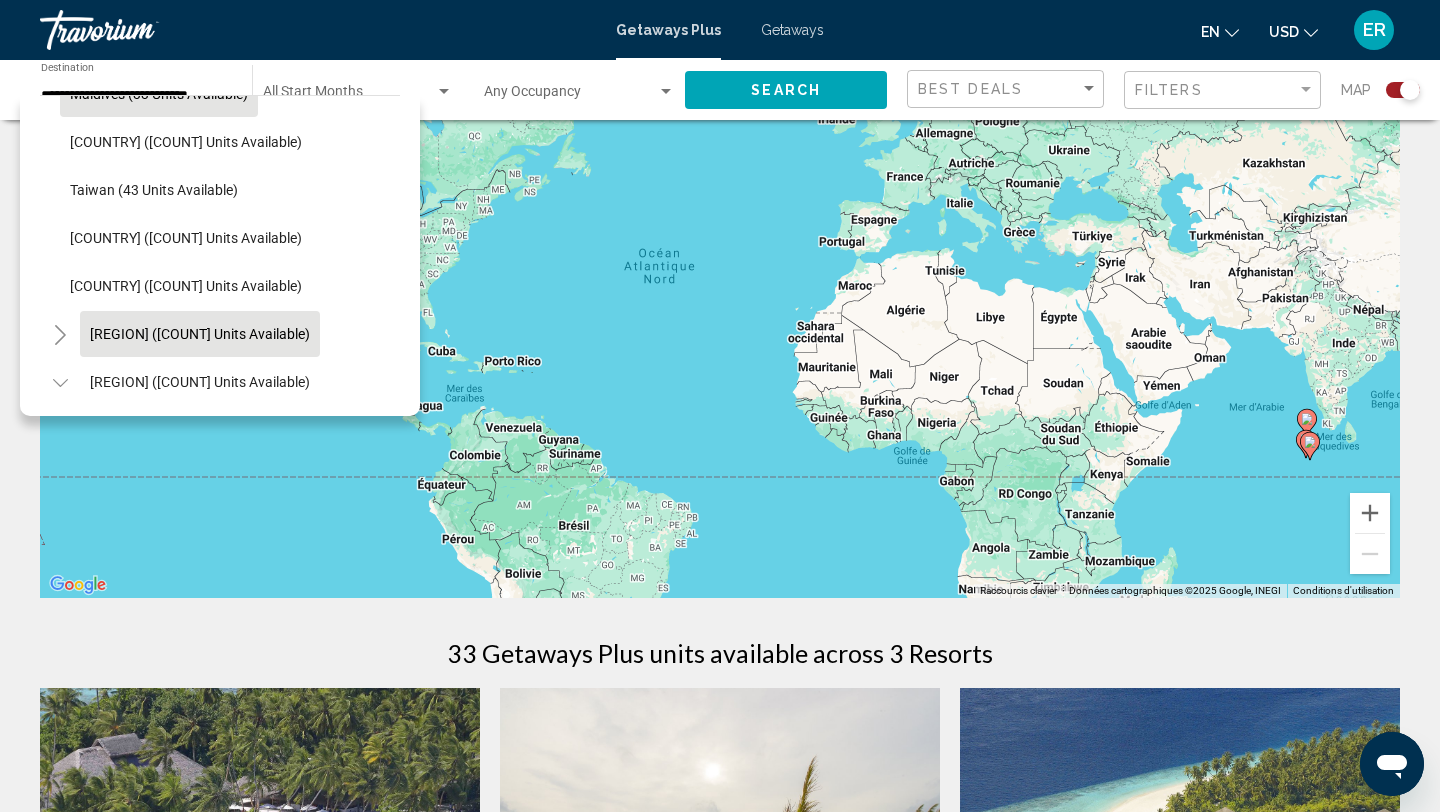scroll, scrollTop: 852, scrollLeft: 0, axis: vertical 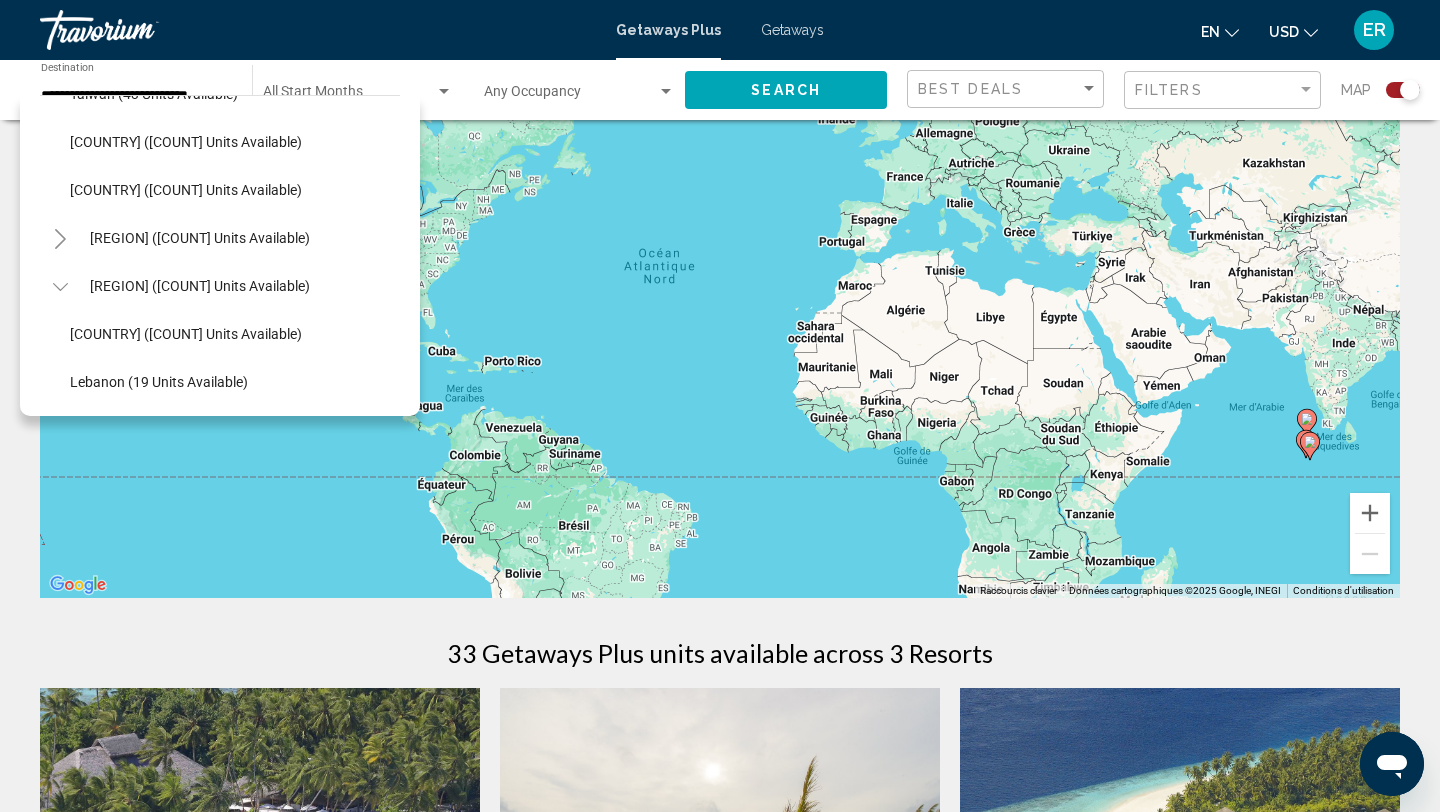 click 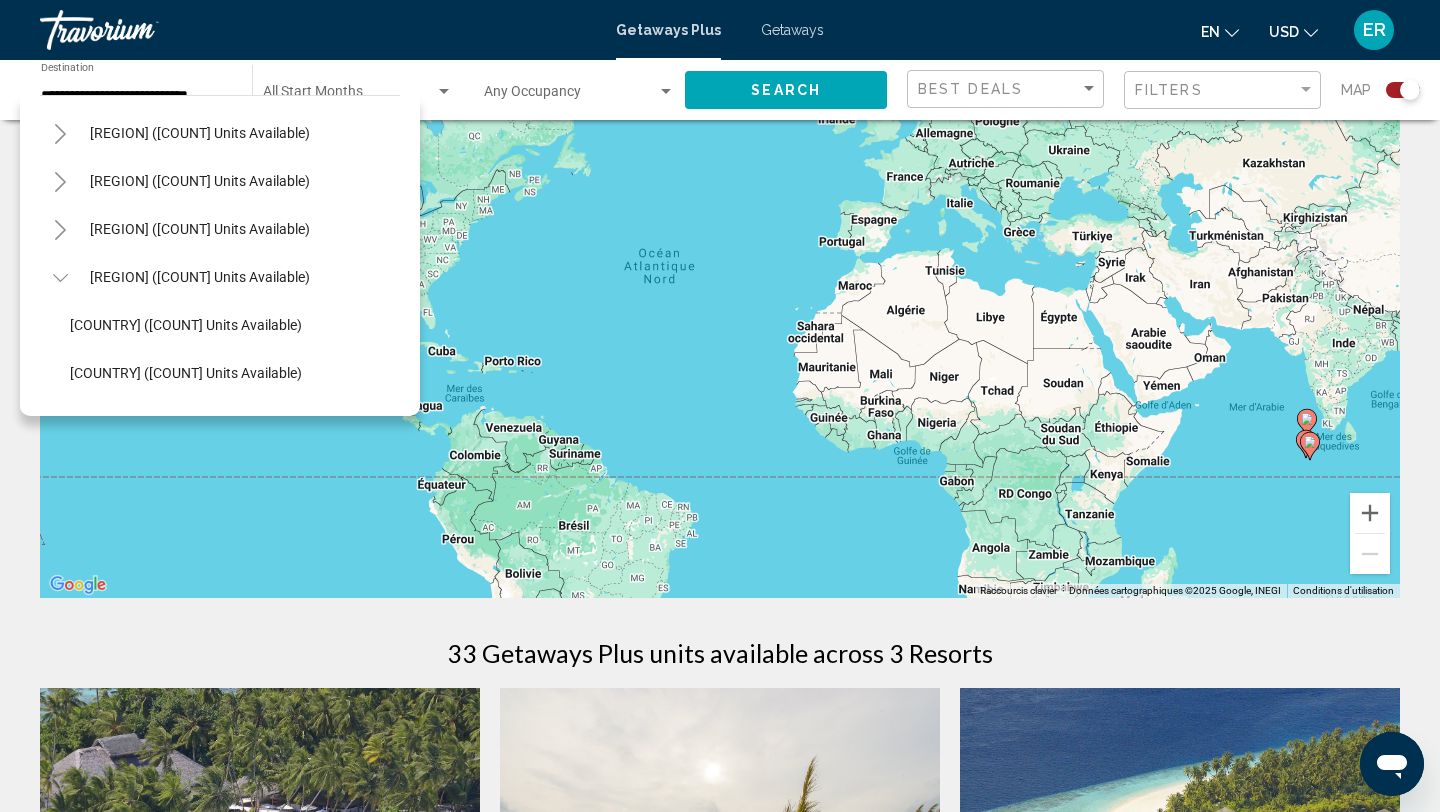 scroll, scrollTop: 310, scrollLeft: 0, axis: vertical 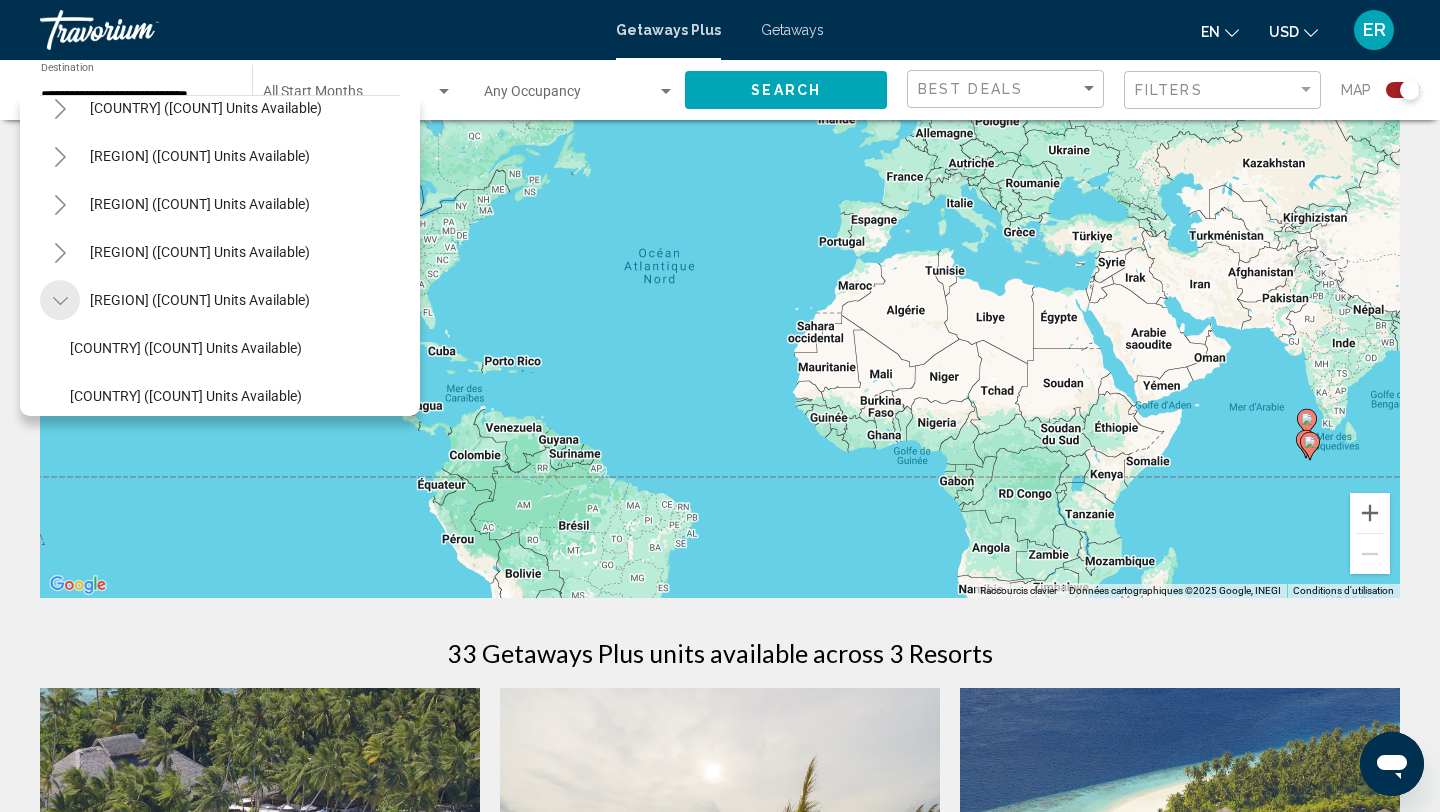 click 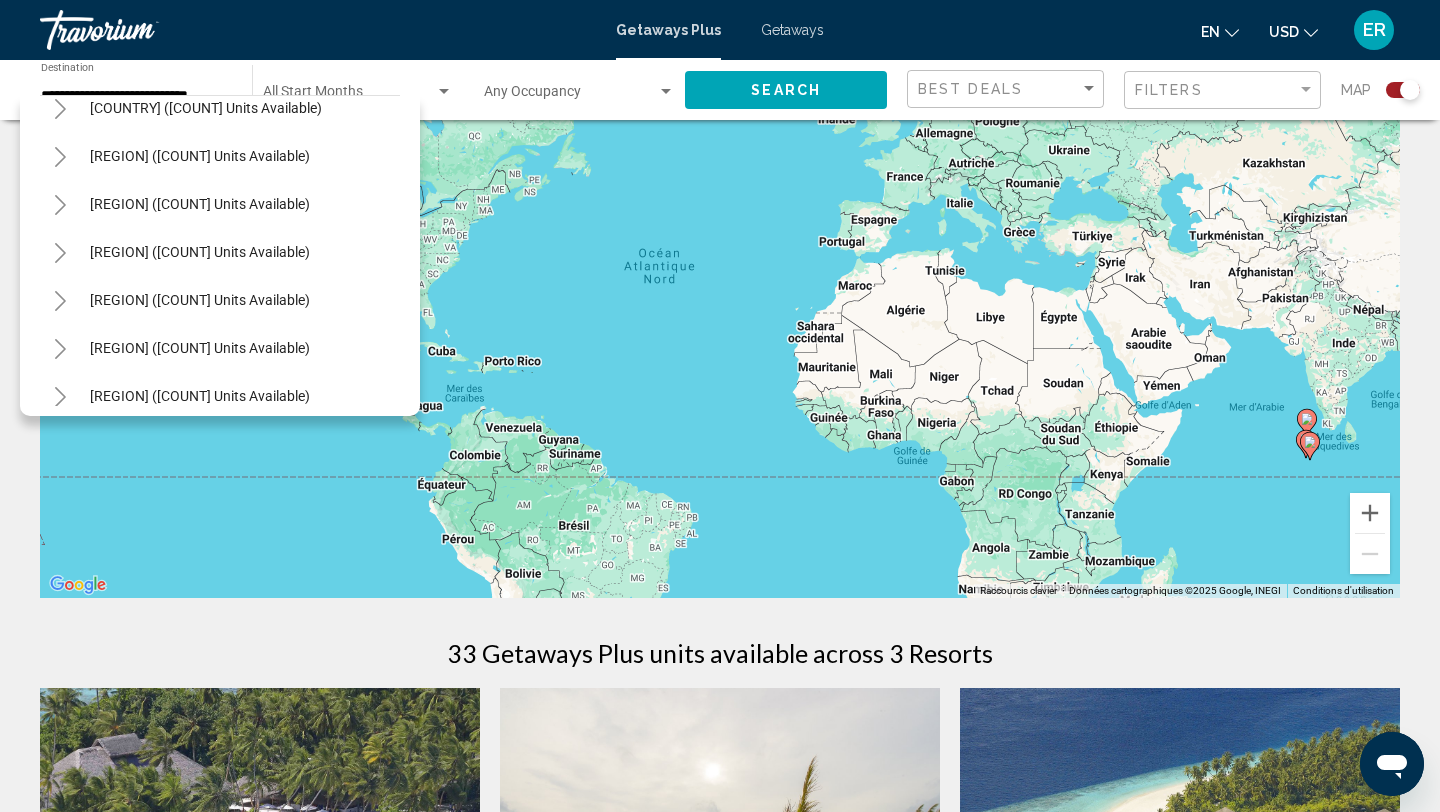 click 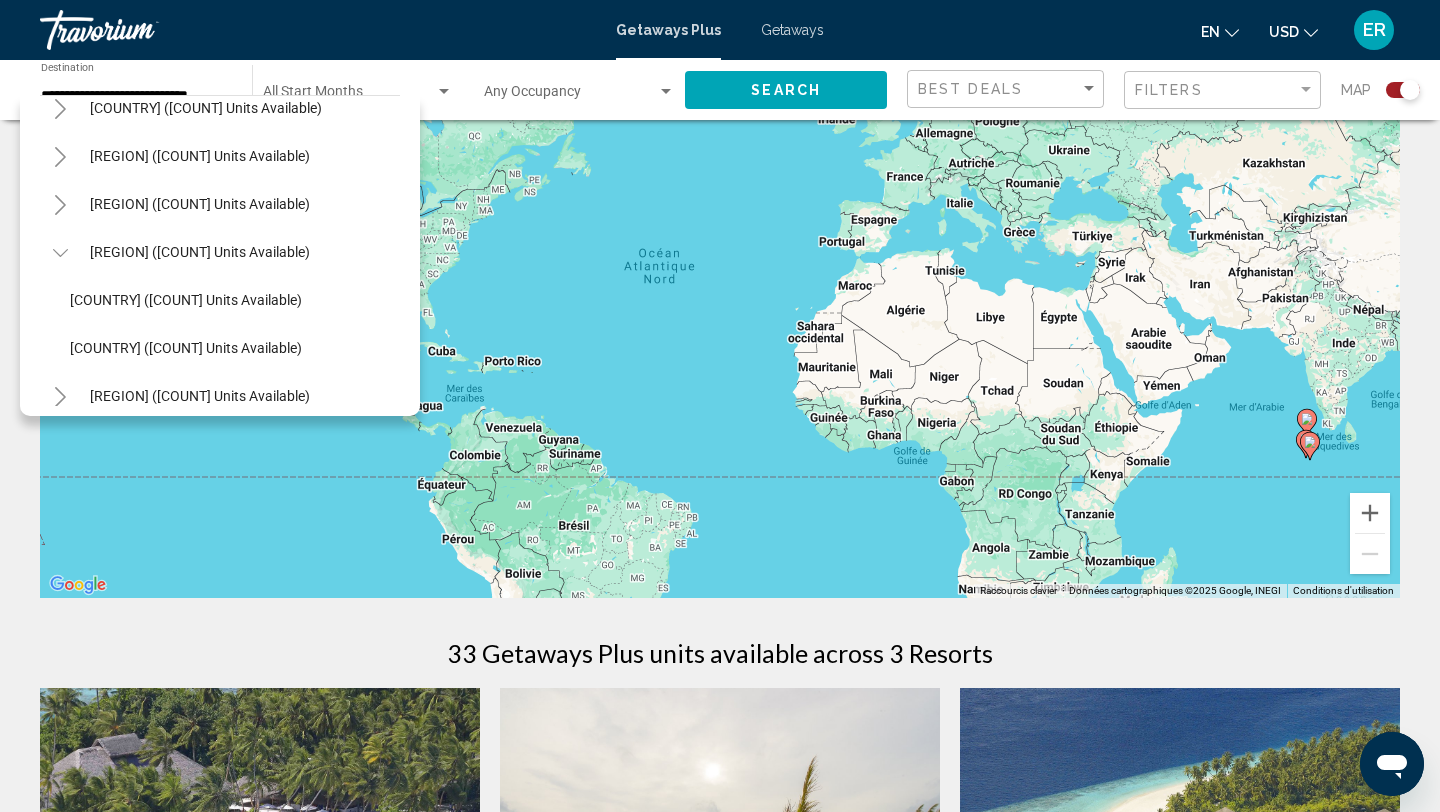 click 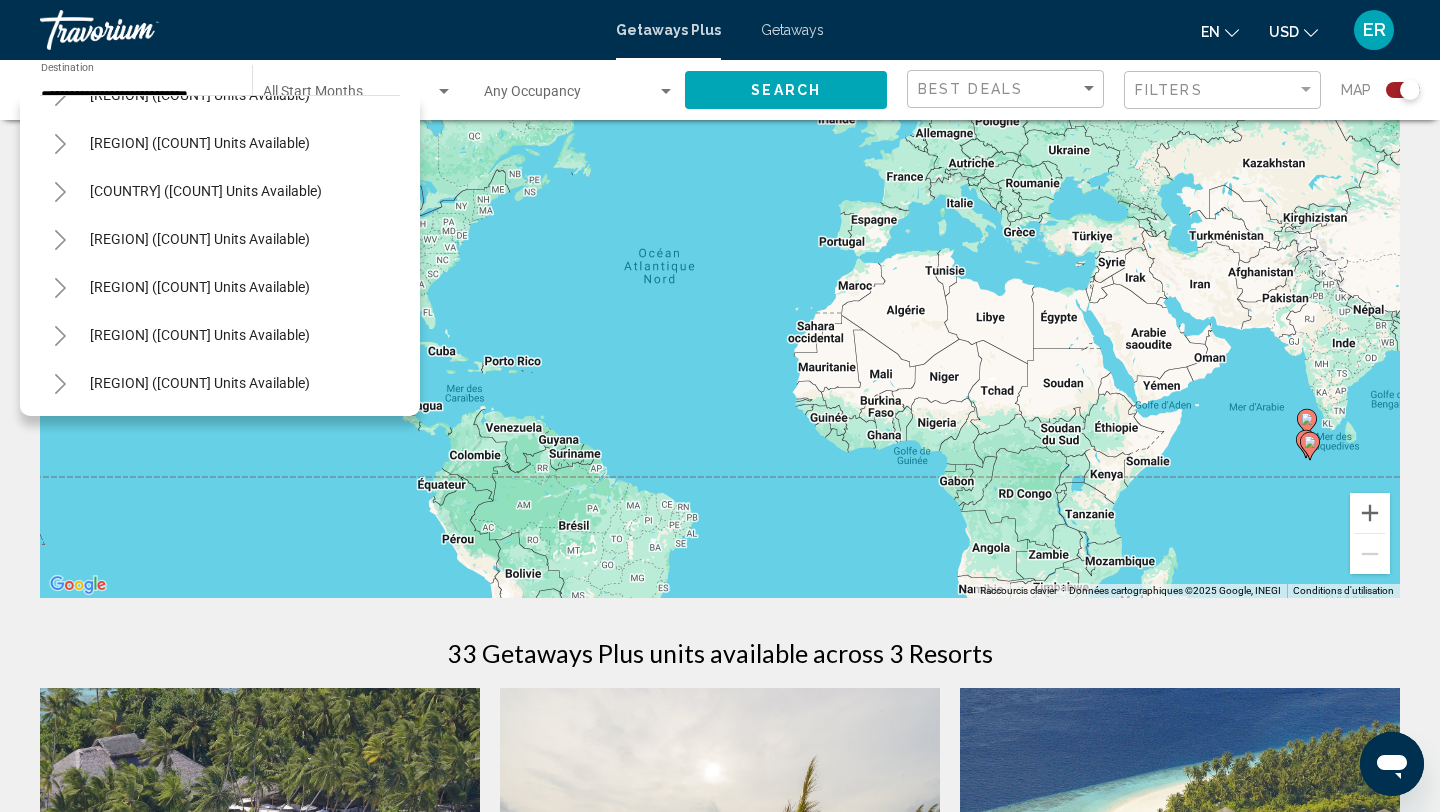 scroll, scrollTop: 226, scrollLeft: 0, axis: vertical 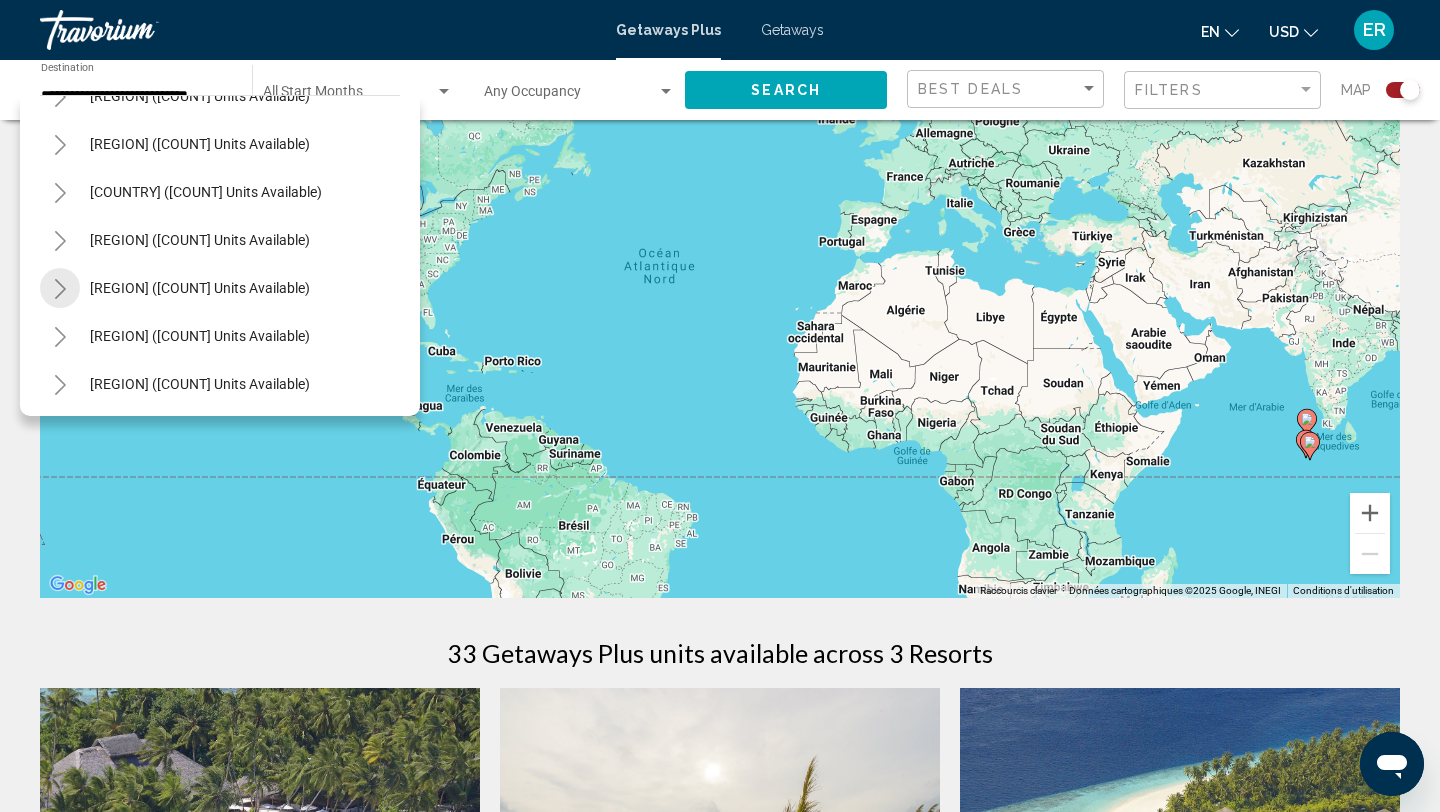click 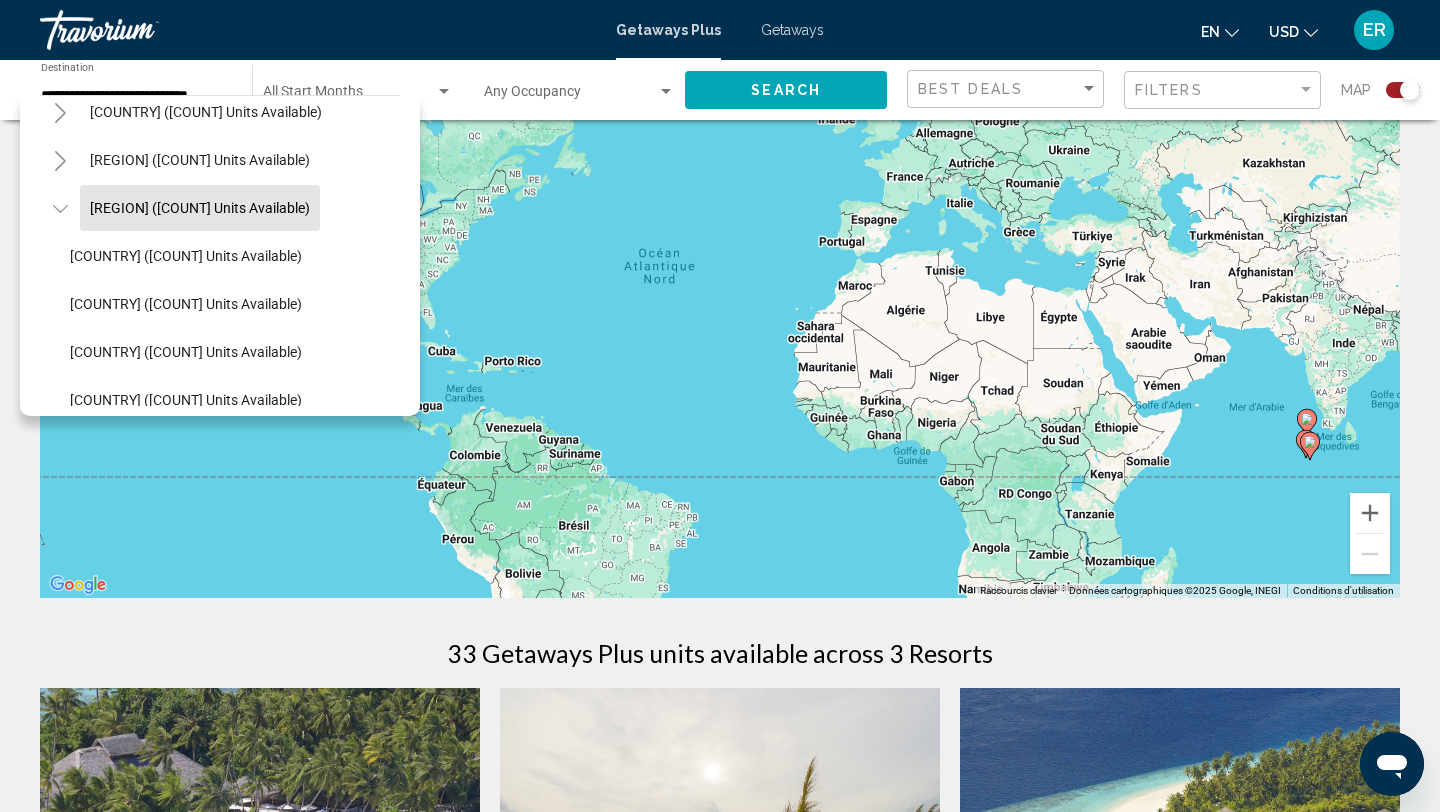 scroll, scrollTop: 299, scrollLeft: 5, axis: both 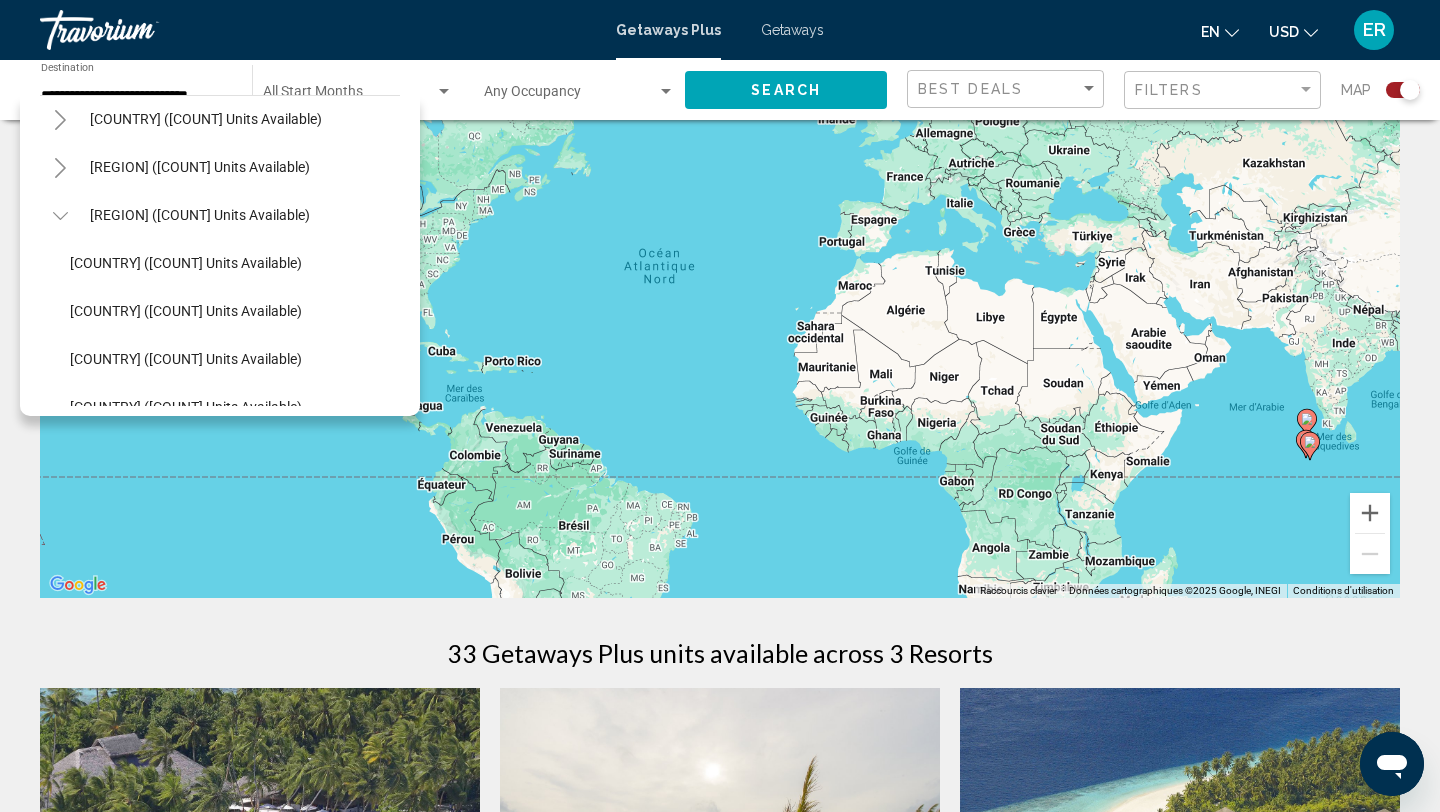 click 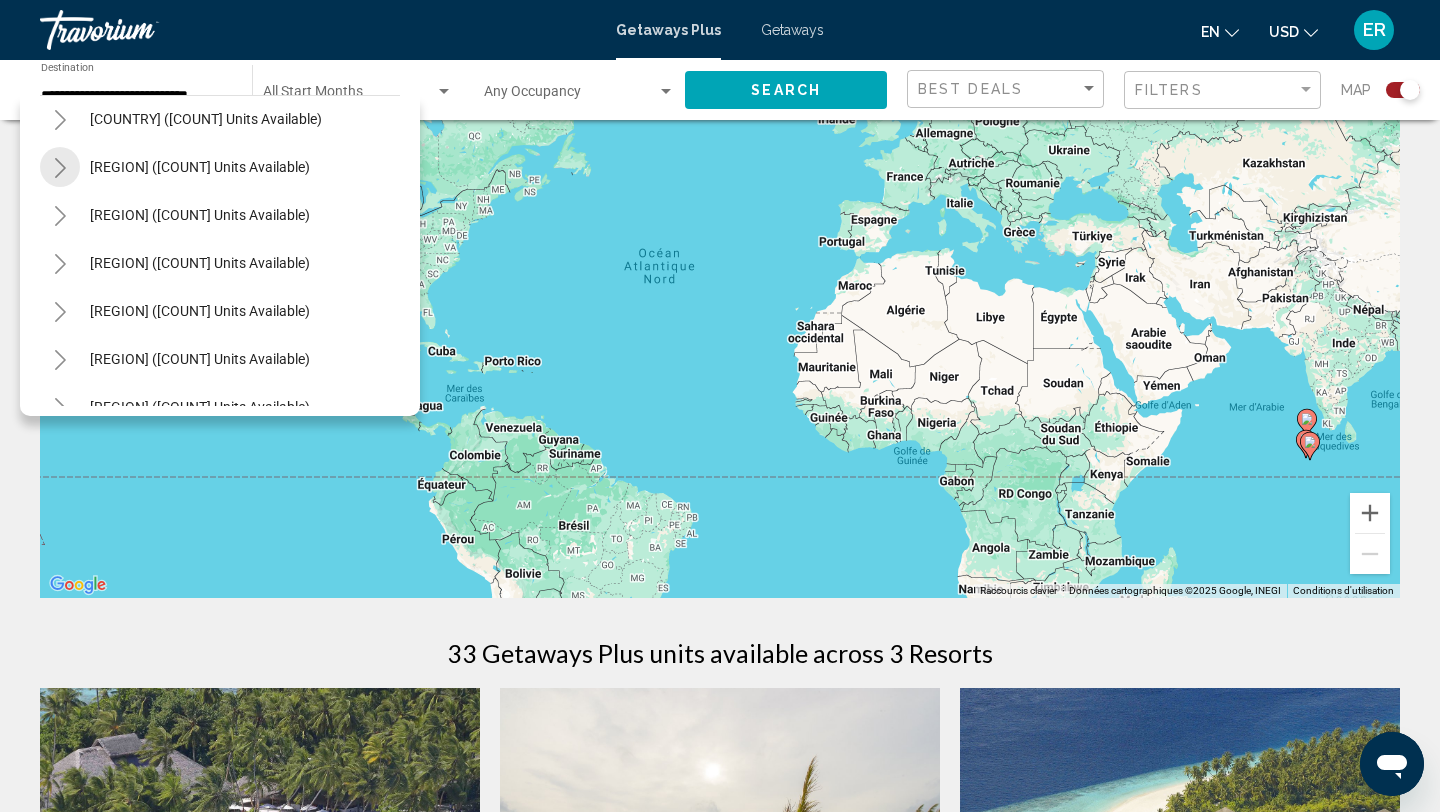 click 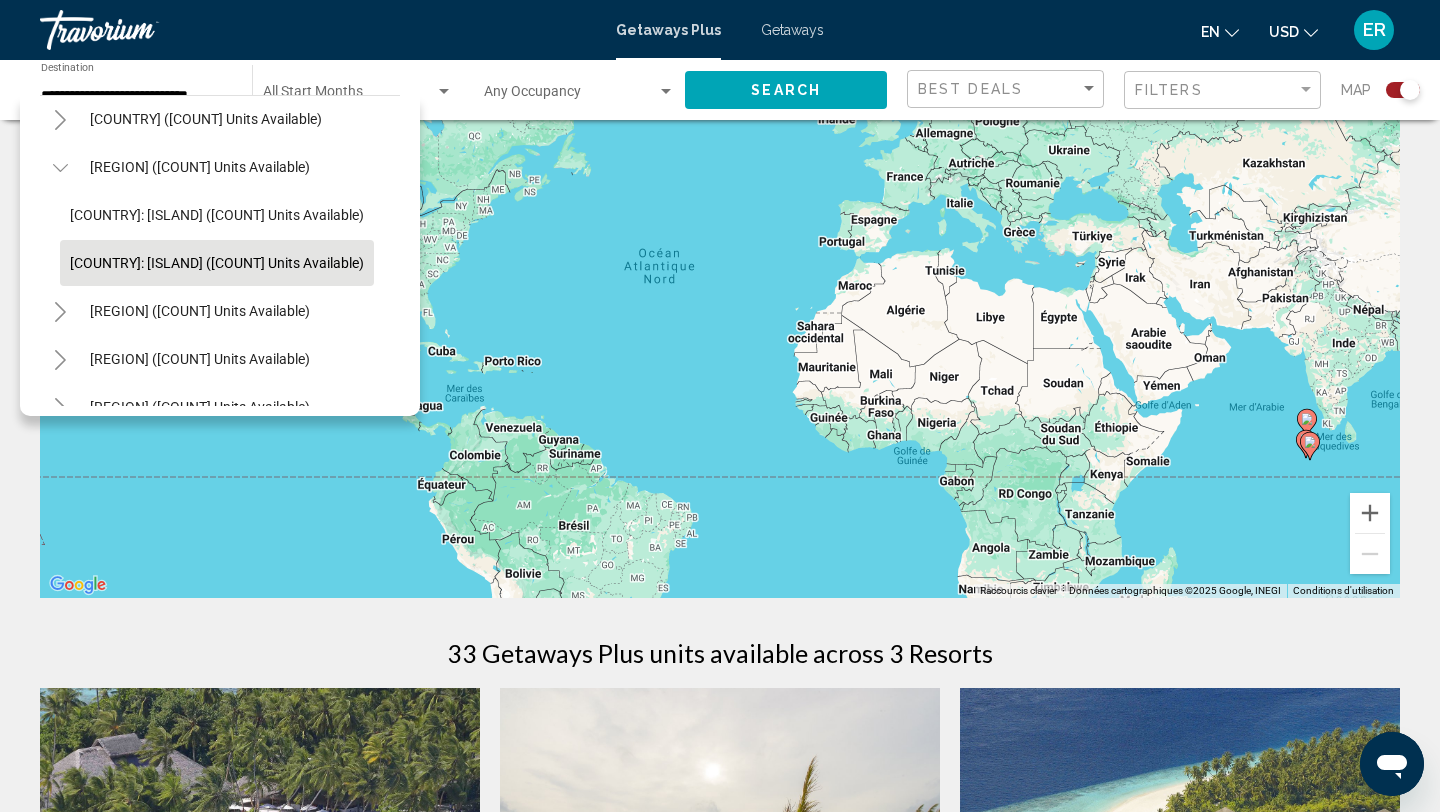 click on "[COUNTRY]: [ISLAND] ([COUNT] units available)" 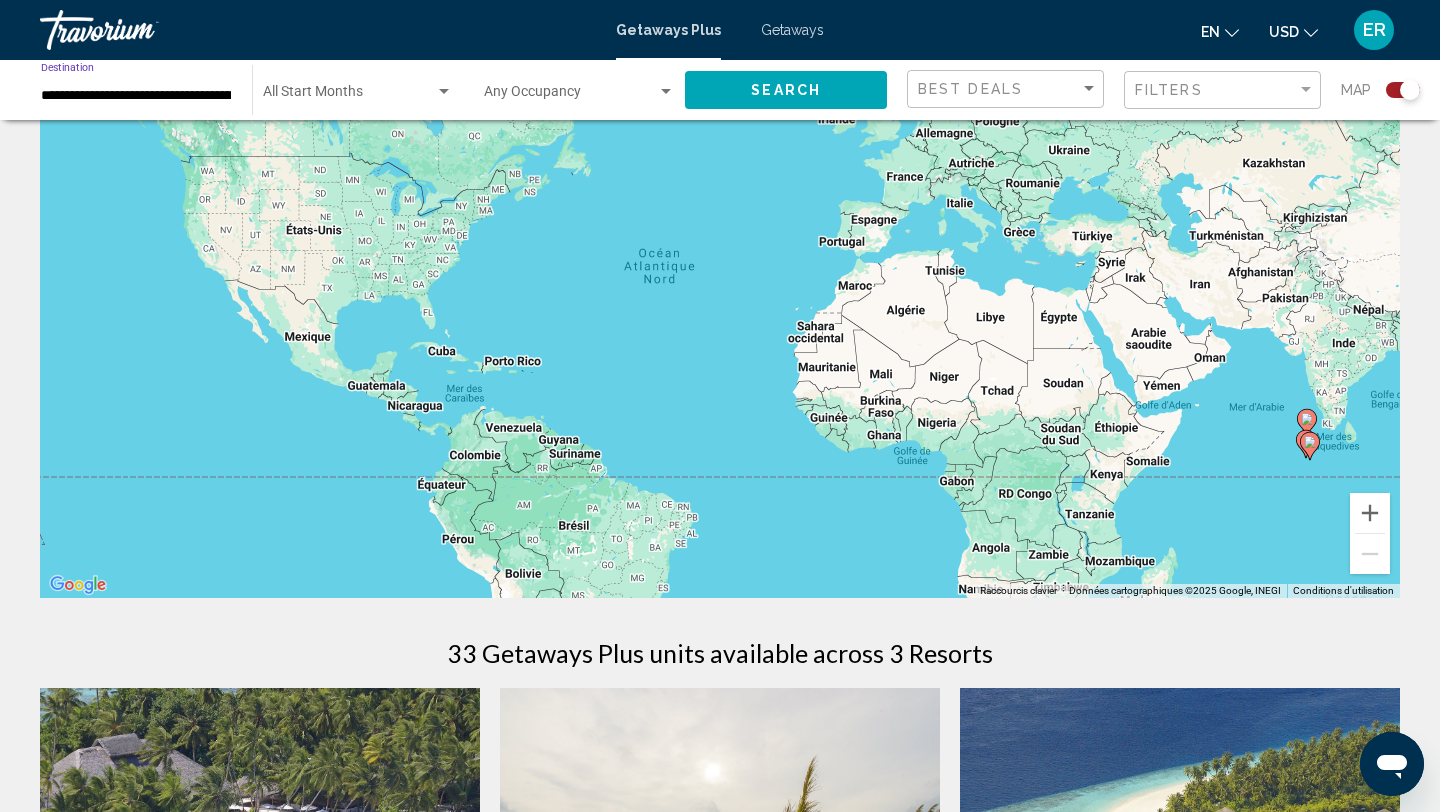 click on "Search" 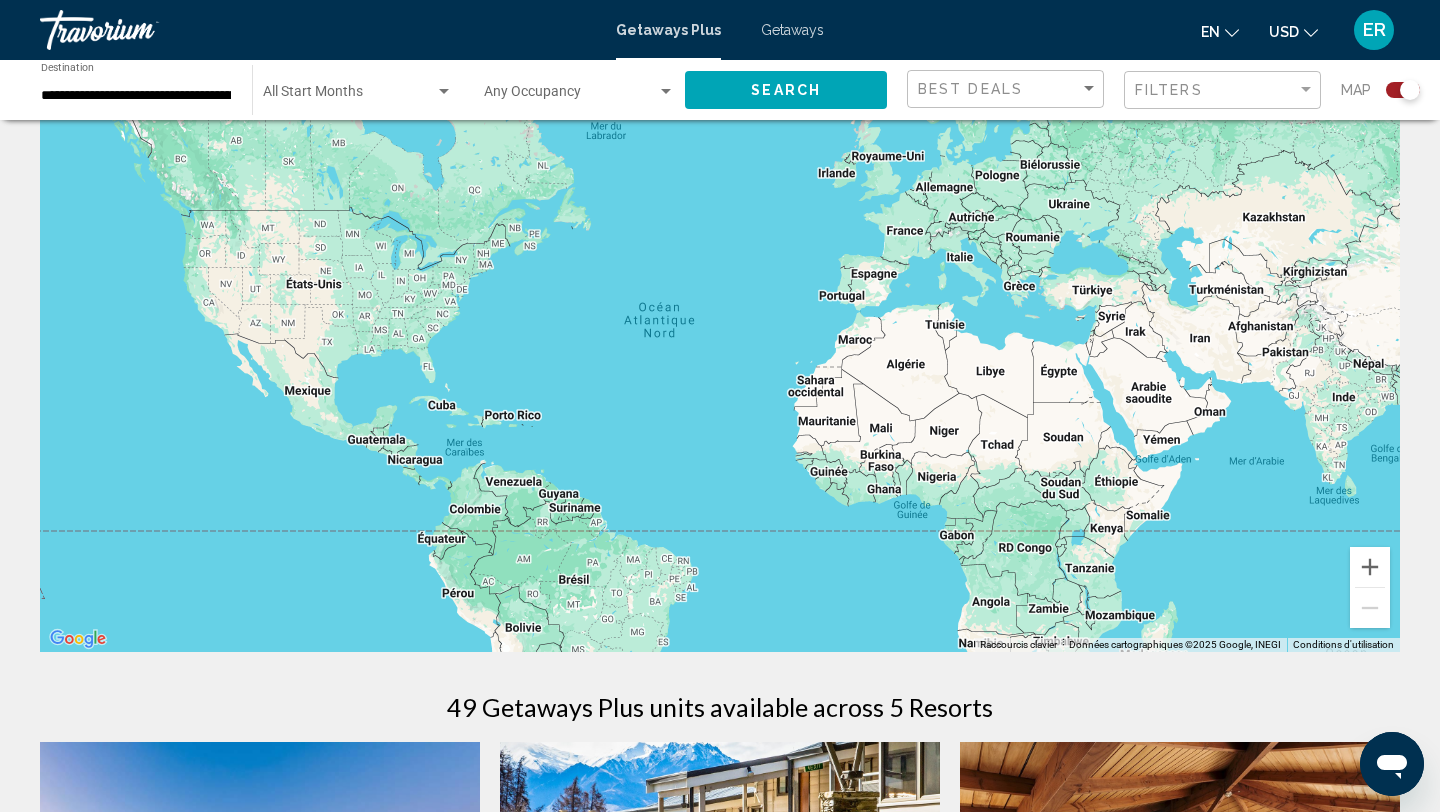 scroll, scrollTop: 41, scrollLeft: 0, axis: vertical 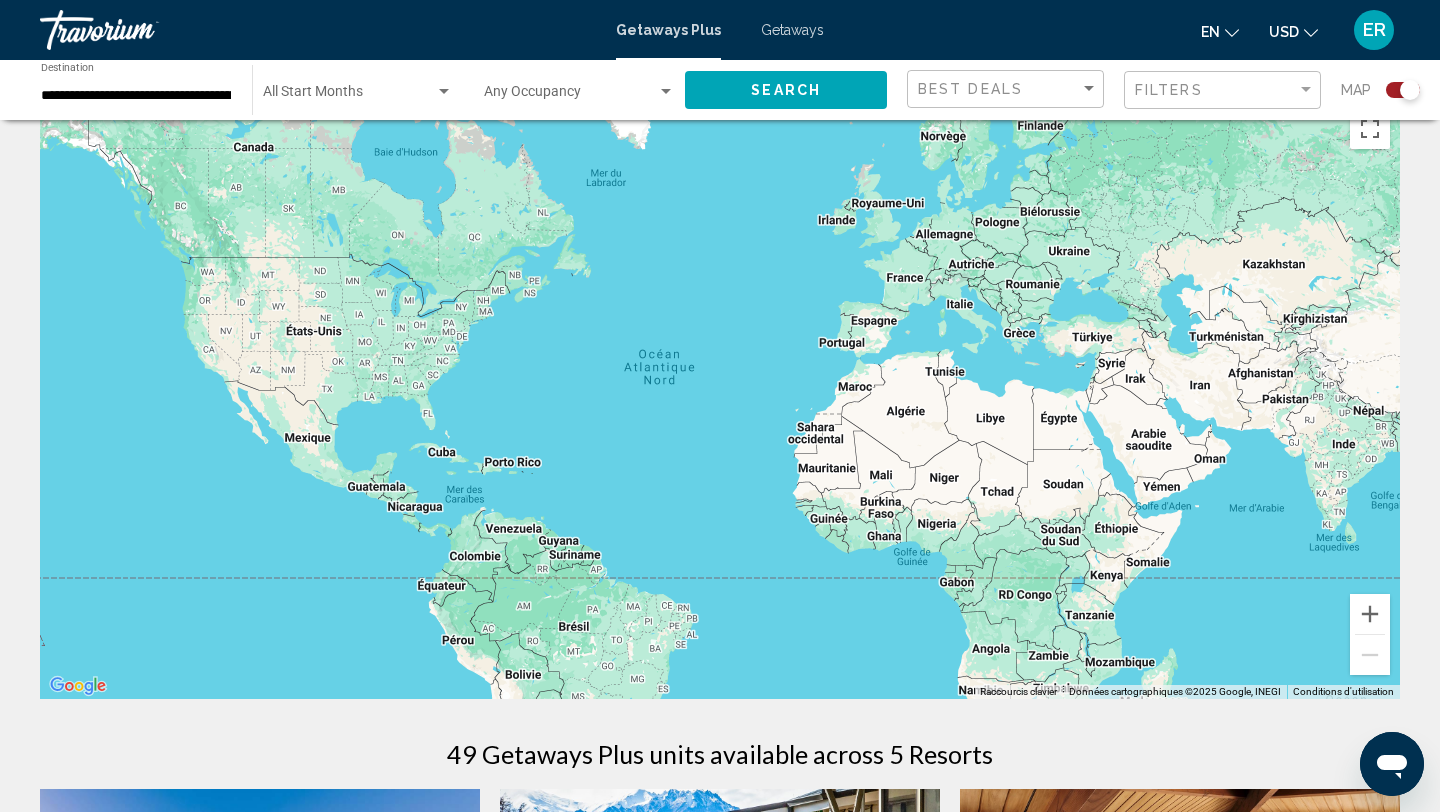 click on "**********" 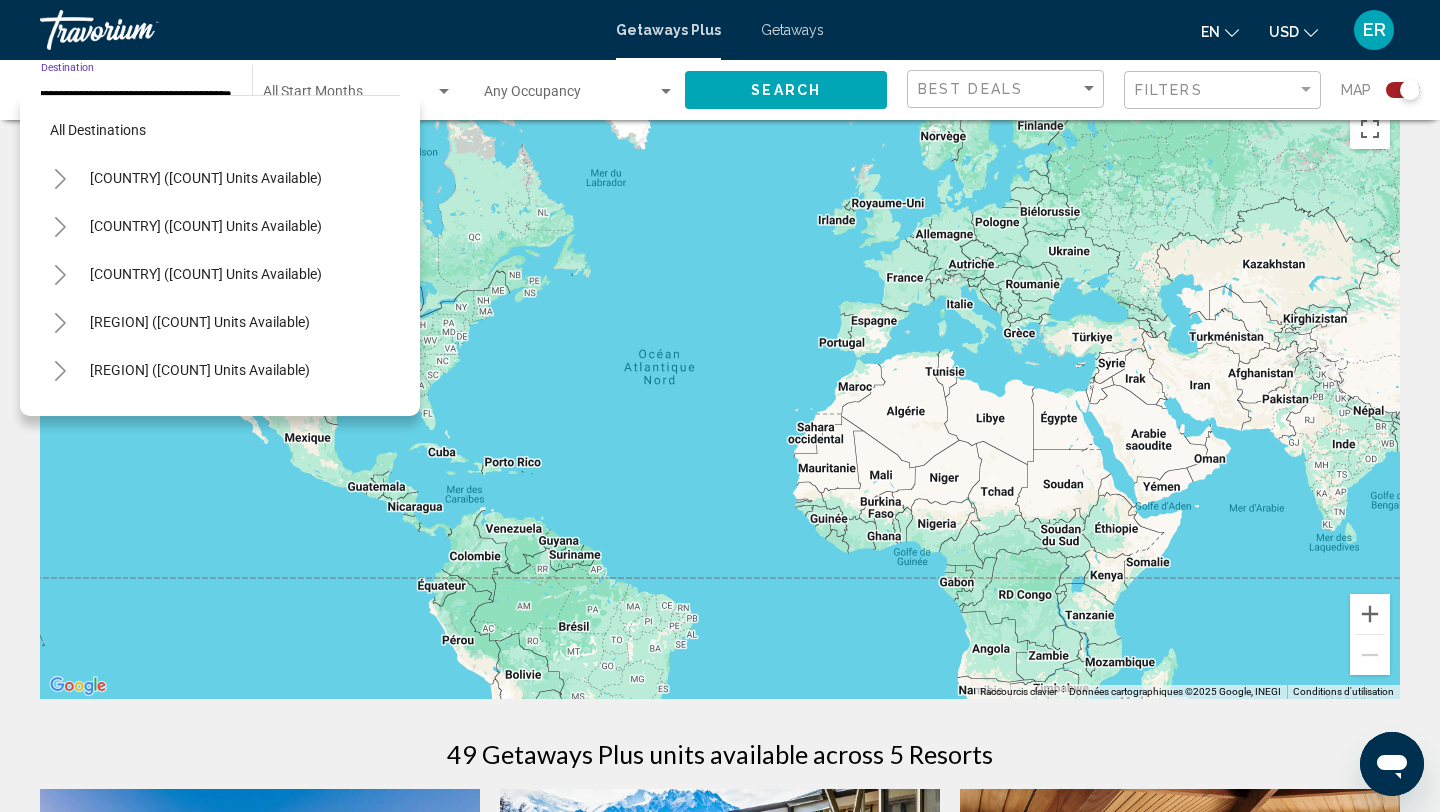 scroll, scrollTop: 311, scrollLeft: 0, axis: vertical 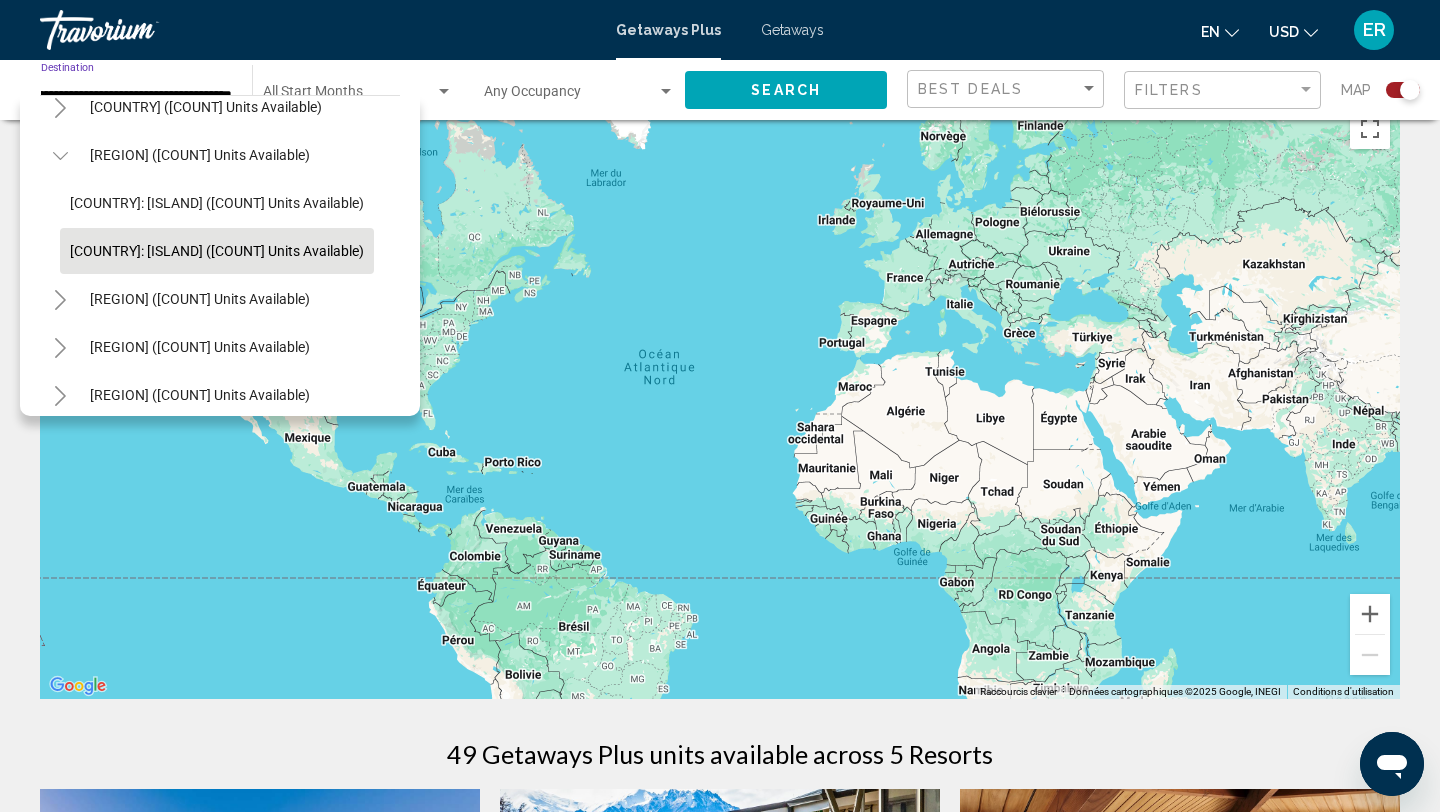 click 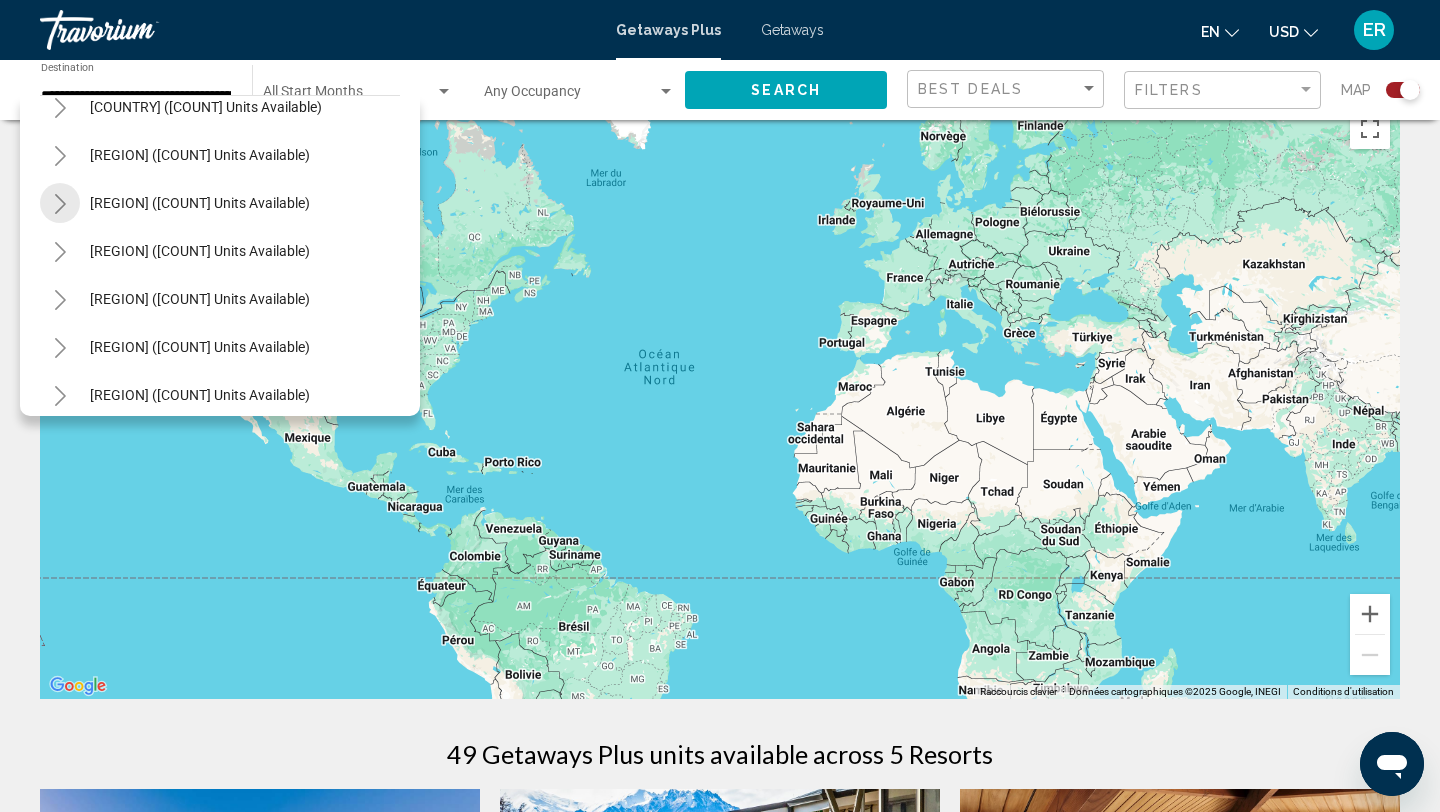 click 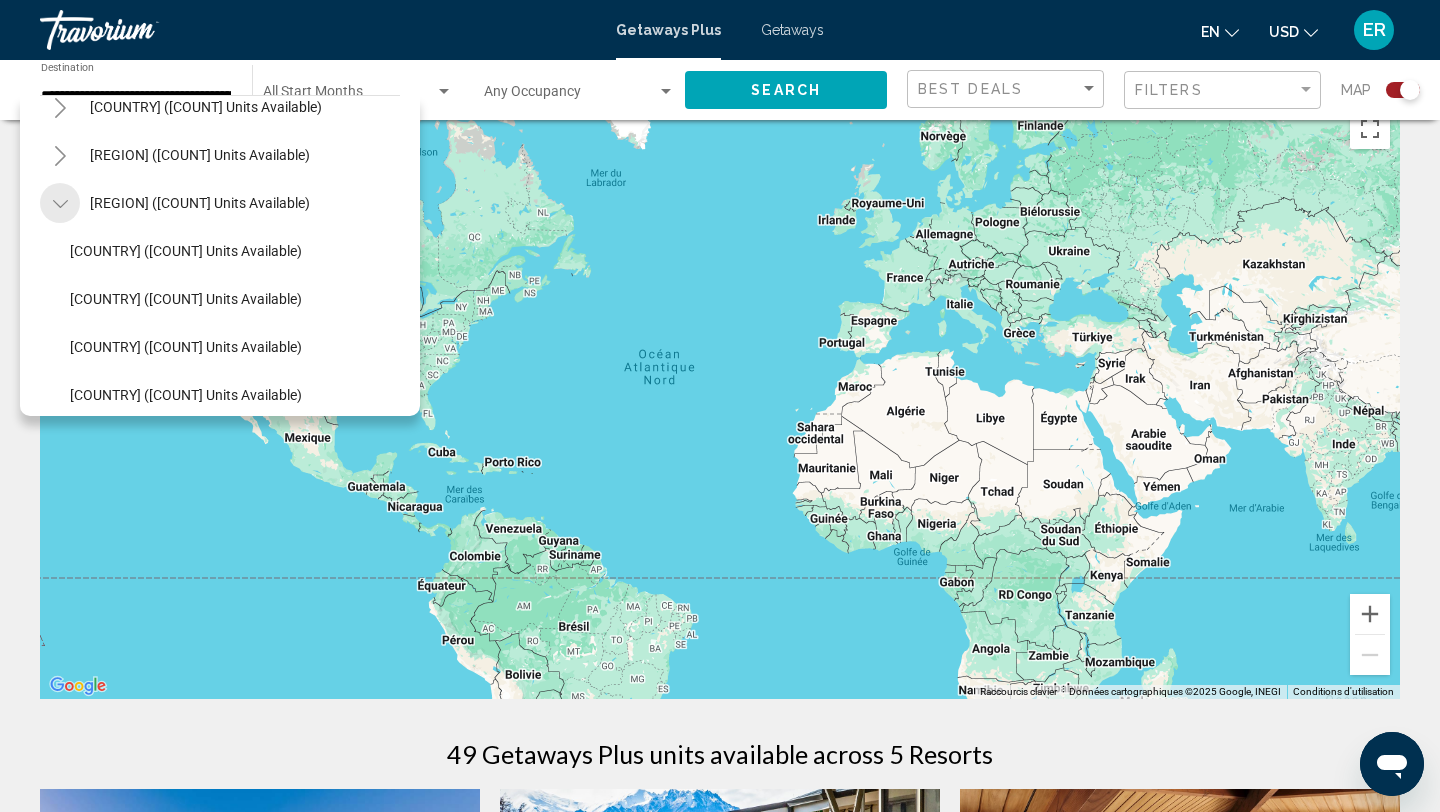 click 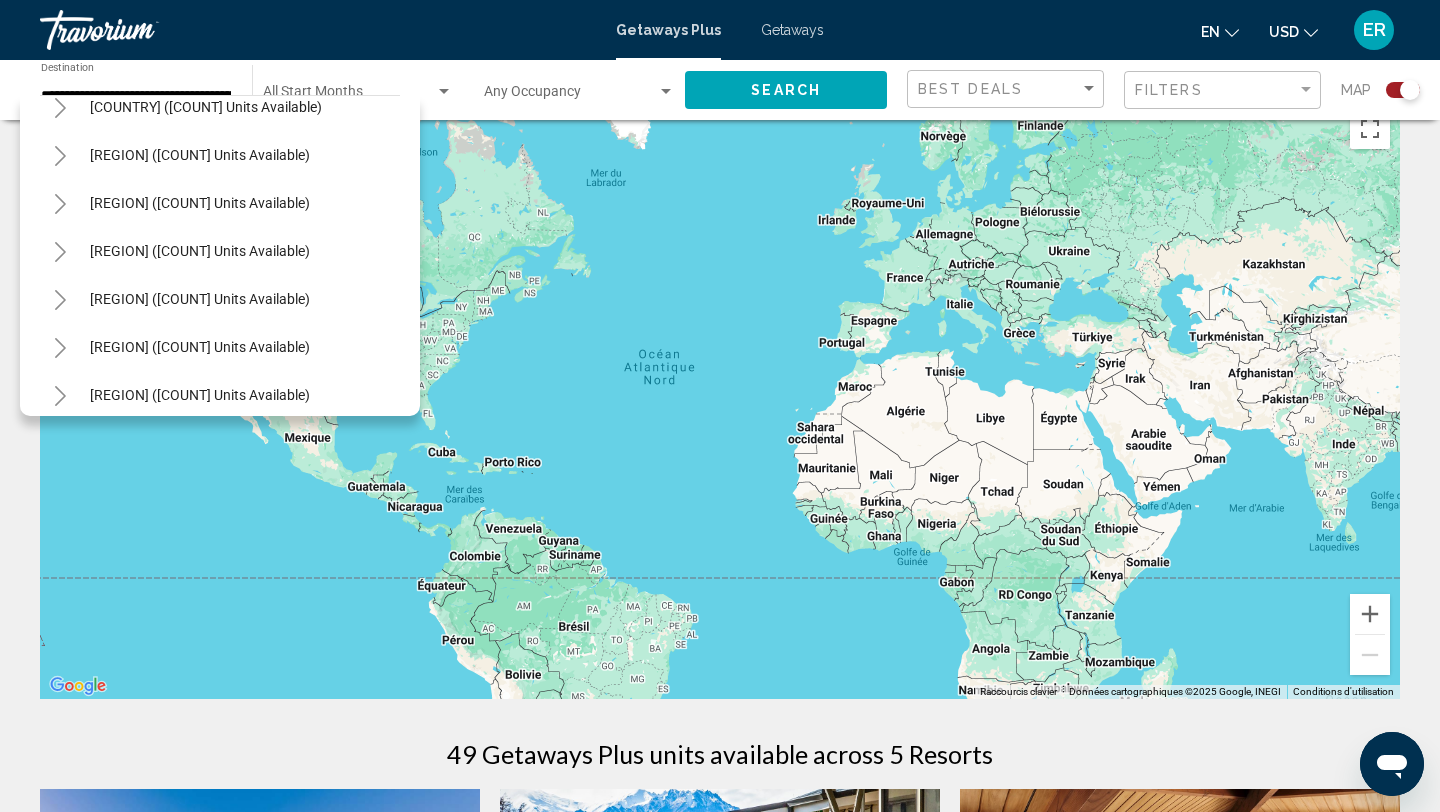 click 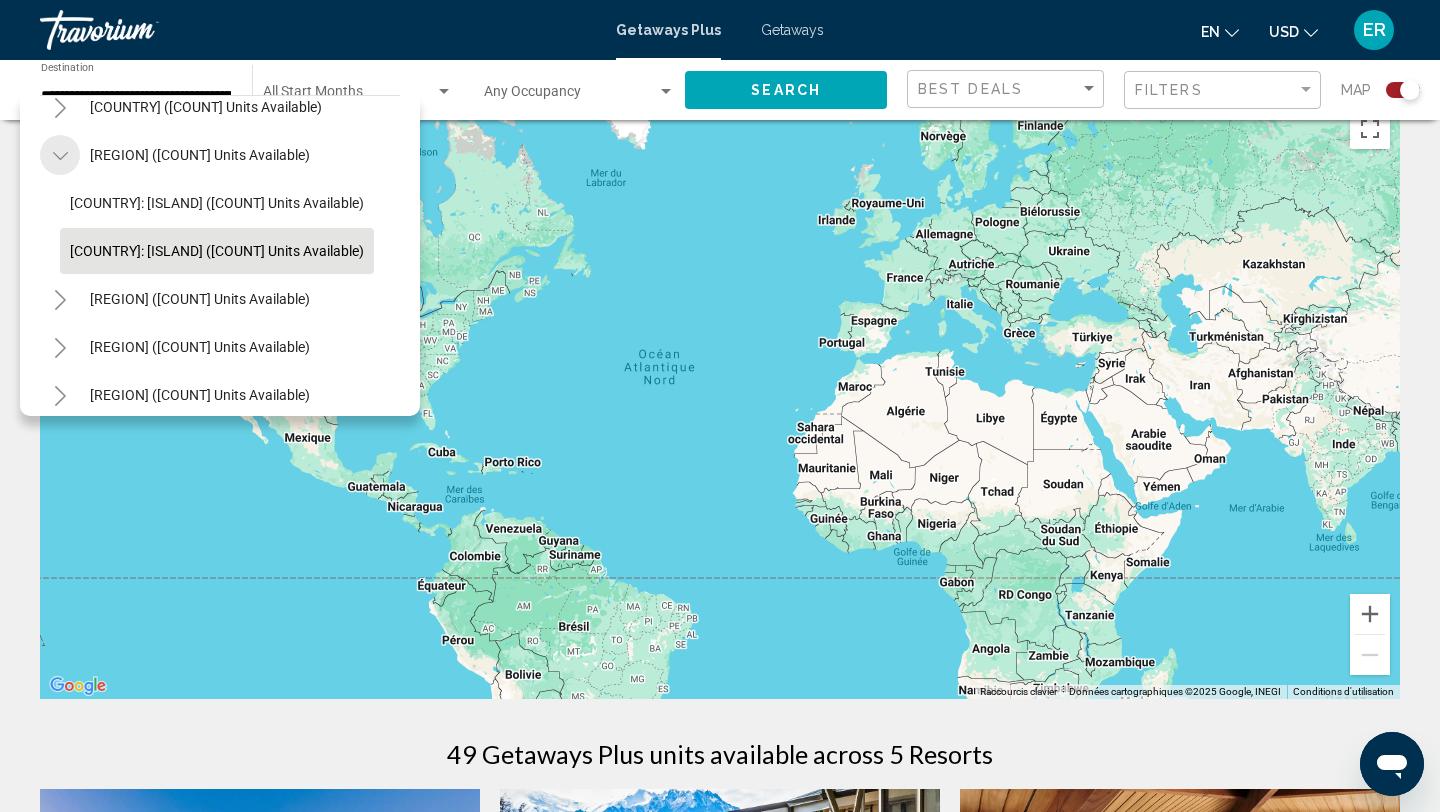 click 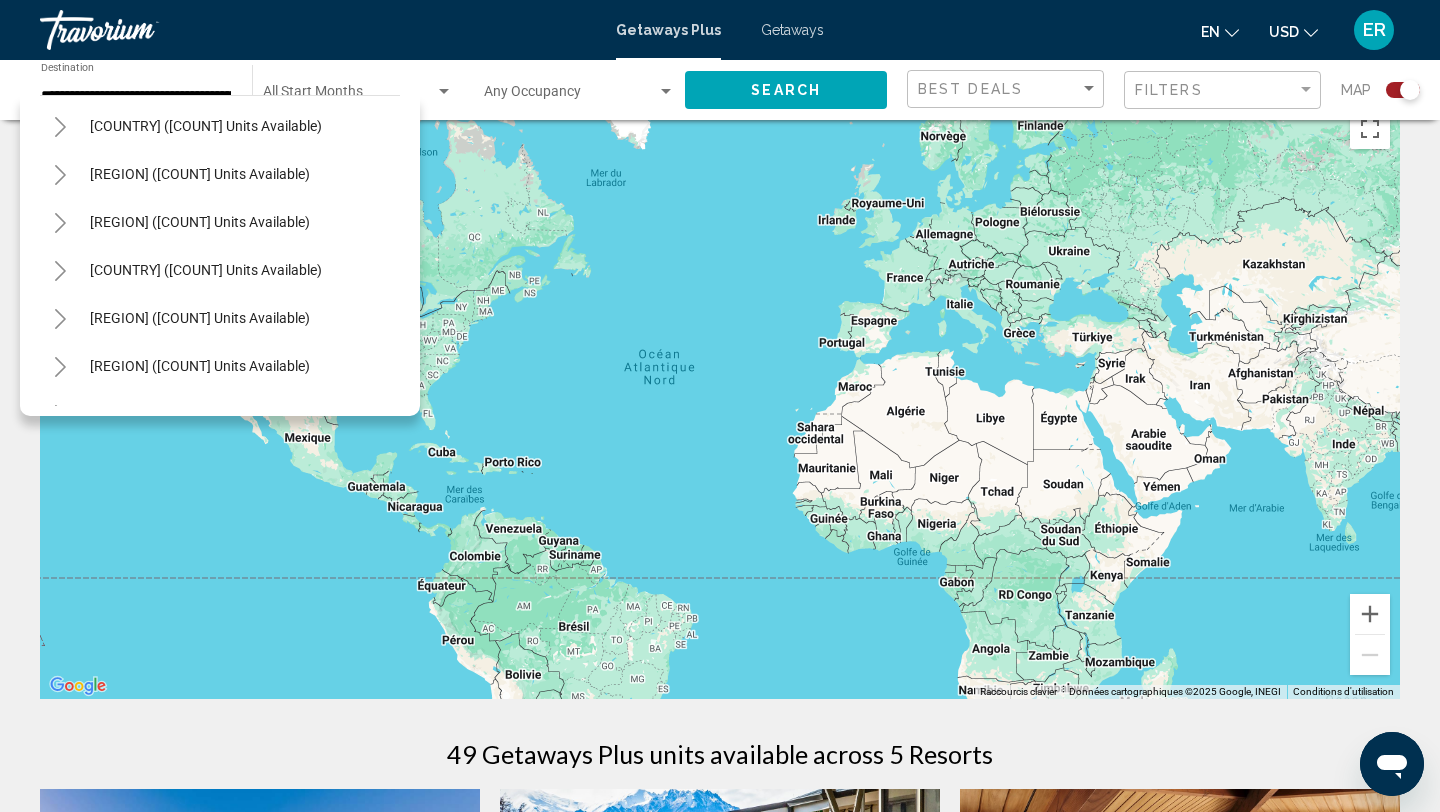 scroll, scrollTop: 143, scrollLeft: 0, axis: vertical 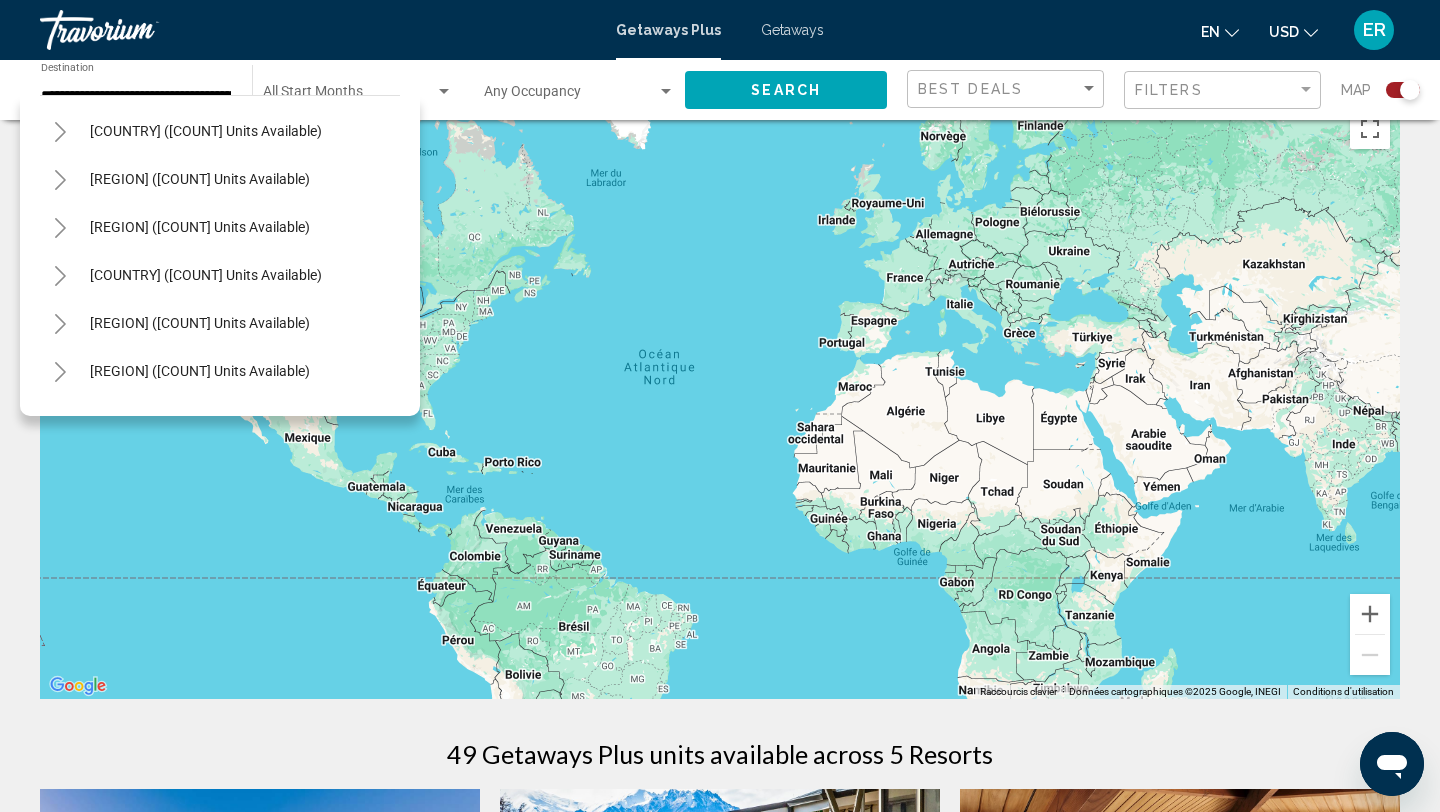 click 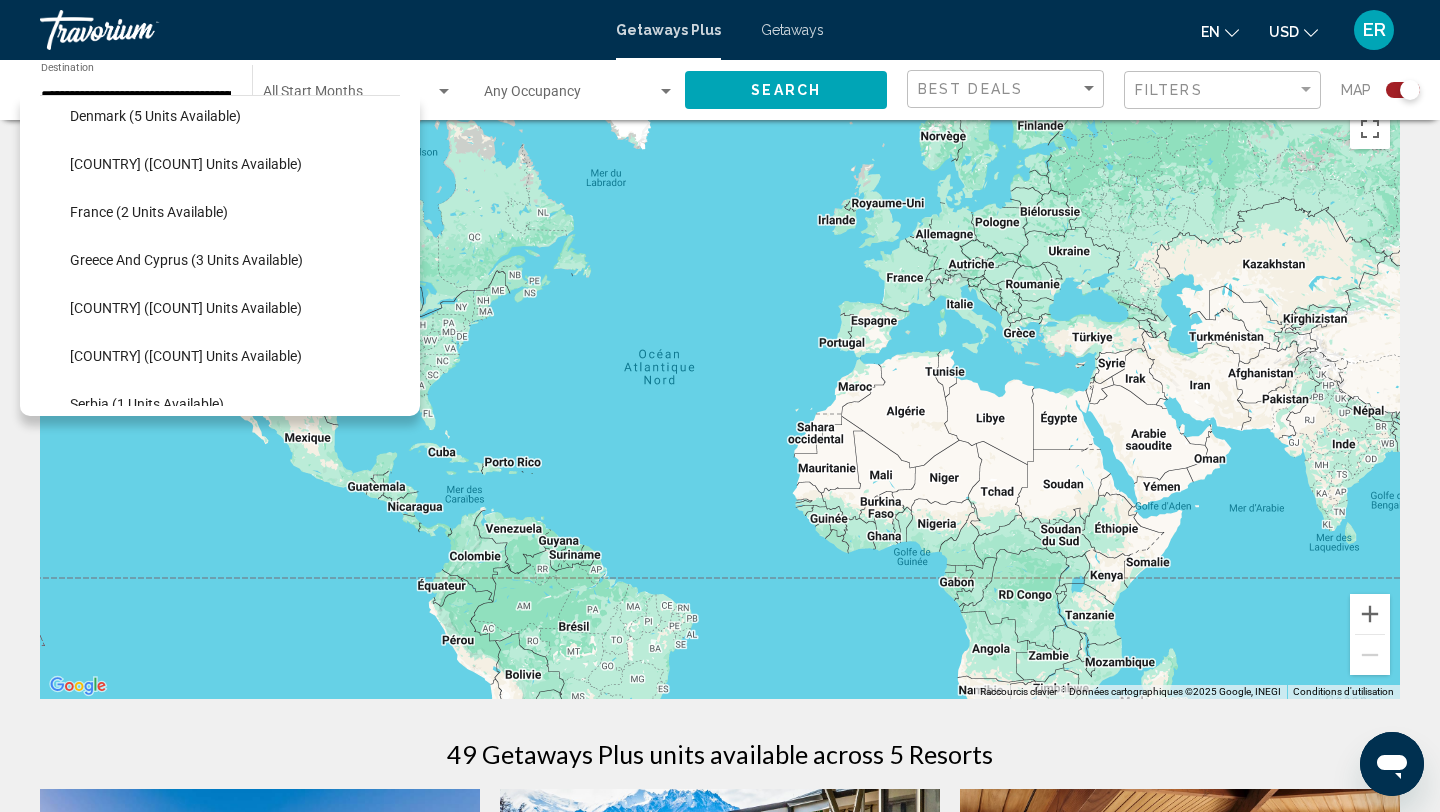 scroll, scrollTop: 469, scrollLeft: 0, axis: vertical 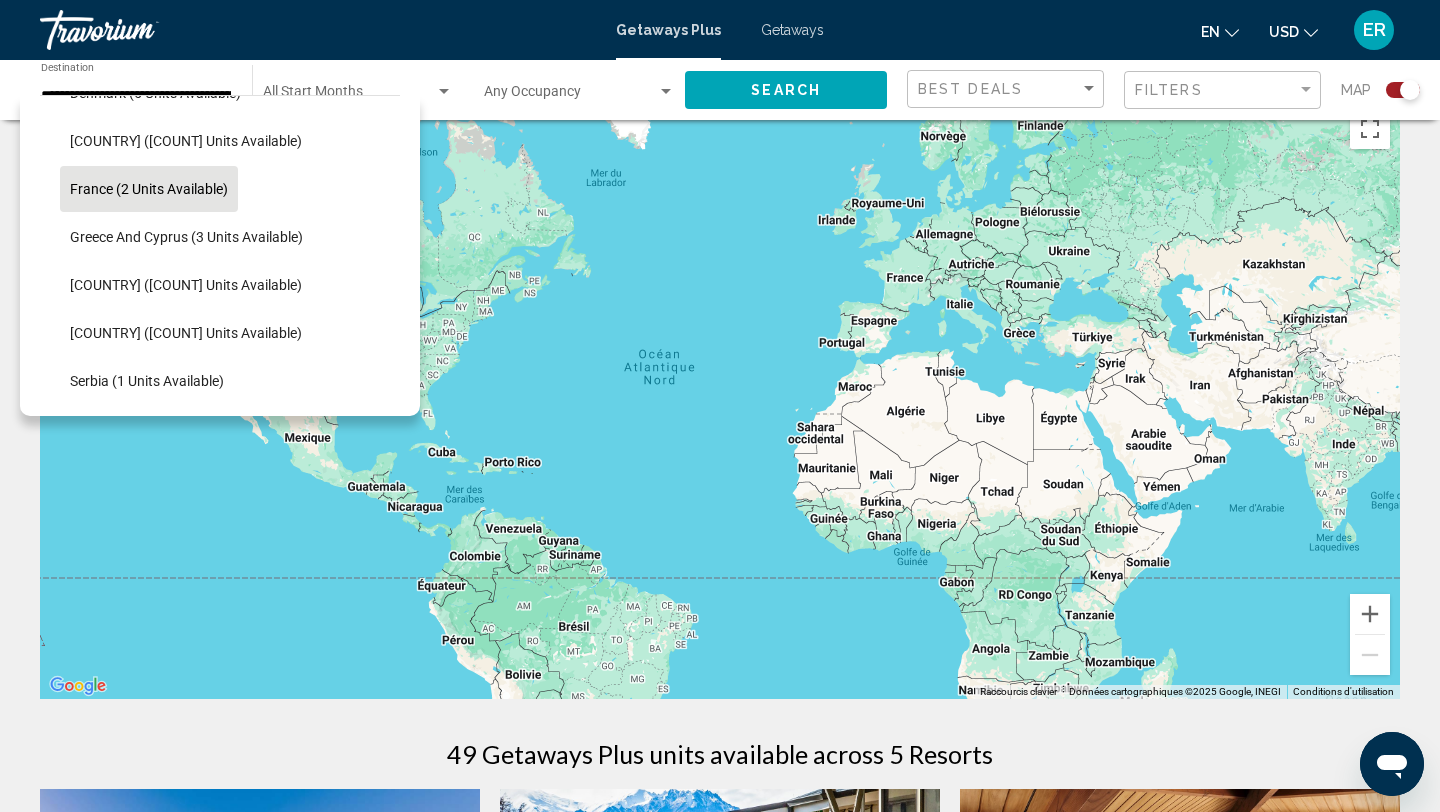 click on "France (2 units available)" 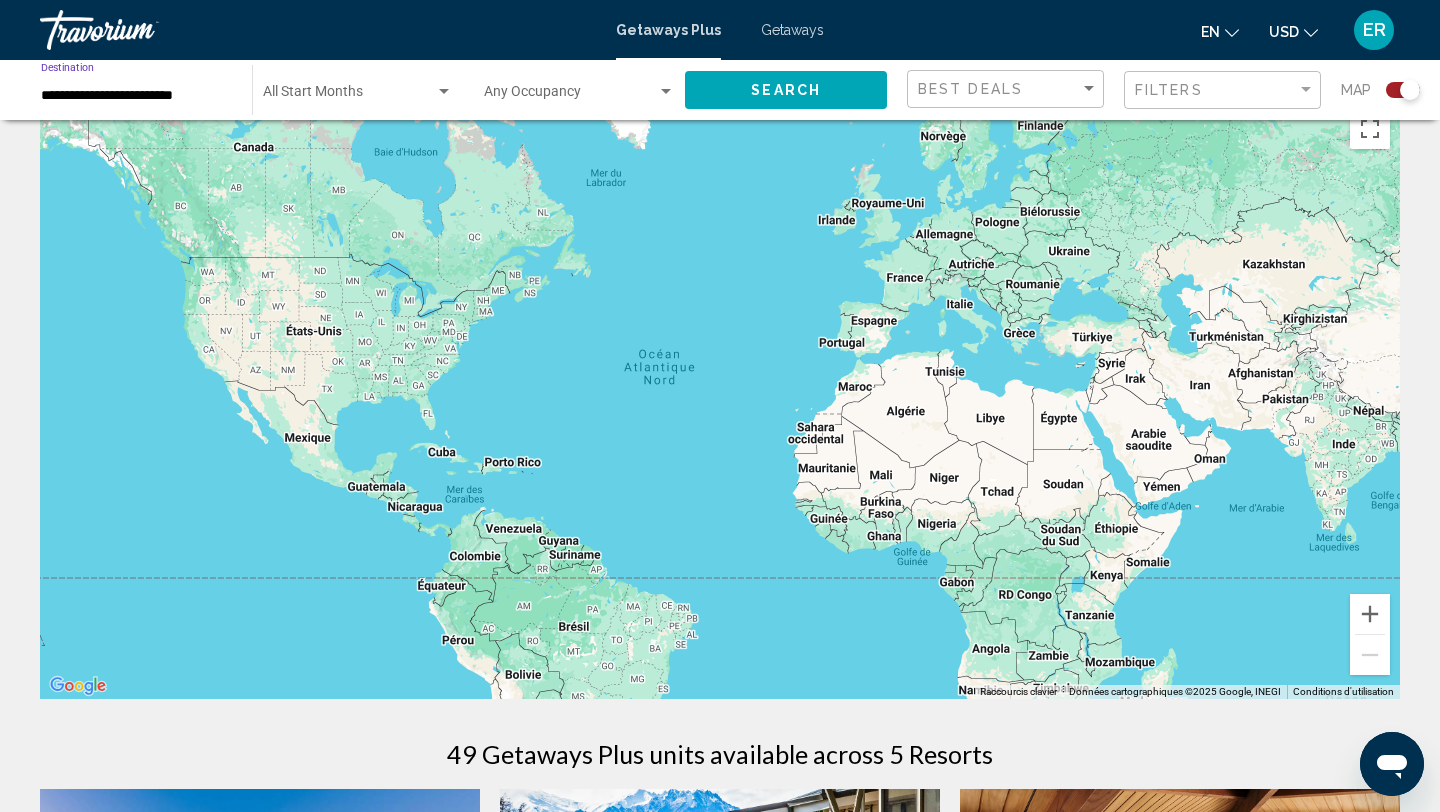 scroll, scrollTop: 0, scrollLeft: 0, axis: both 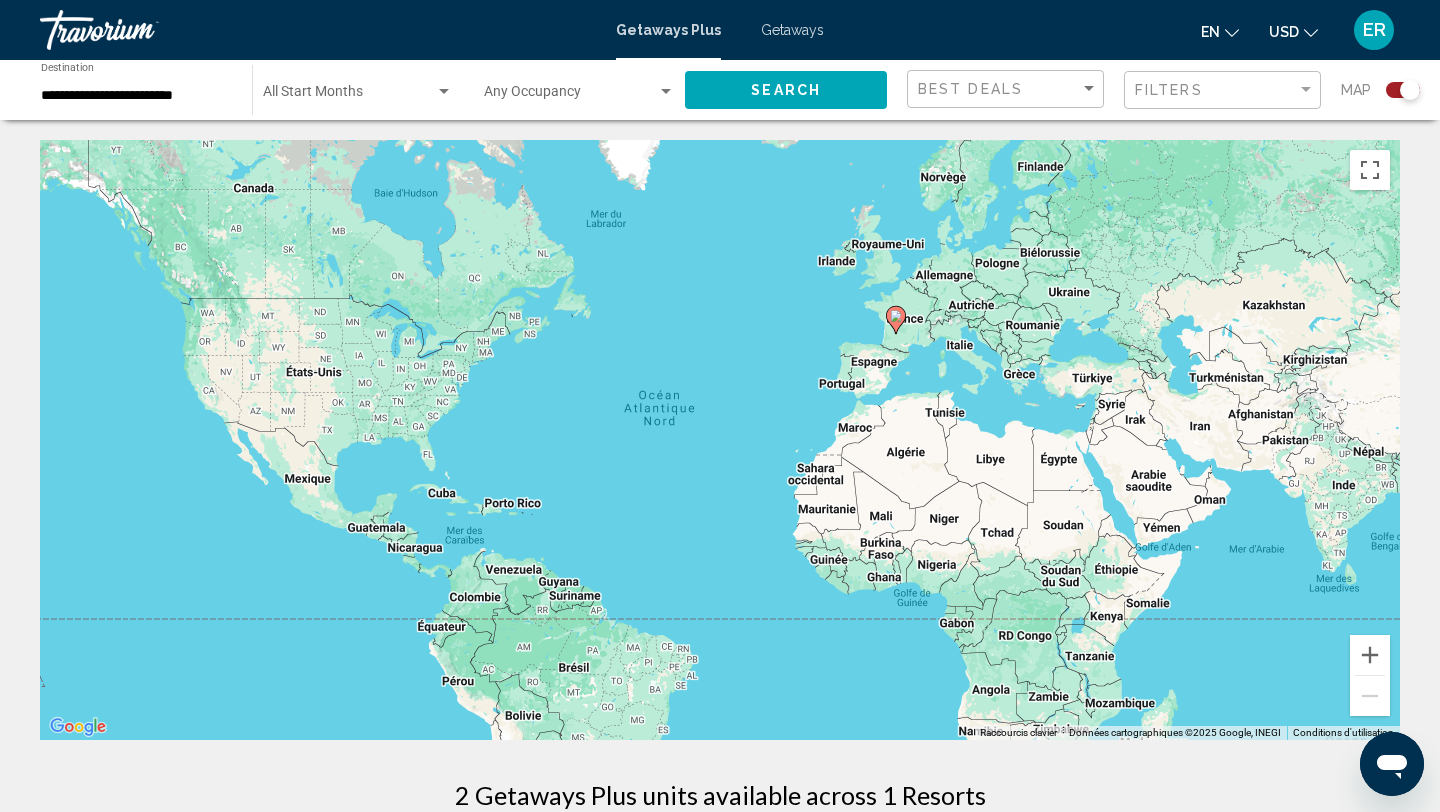 click on "**********" at bounding box center [136, 96] 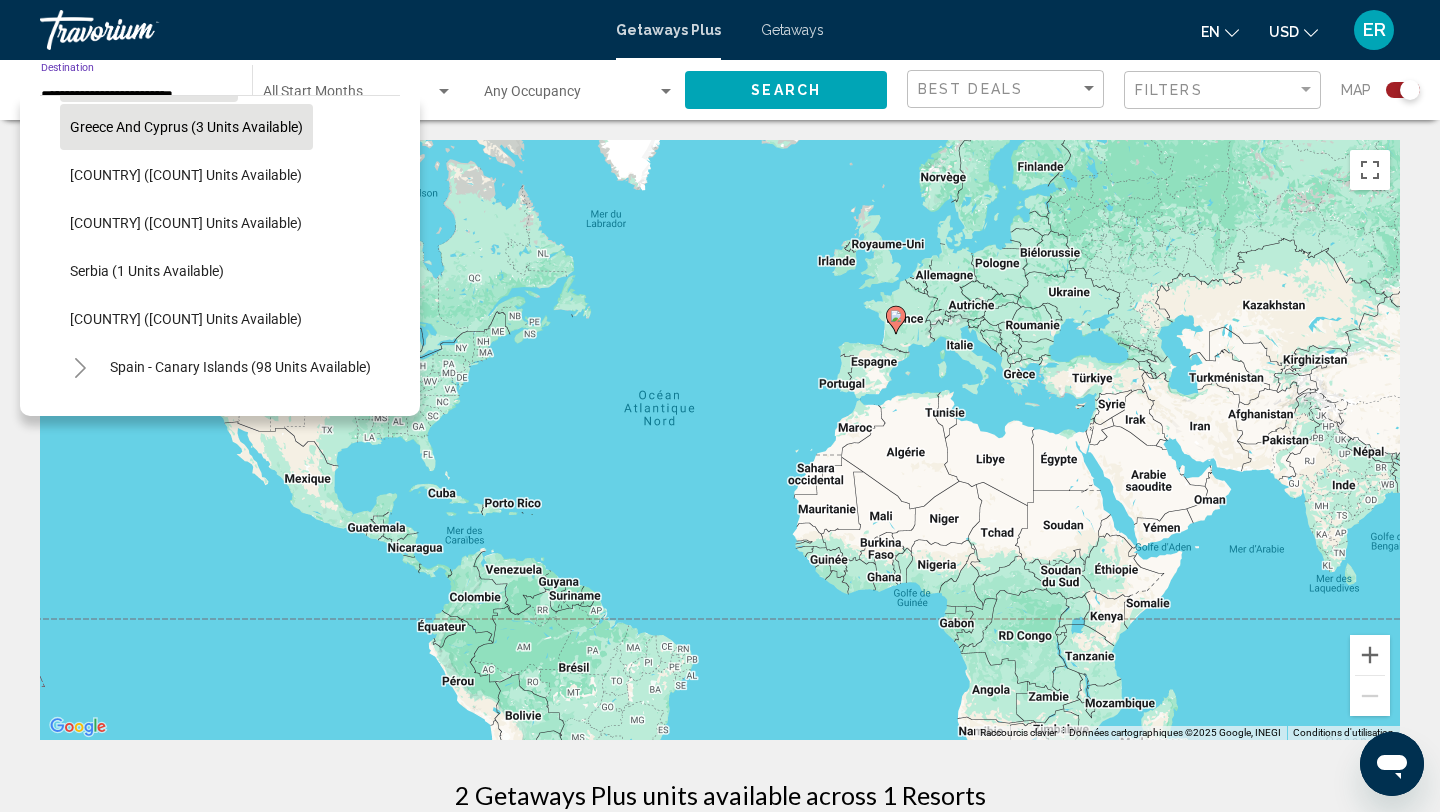 scroll, scrollTop: 581, scrollLeft: 0, axis: vertical 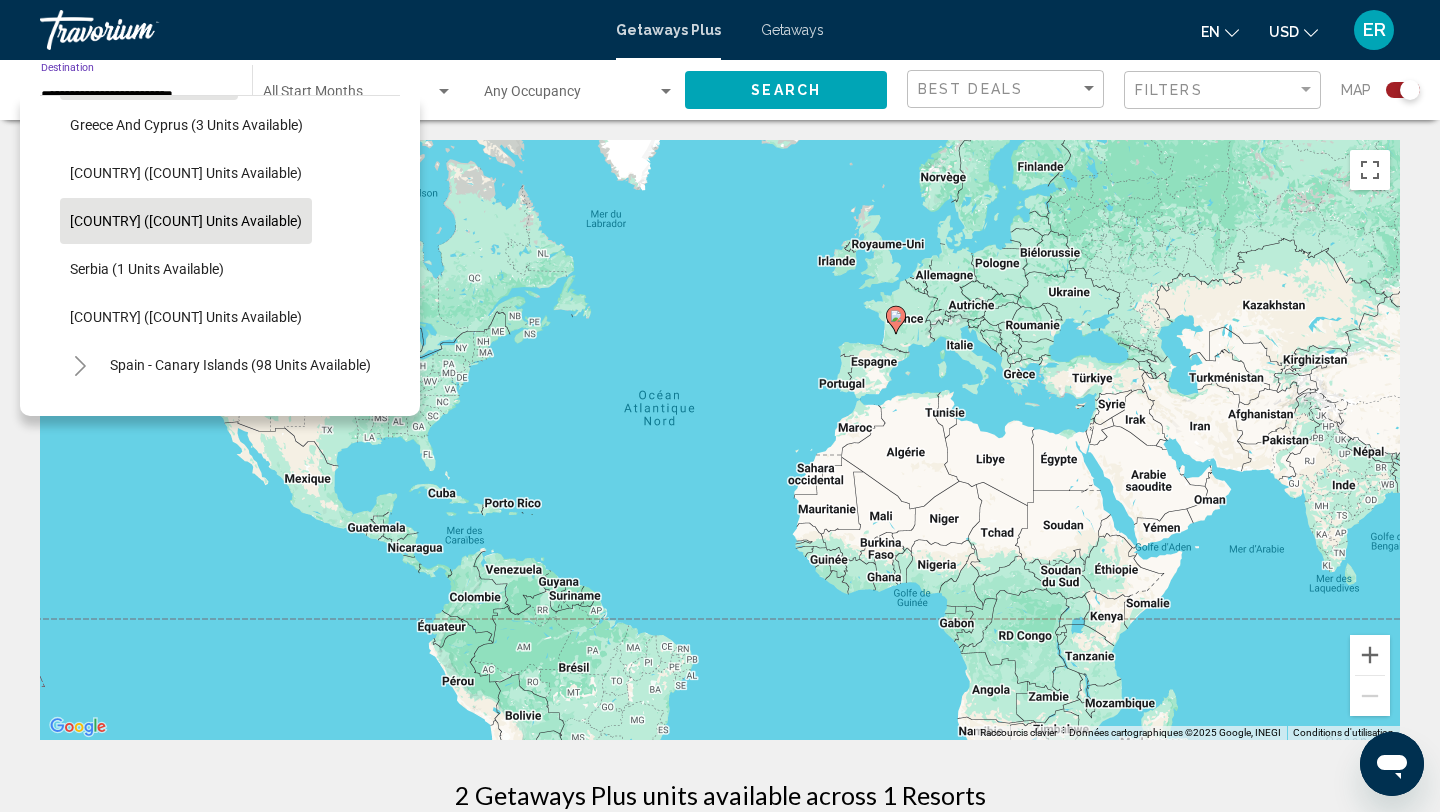 click on "[COUNTRY] ([COUNT] units available)" 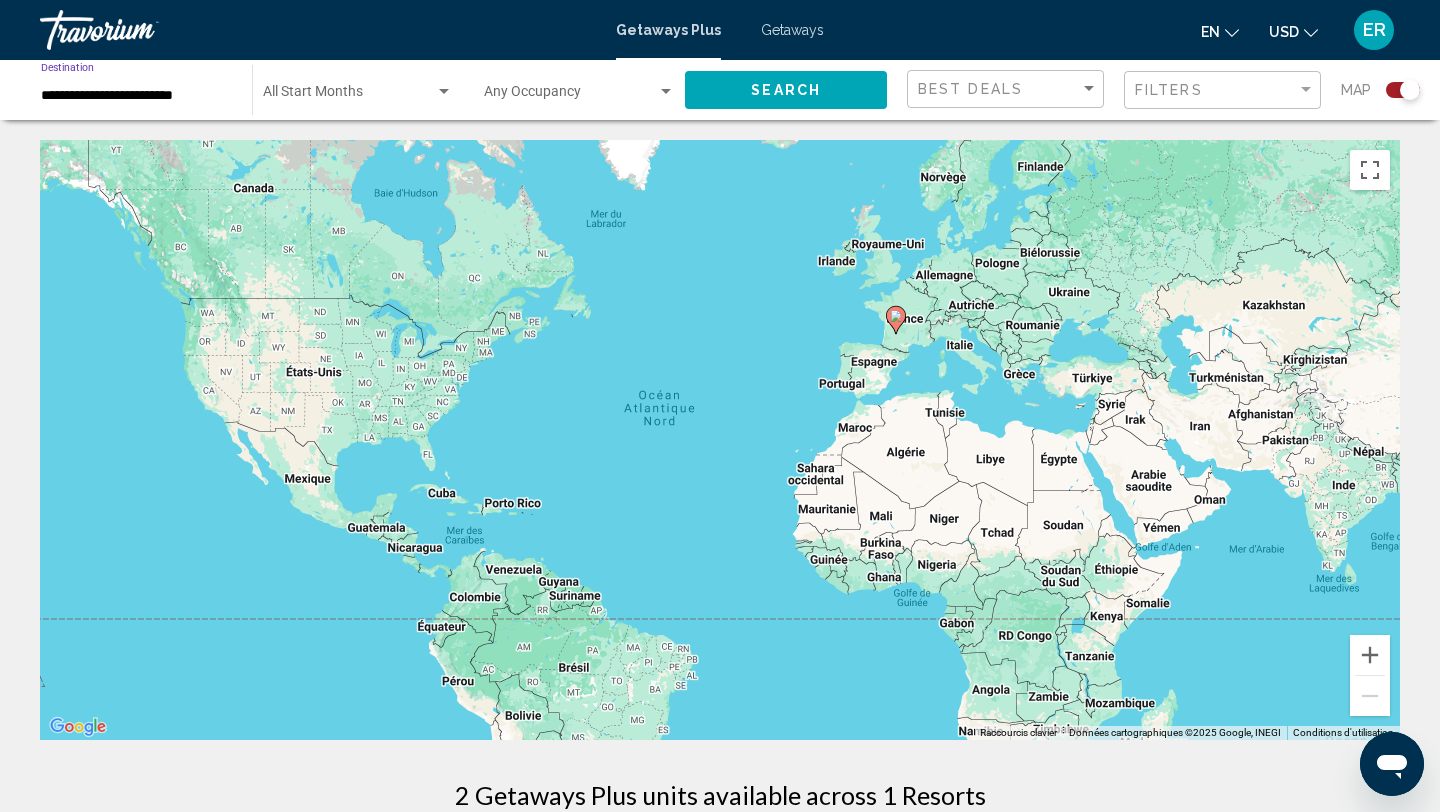 click on "Search" 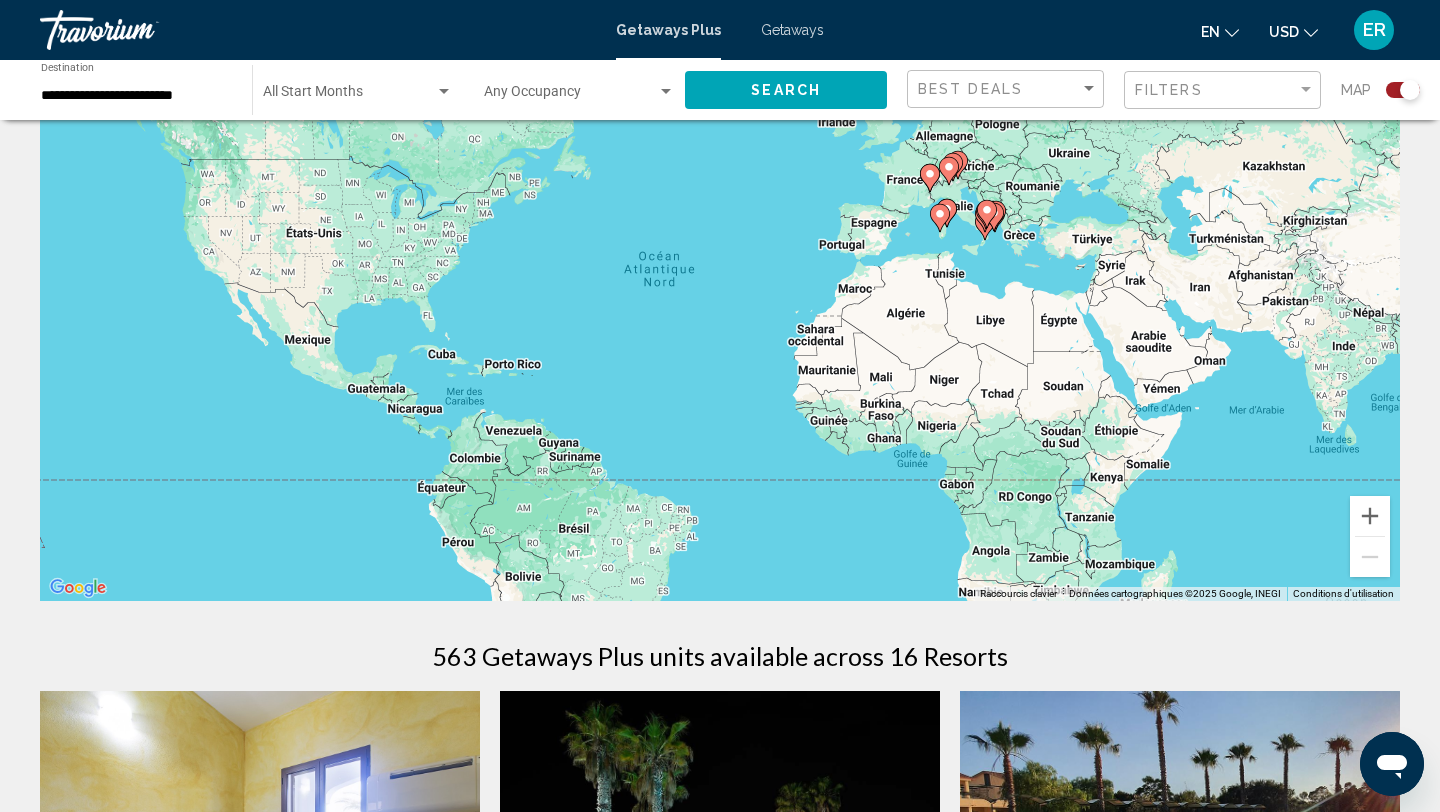 scroll, scrollTop: 0, scrollLeft: 0, axis: both 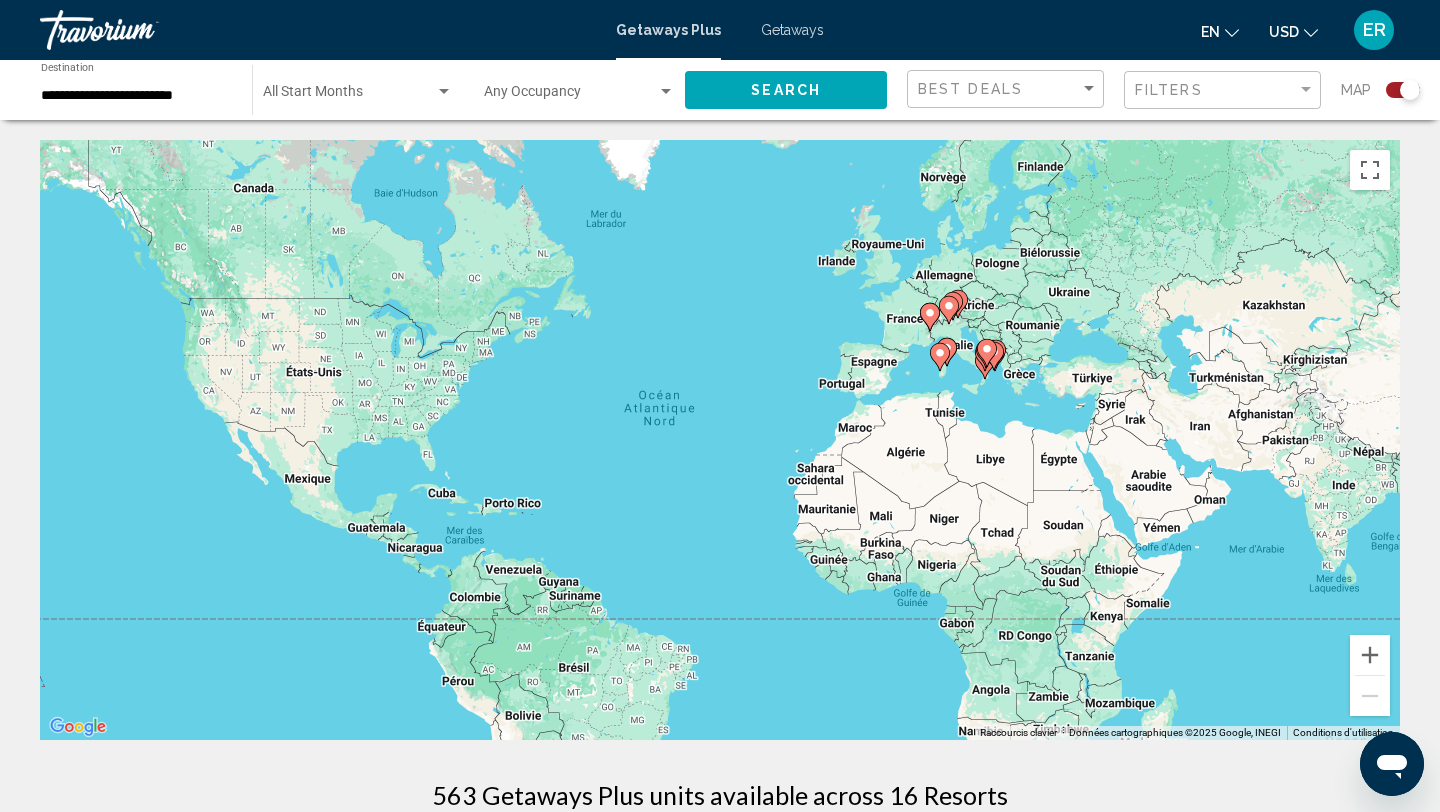 click at bounding box center (570, 96) 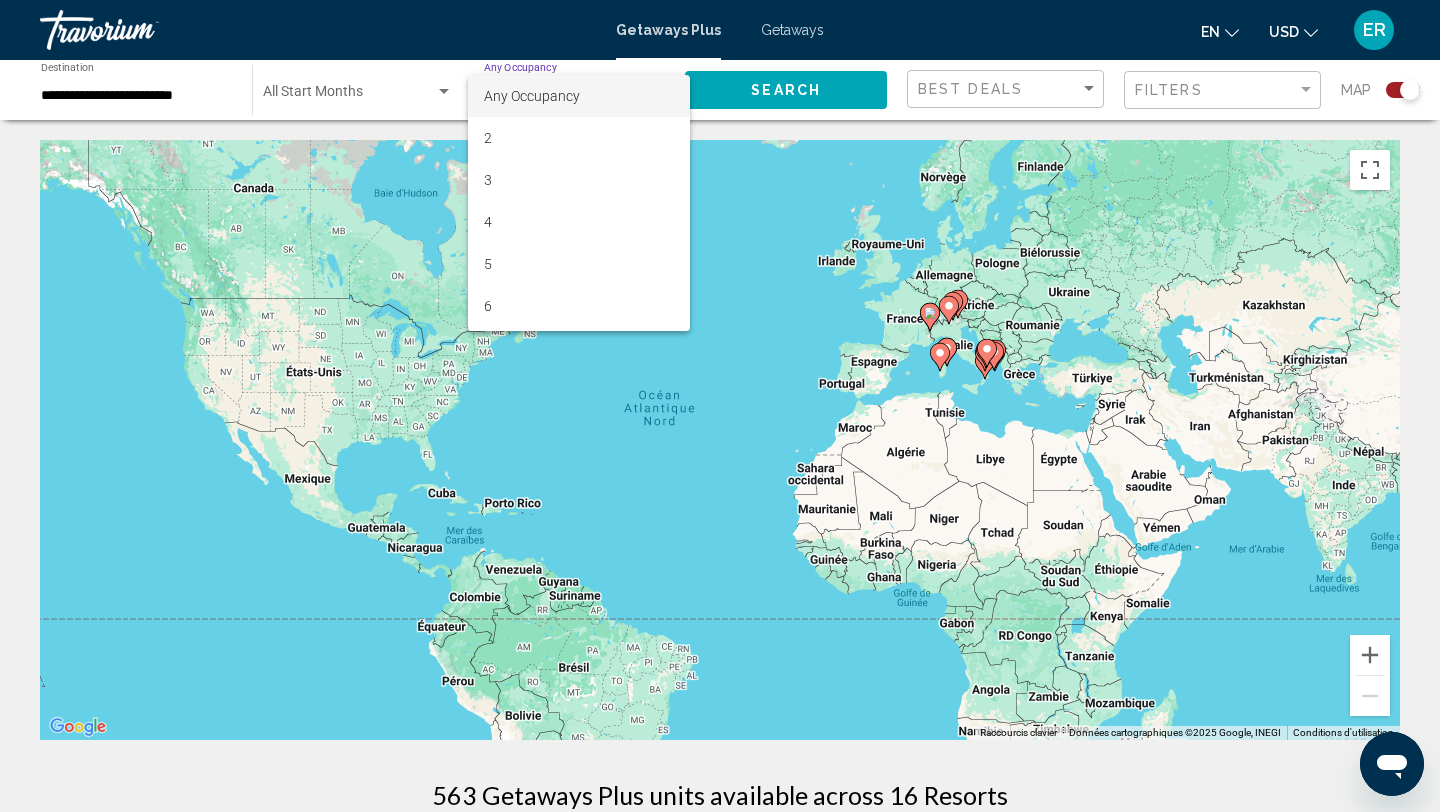 click at bounding box center [720, 406] 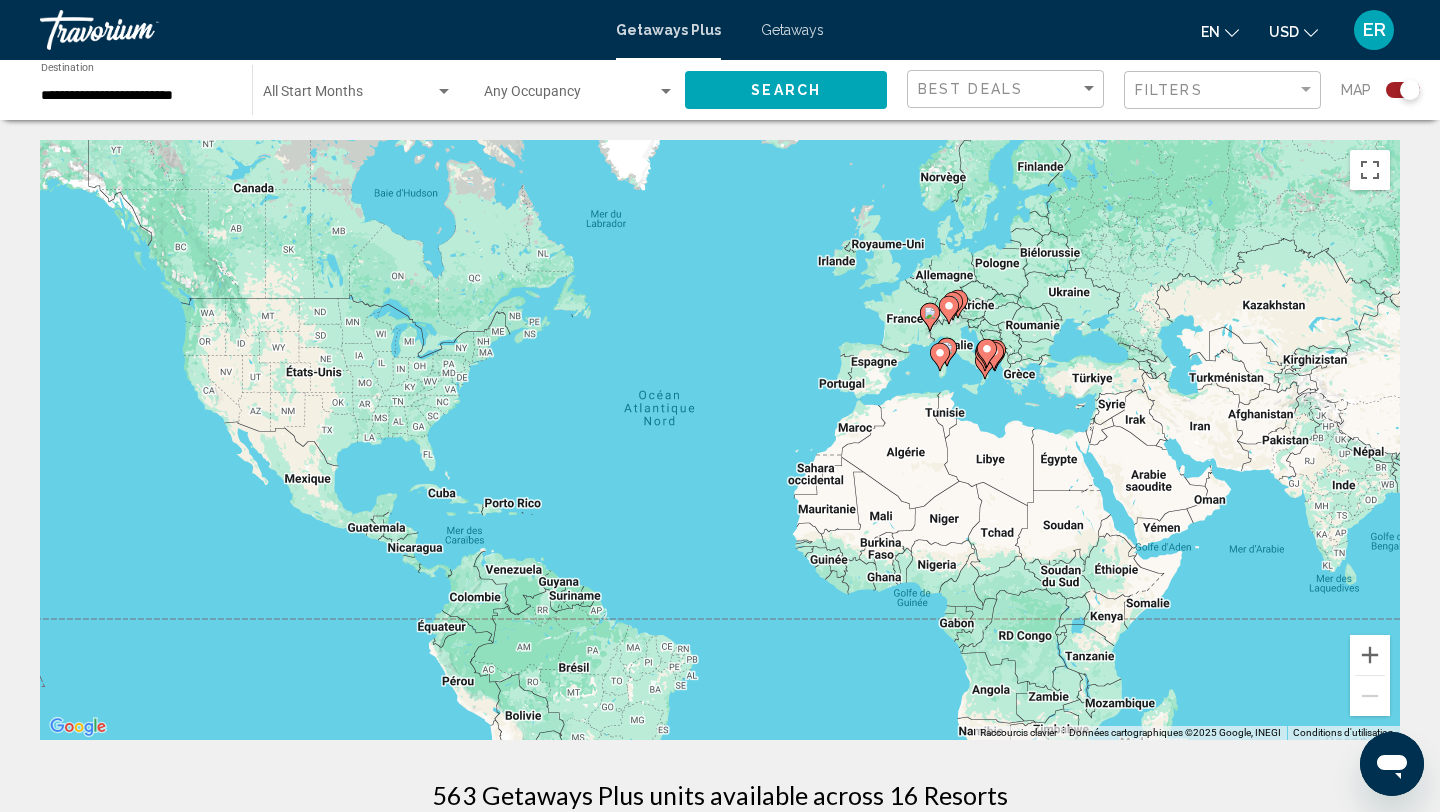 click at bounding box center [444, 92] 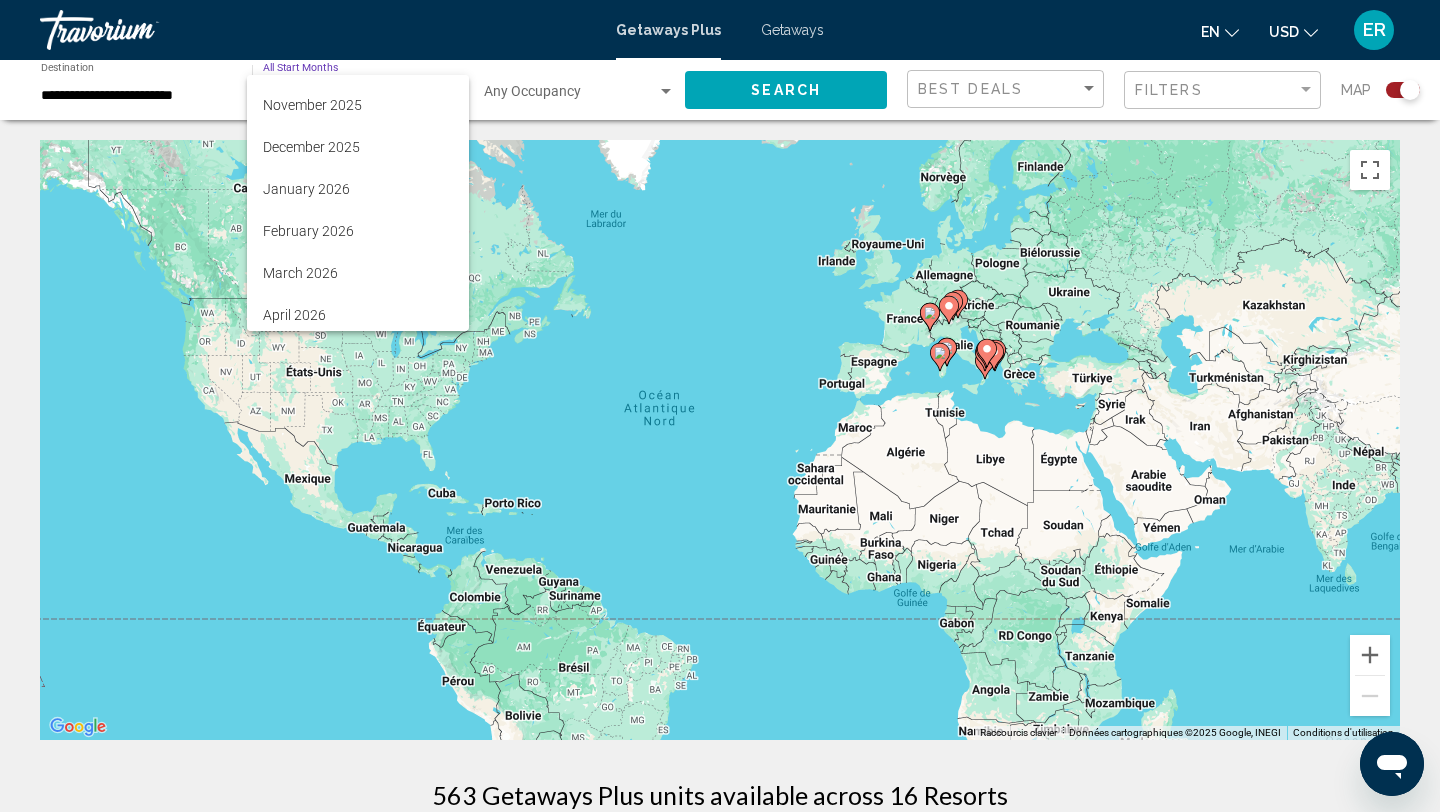 scroll, scrollTop: 167, scrollLeft: 0, axis: vertical 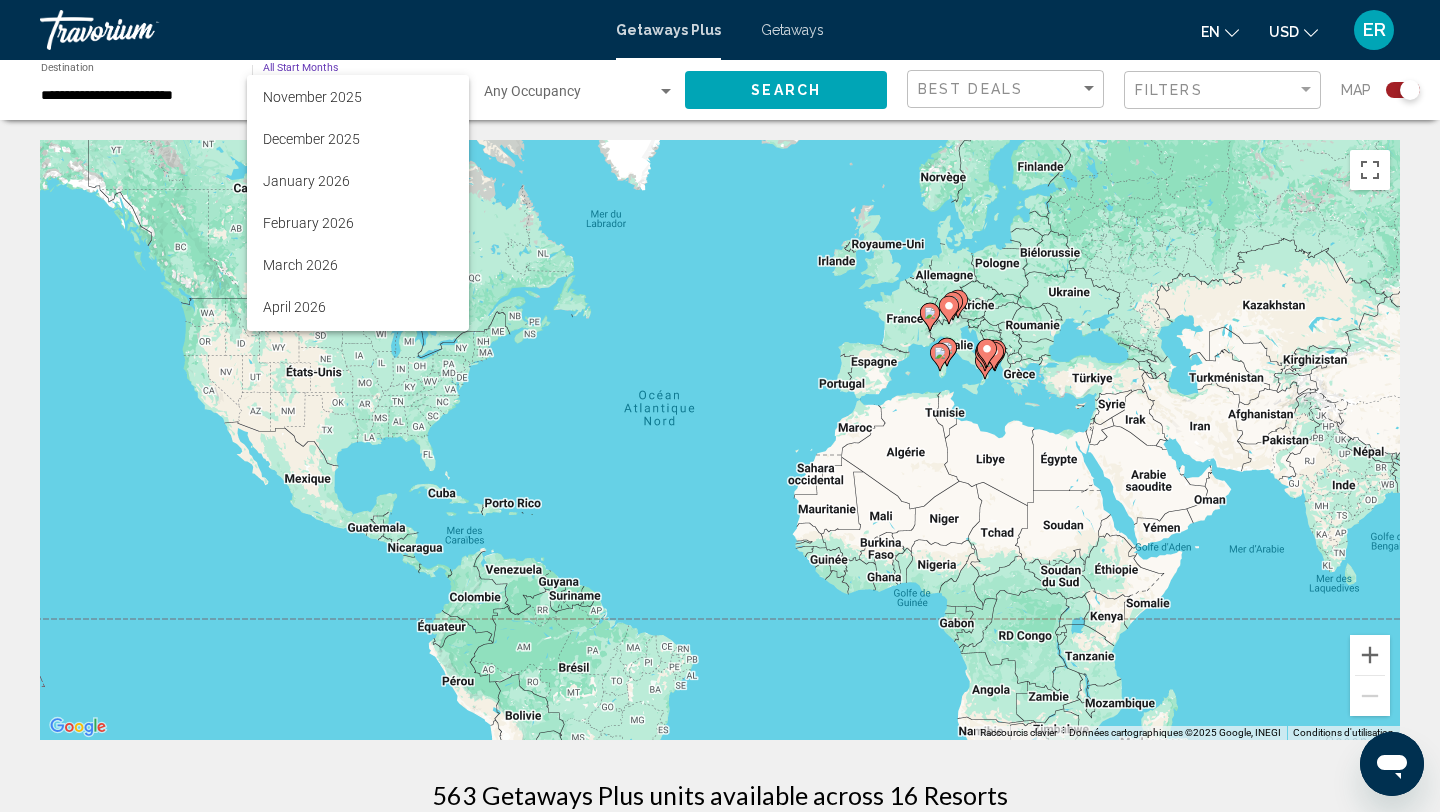 click at bounding box center (720, 406) 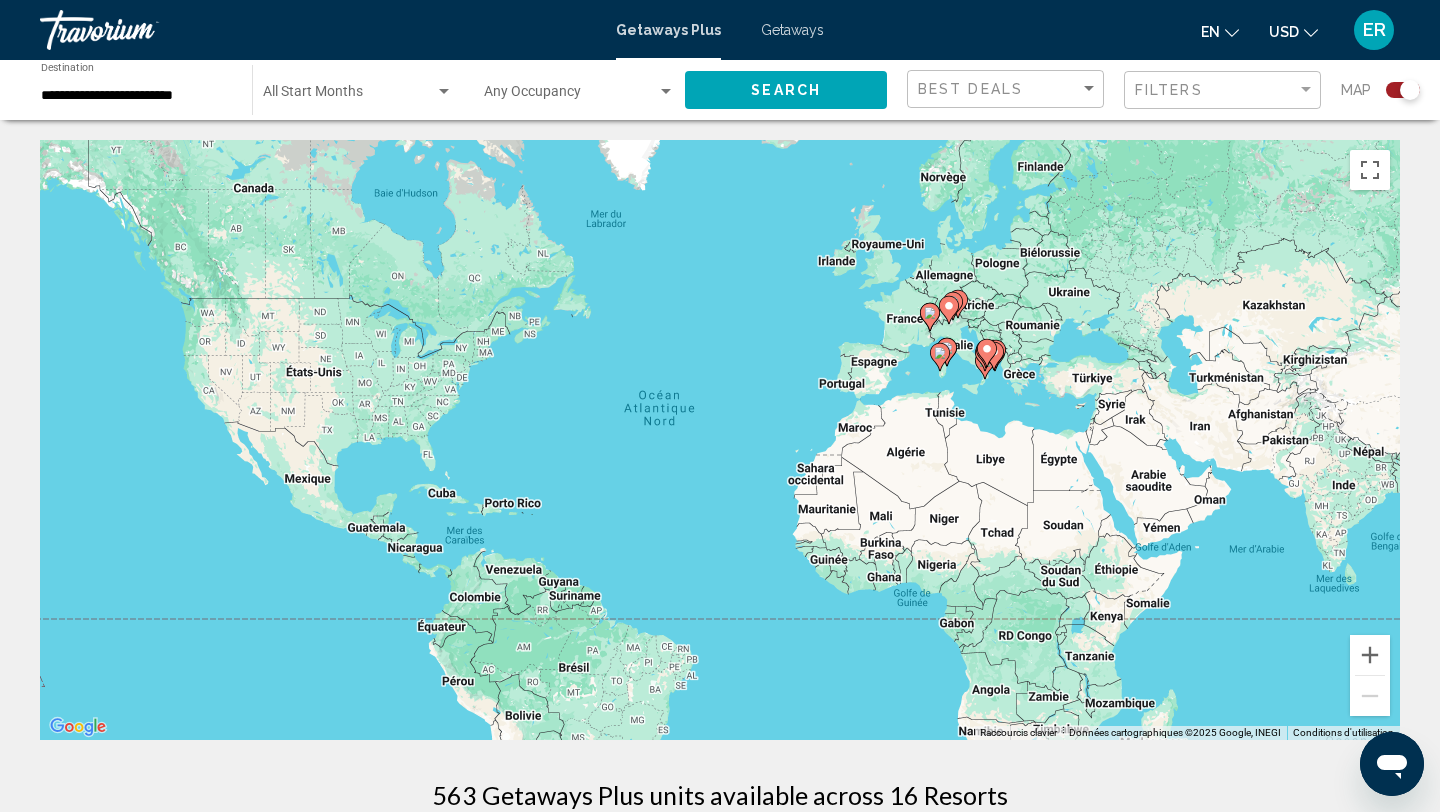 click on "**********" at bounding box center [136, 96] 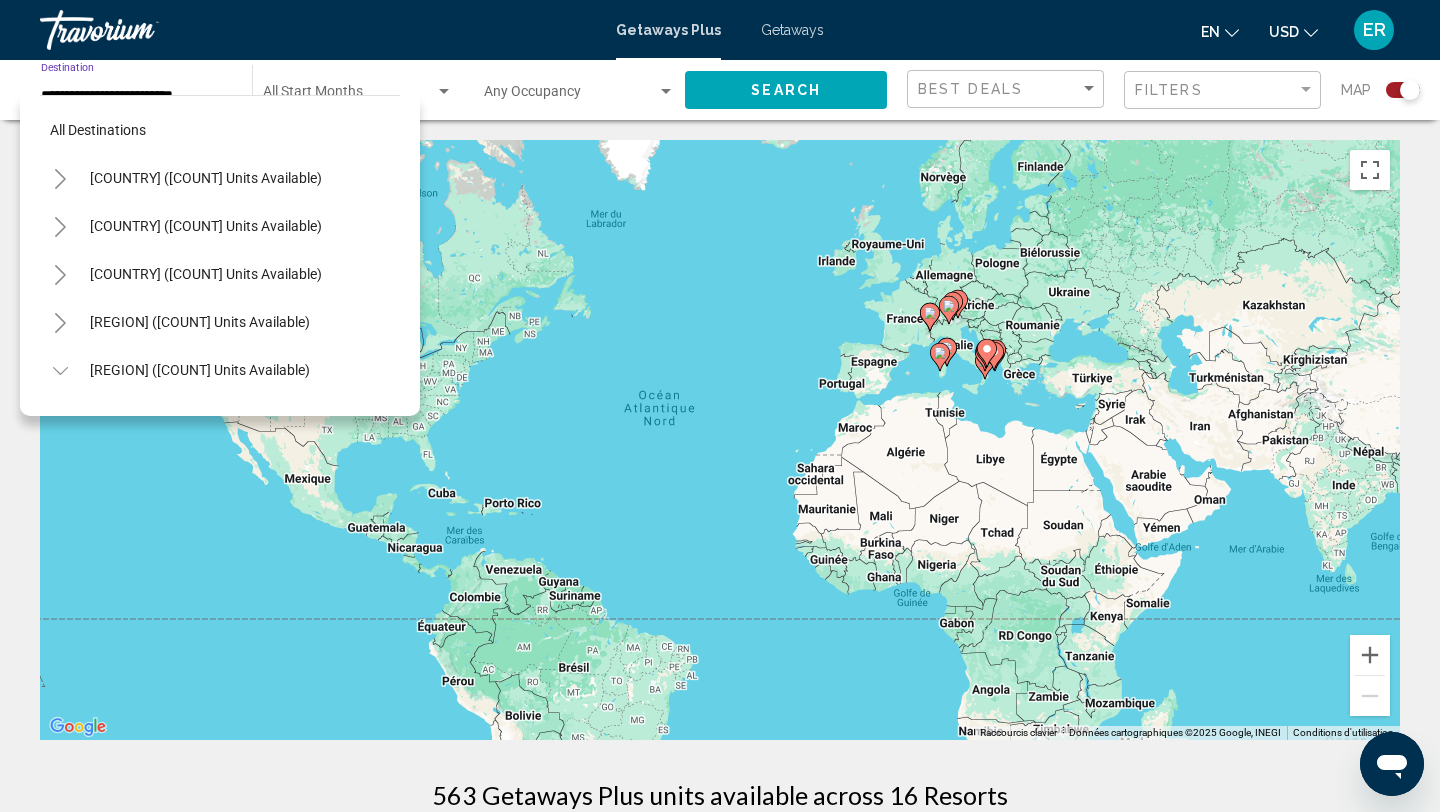 scroll, scrollTop: 551, scrollLeft: 0, axis: vertical 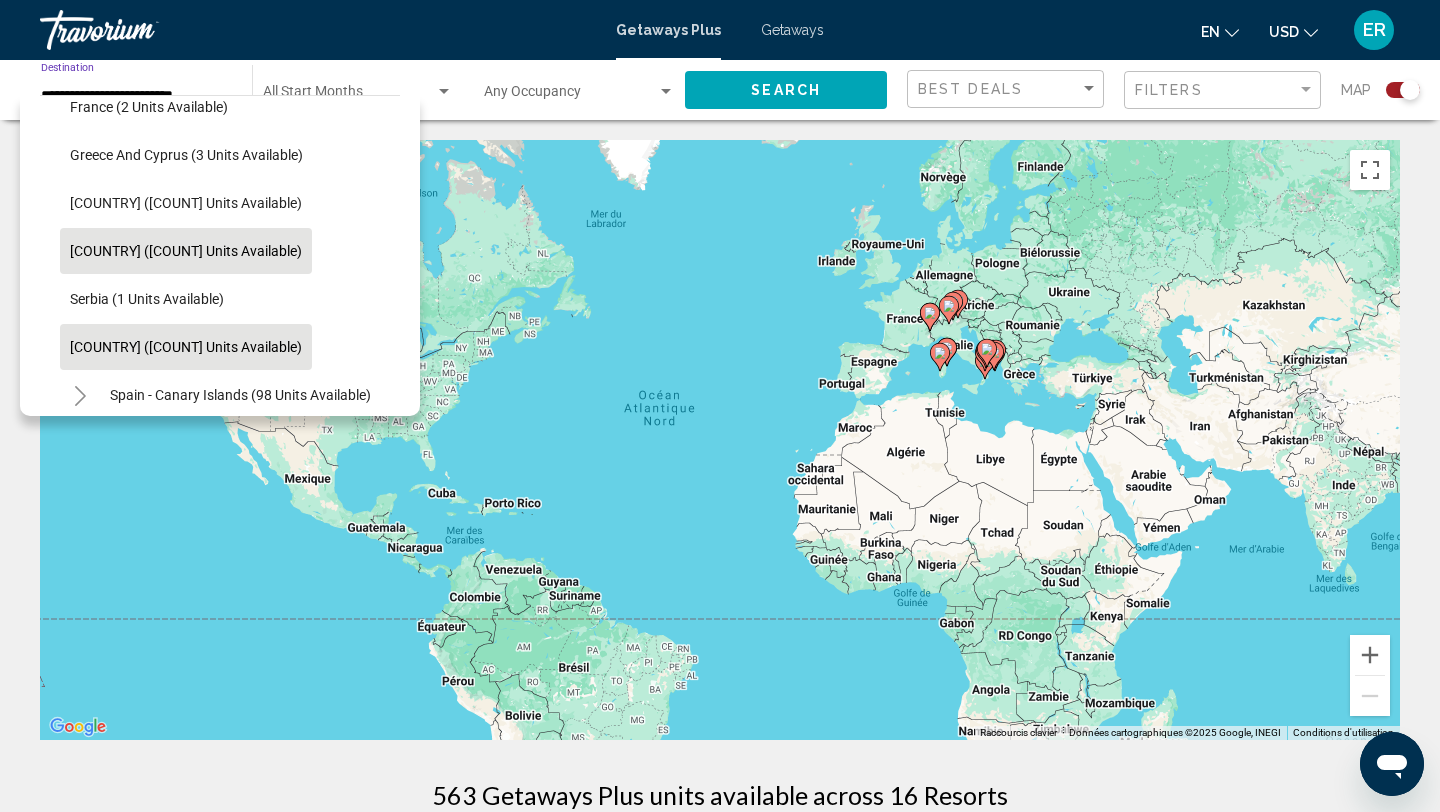 click on "[COUNTRY] ([COUNT] units available)" 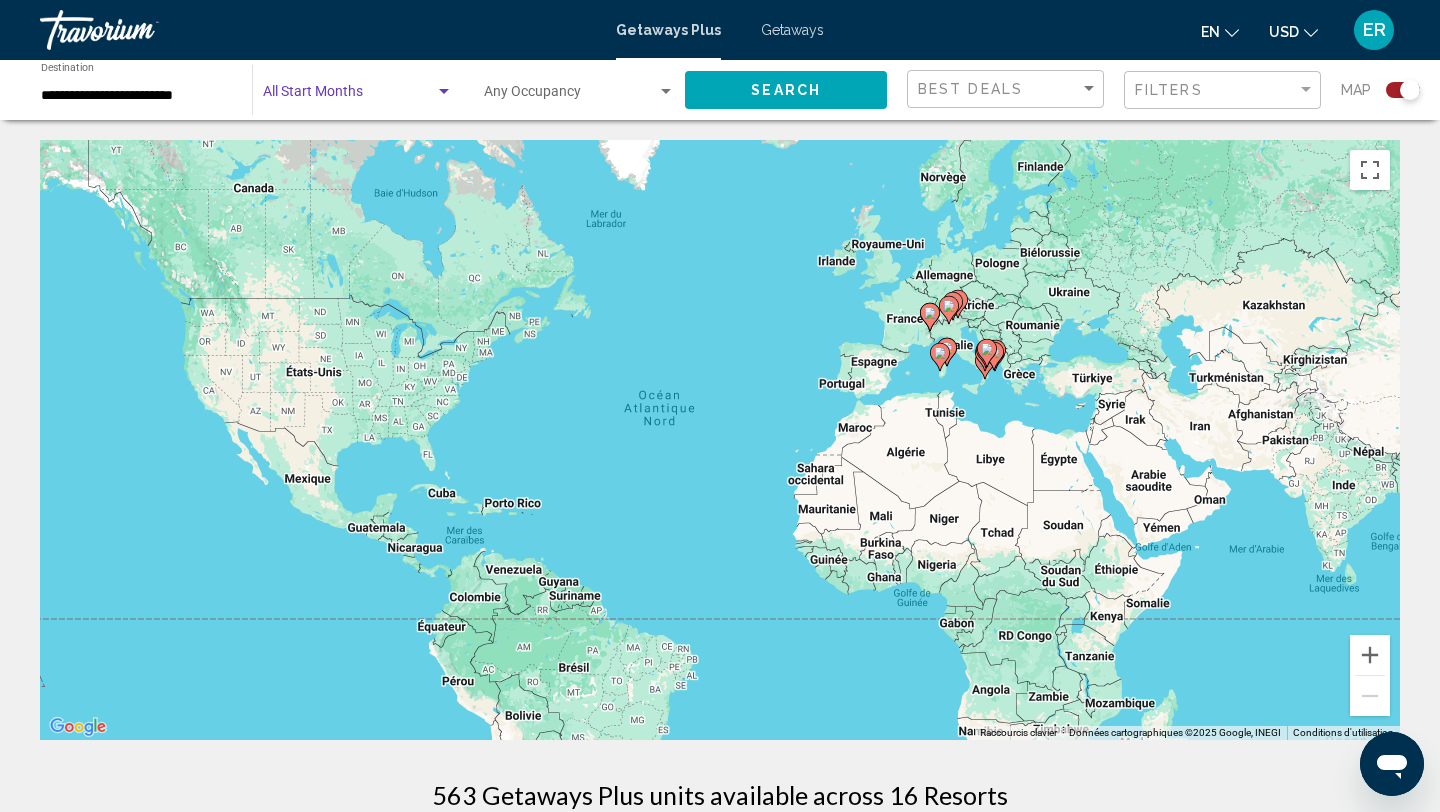 click at bounding box center [349, 96] 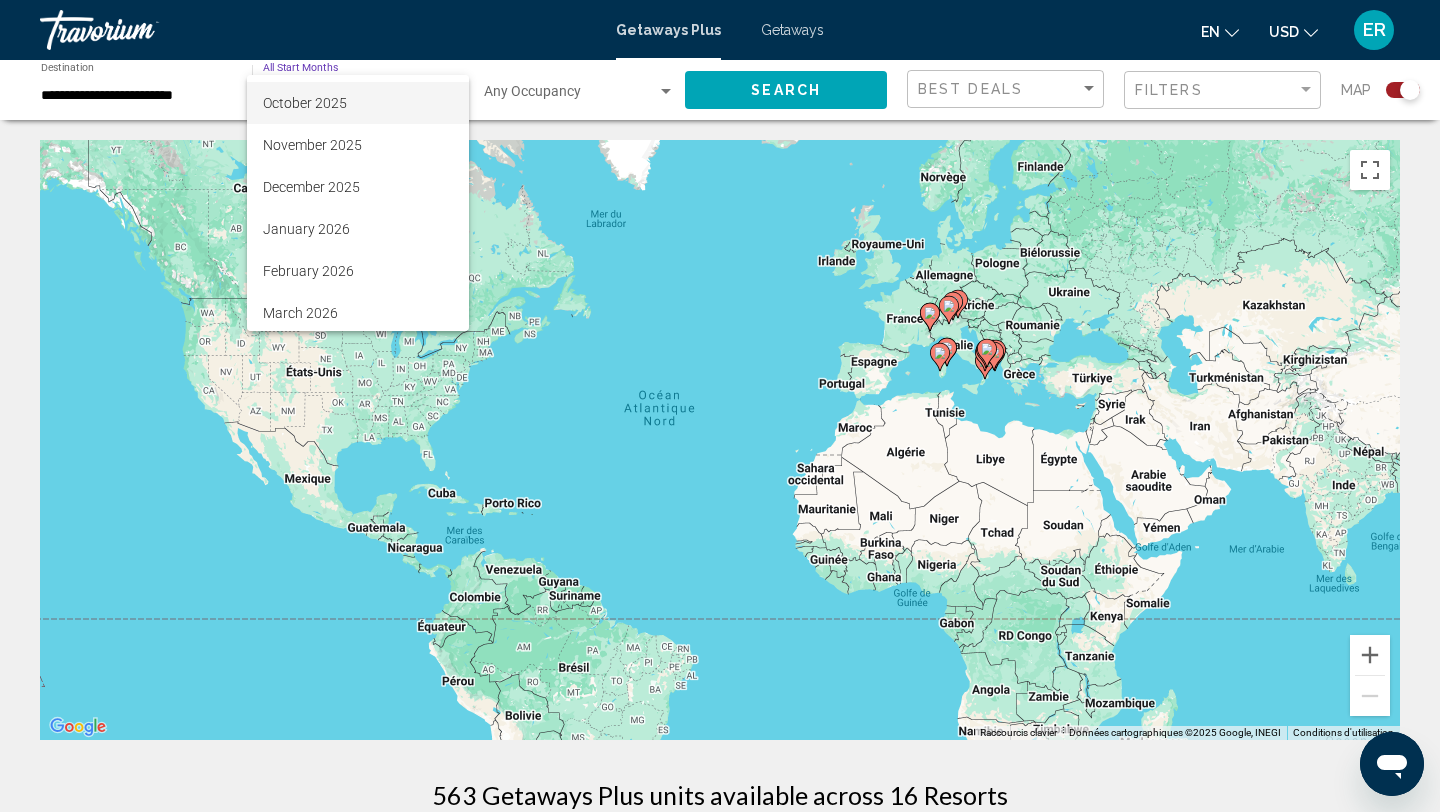 scroll, scrollTop: 290, scrollLeft: 0, axis: vertical 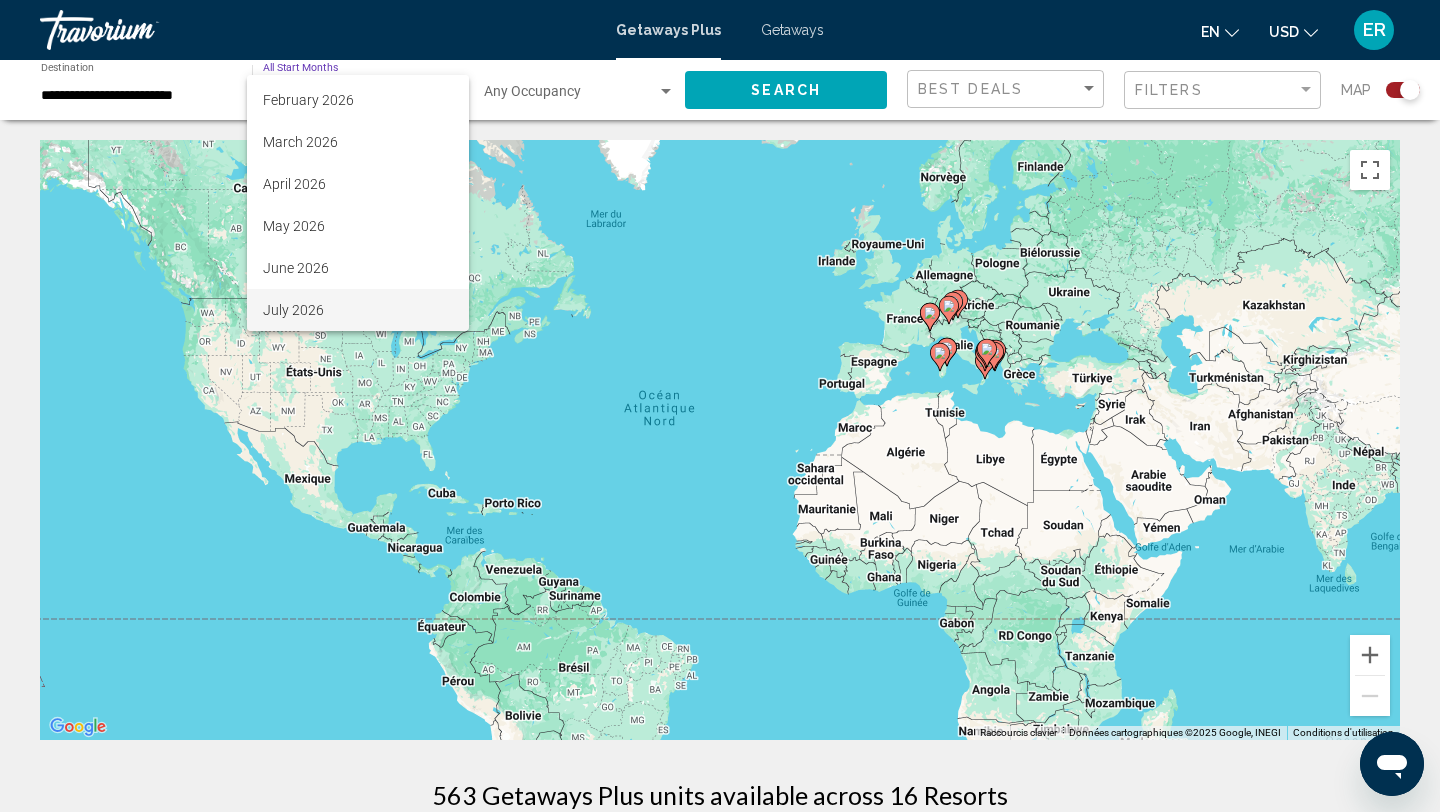 click on "July 2026" at bounding box center (358, 310) 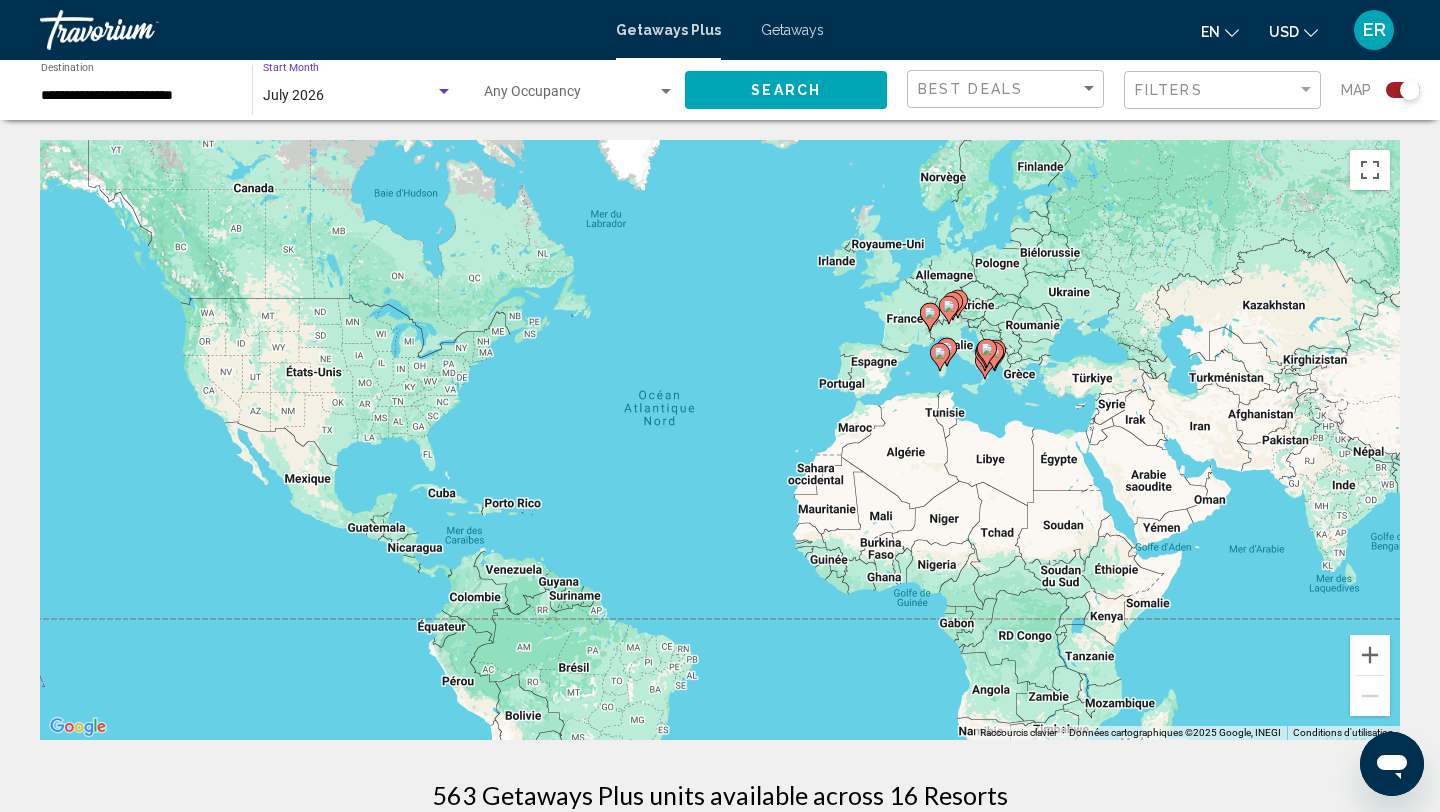 click at bounding box center [570, 96] 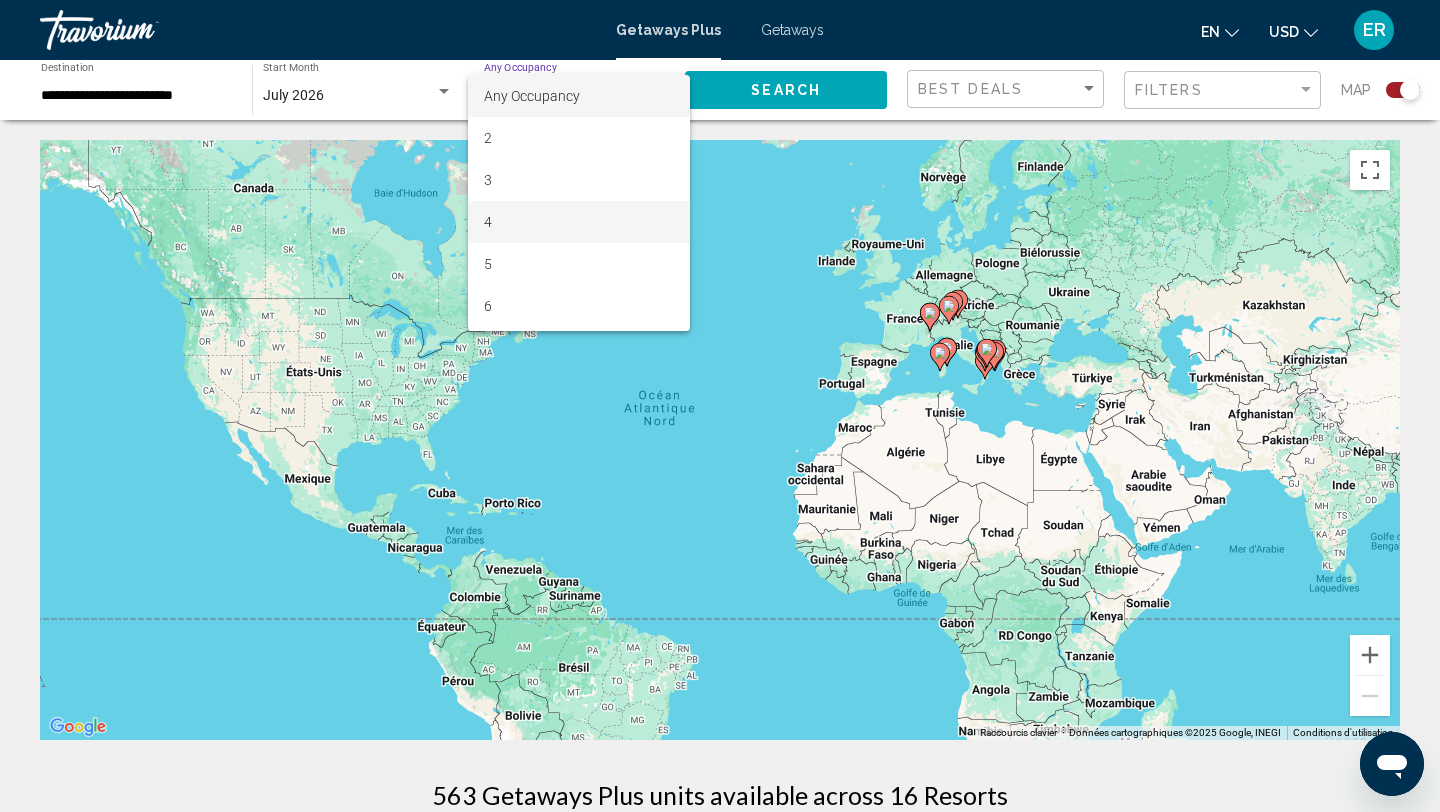 click on "4" at bounding box center [579, 222] 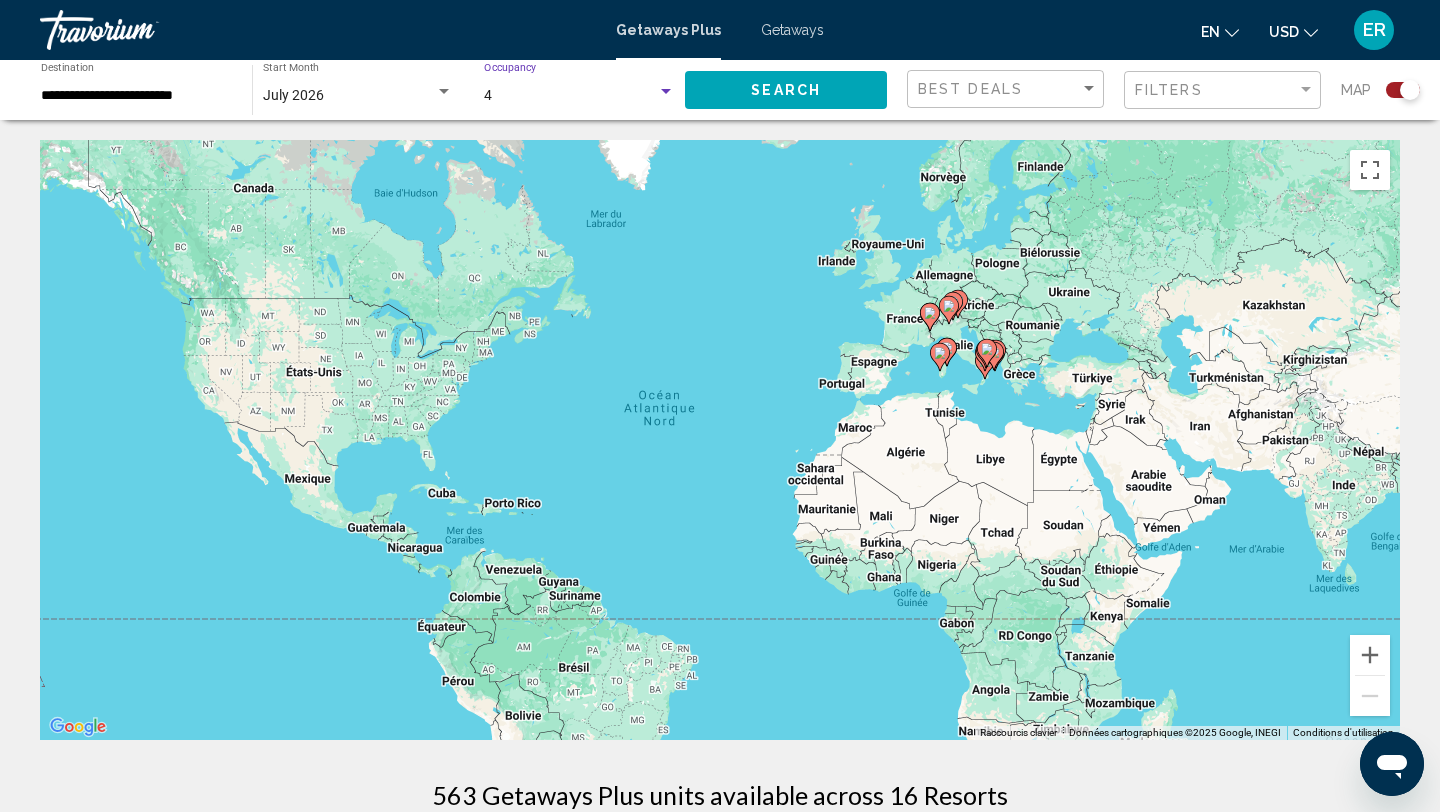 click on "Search" 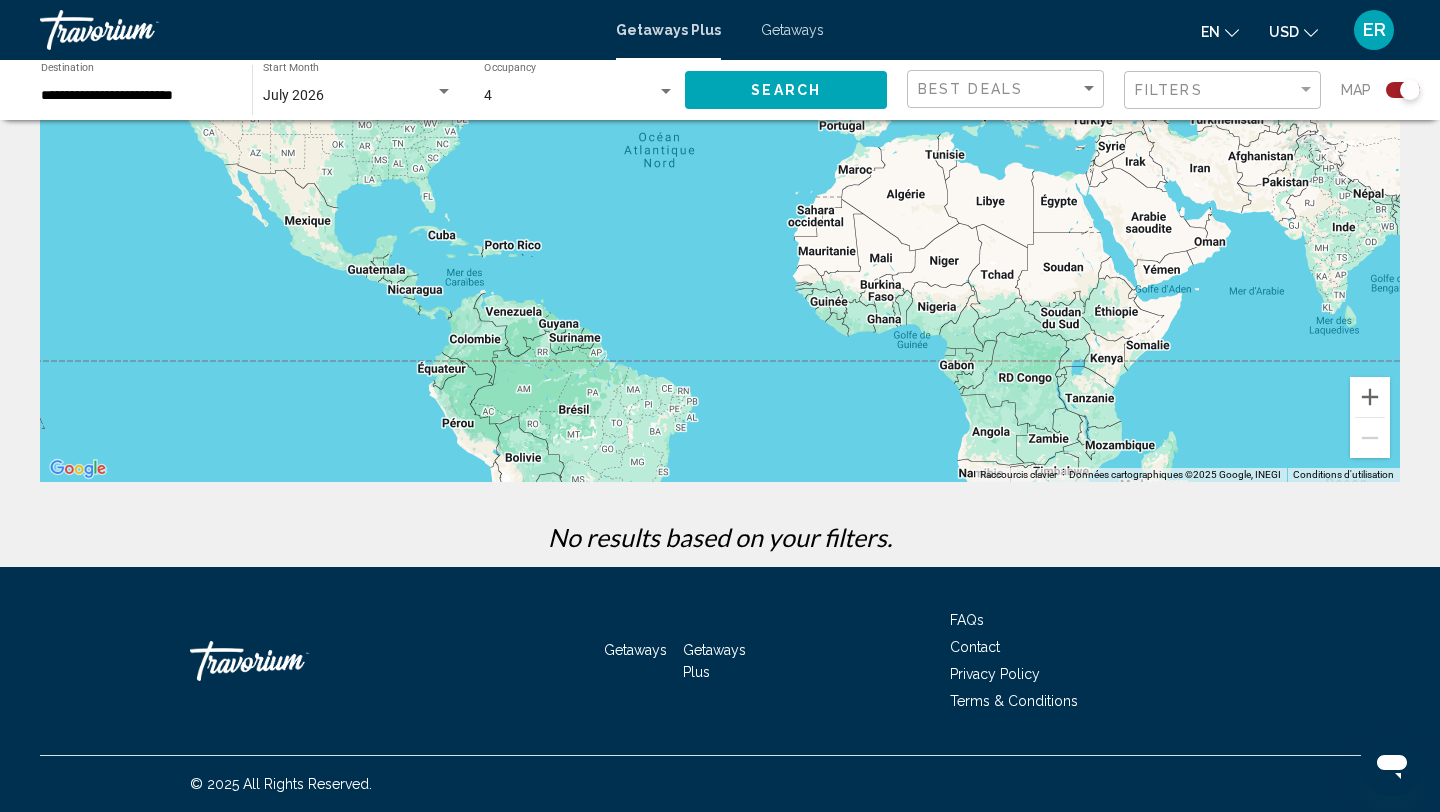 scroll, scrollTop: 0, scrollLeft: 0, axis: both 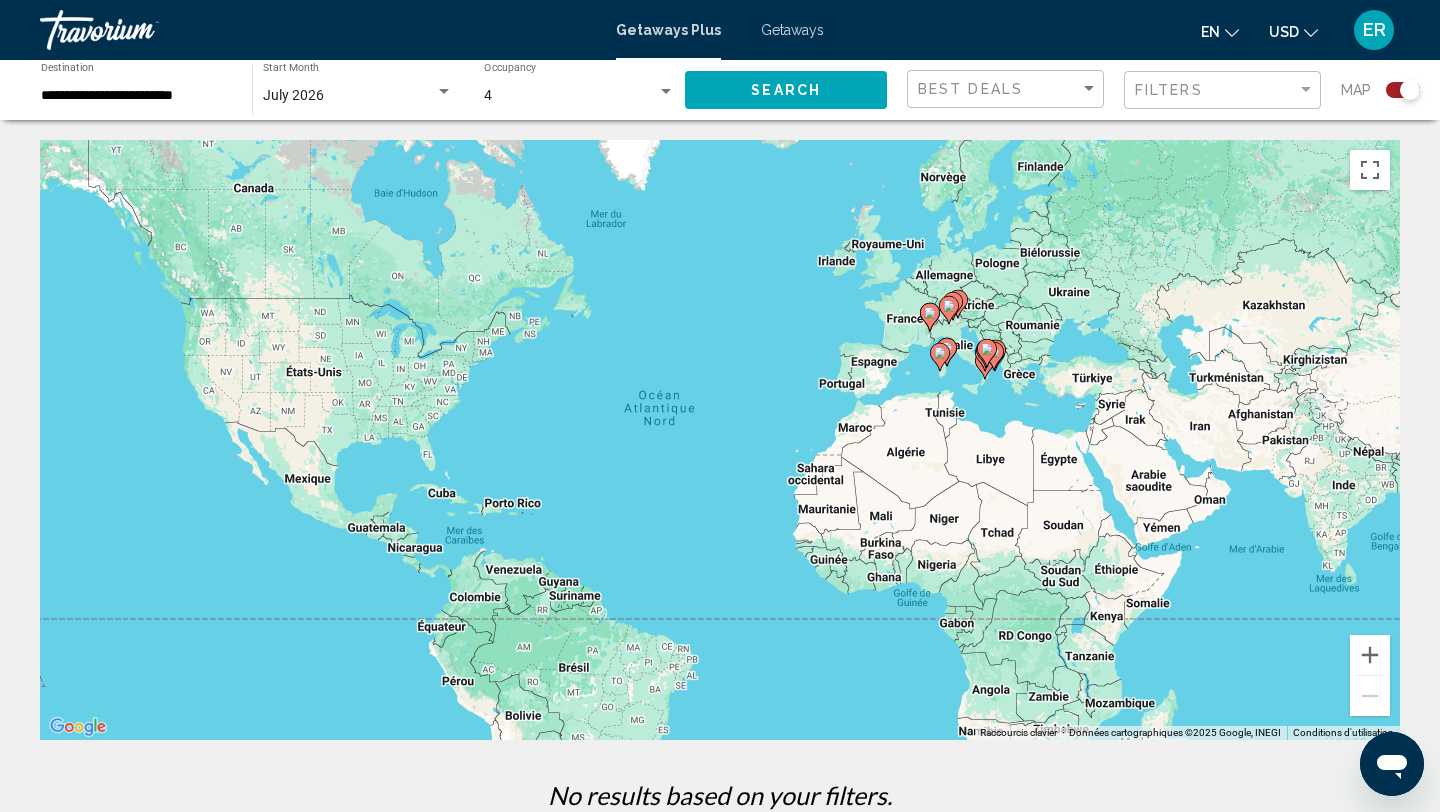 click on "[MONTH] [YEAR] Start Month All Start Months" 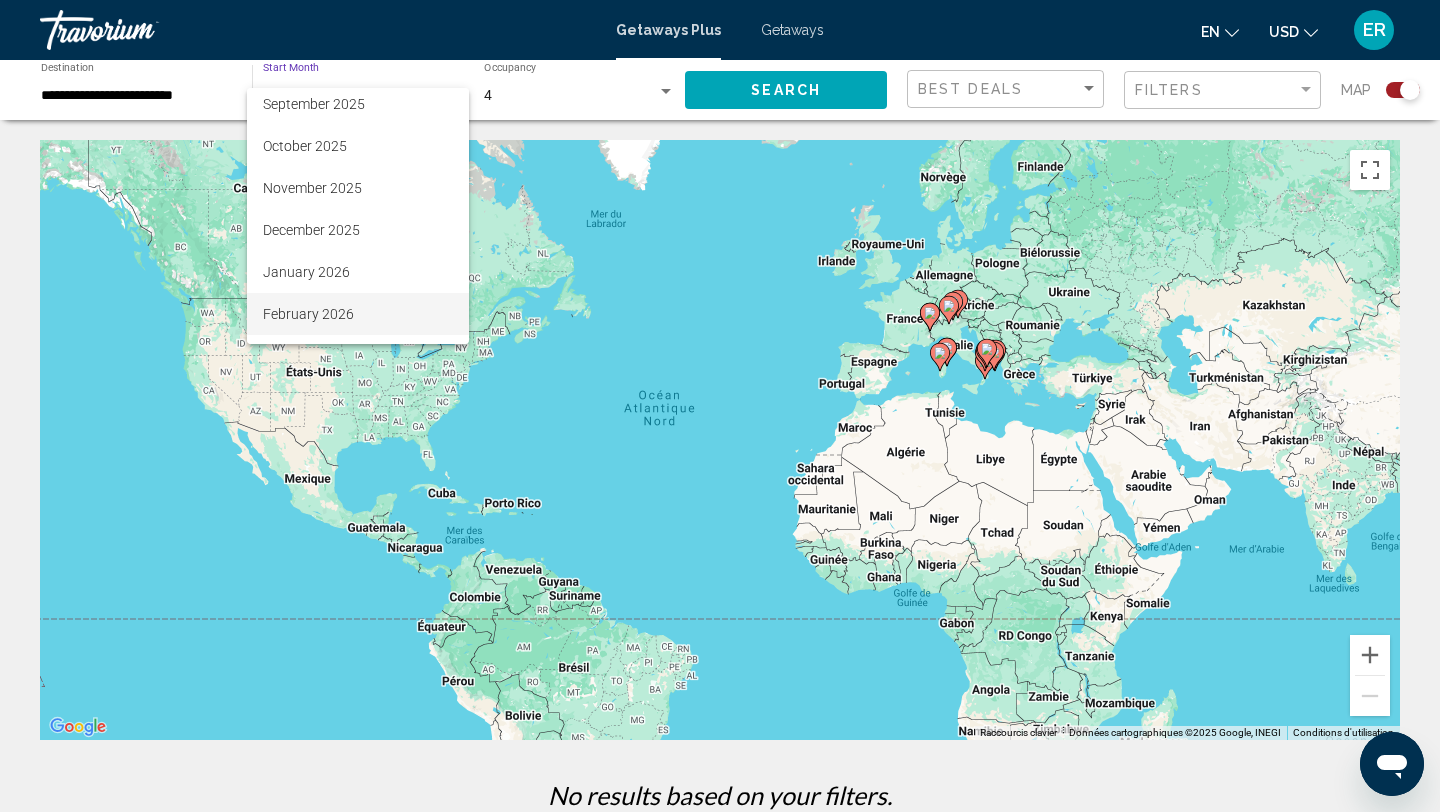 scroll, scrollTop: 0, scrollLeft: 0, axis: both 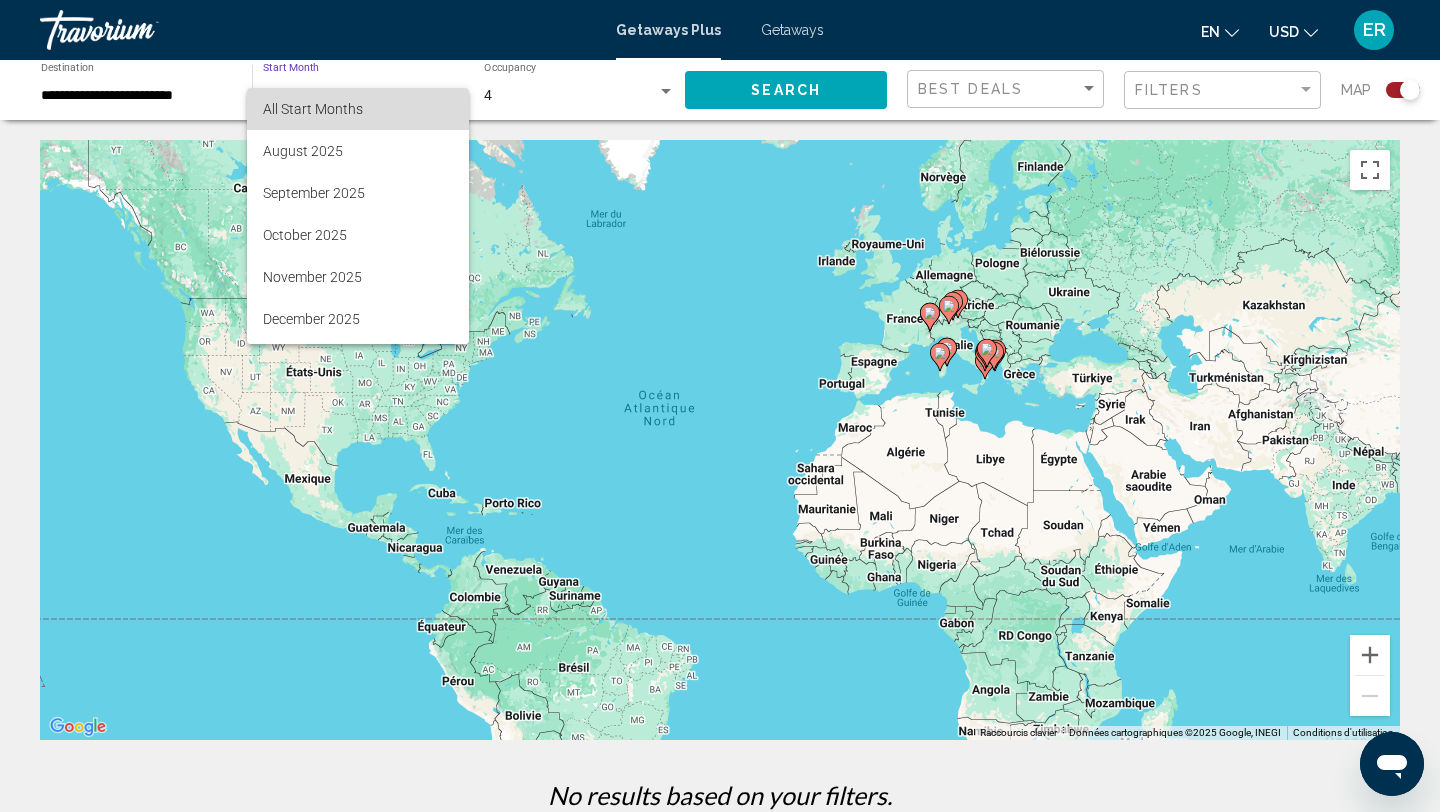 click on "All Start Months" at bounding box center [358, 109] 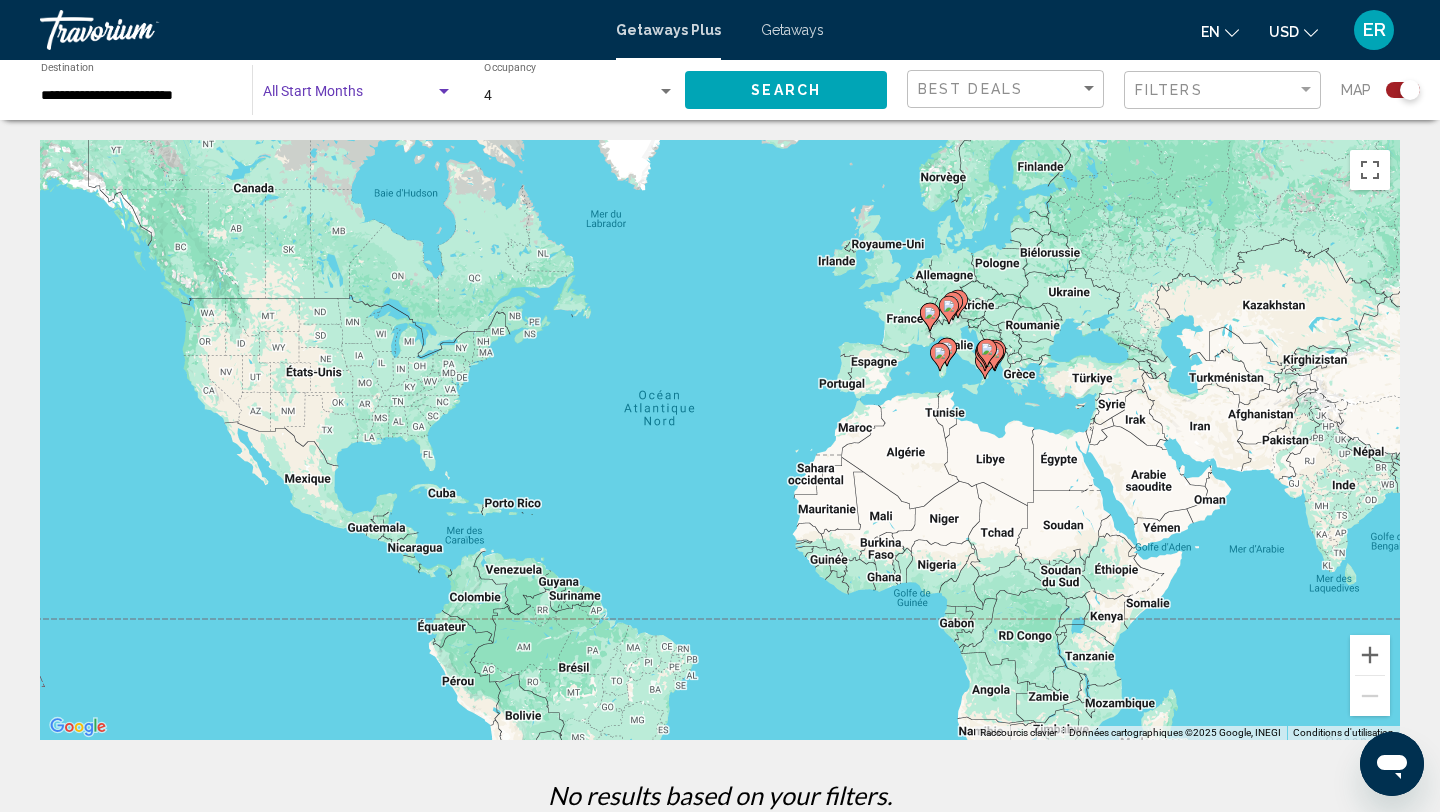 click on "4" at bounding box center [570, 96] 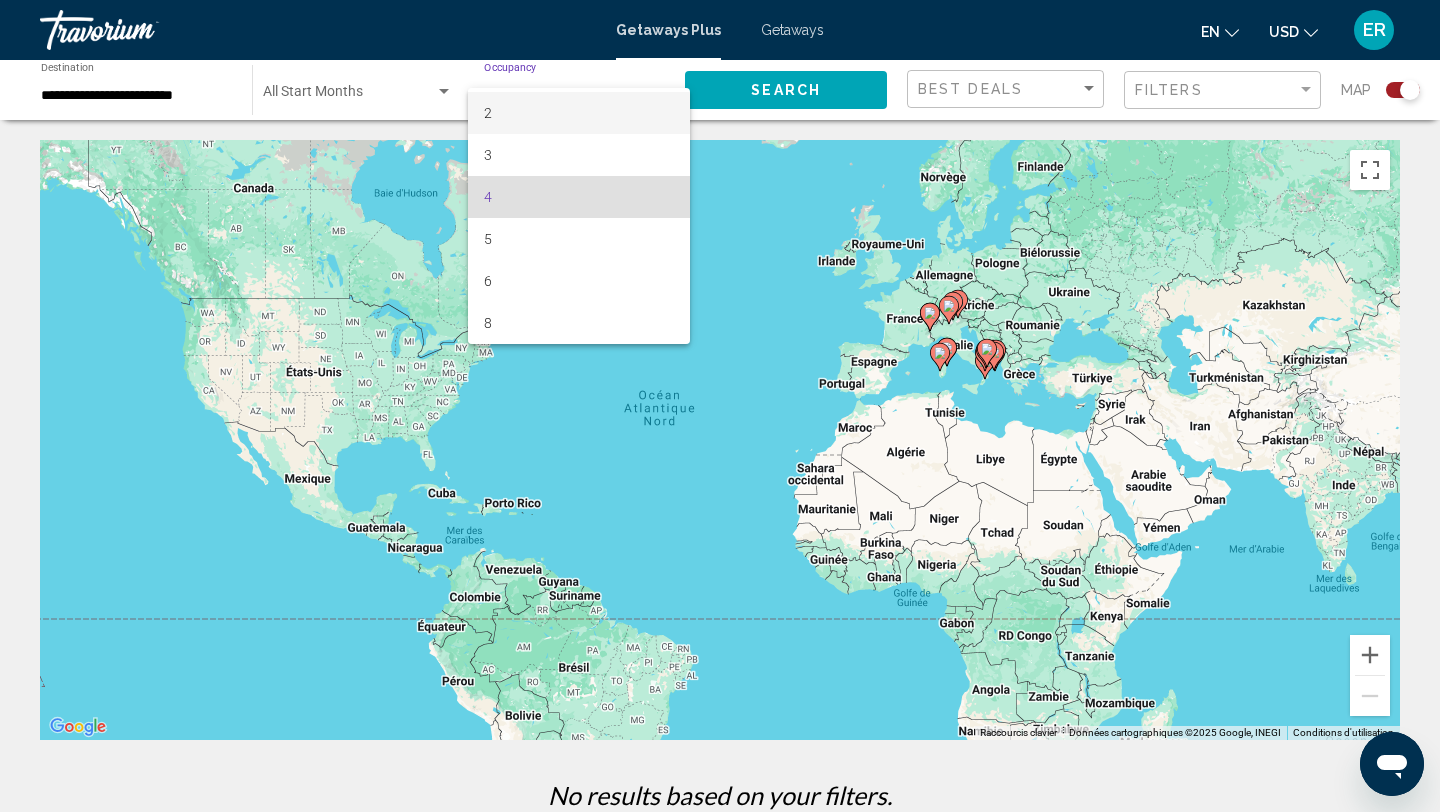 scroll, scrollTop: 0, scrollLeft: 0, axis: both 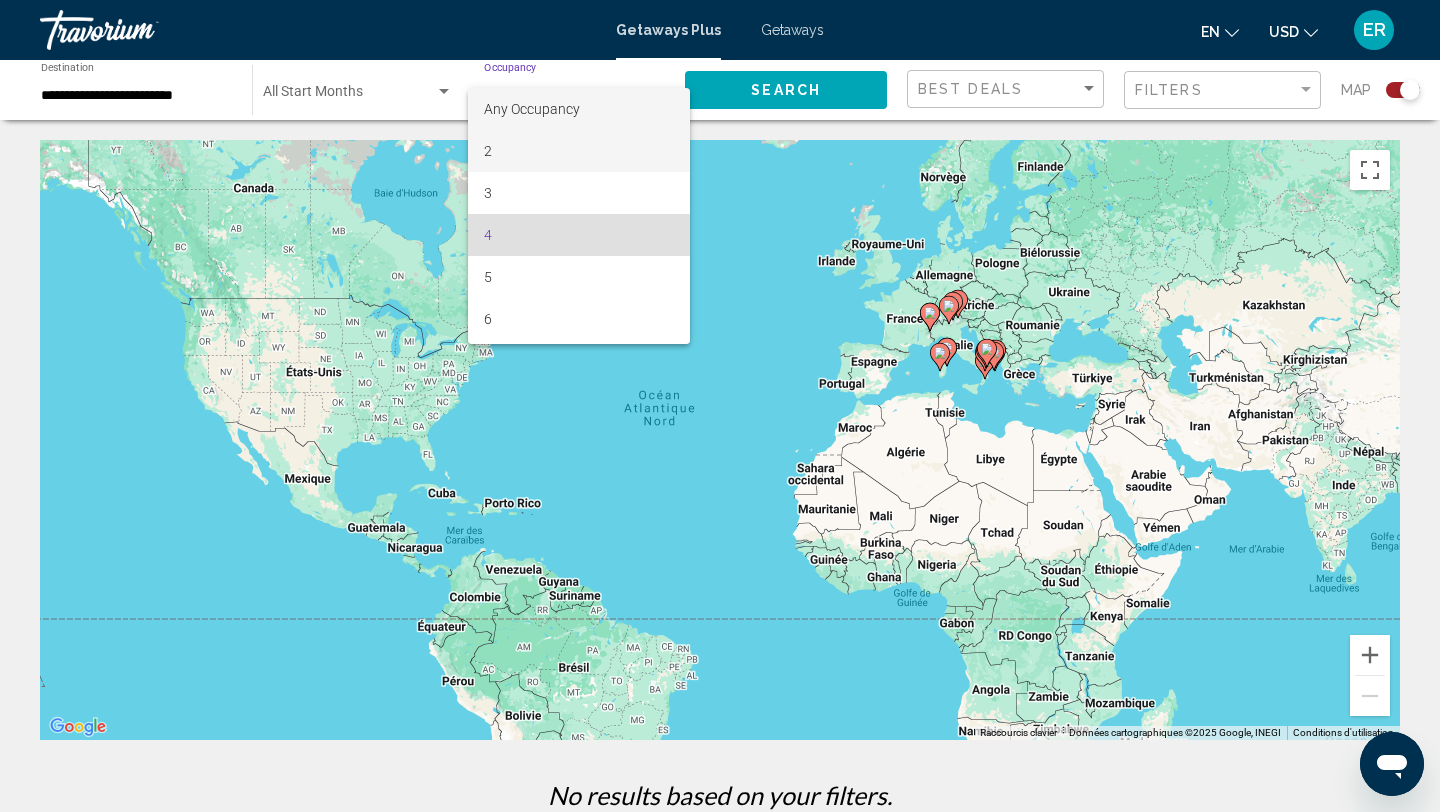 click on "Any Occupancy" at bounding box center (532, 109) 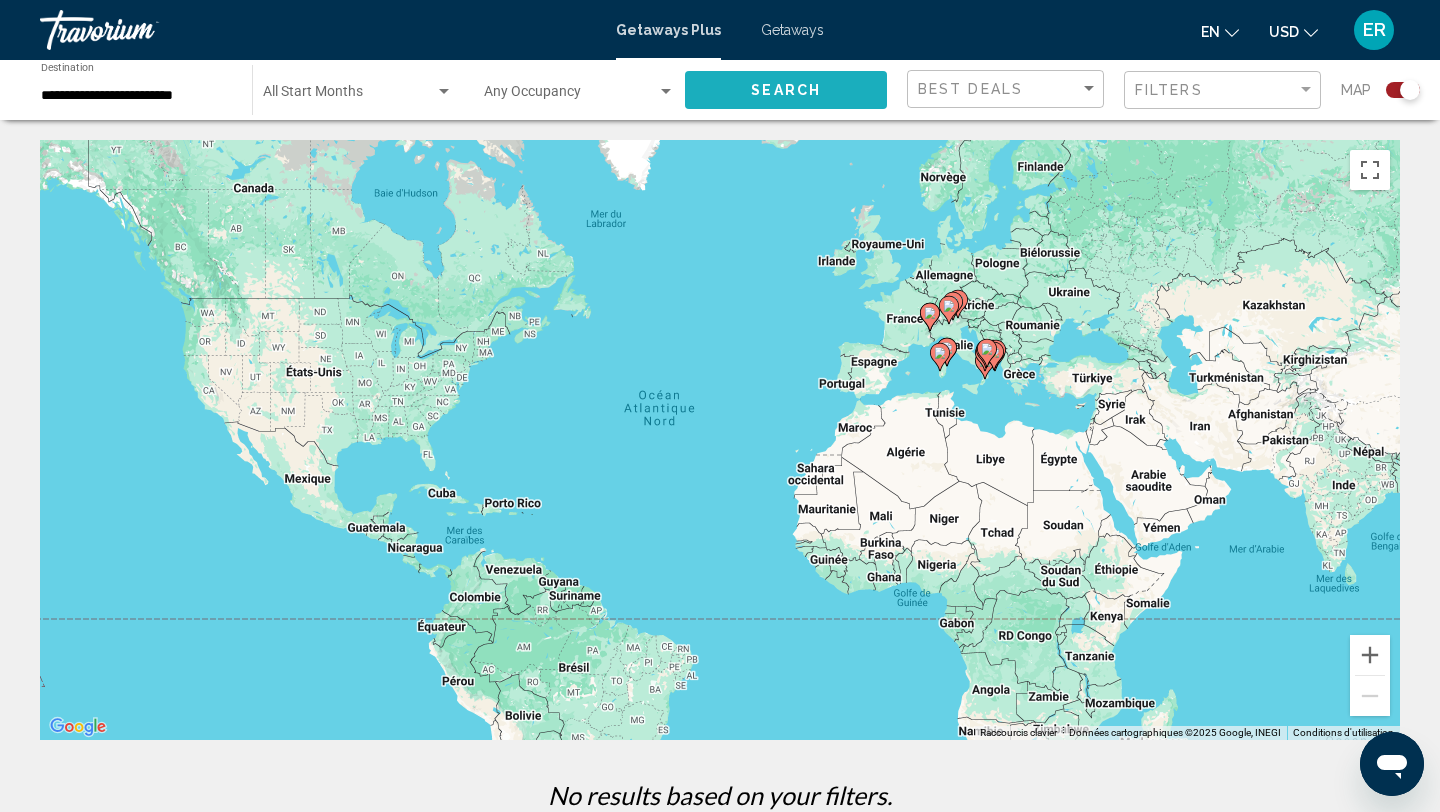 click on "Search" 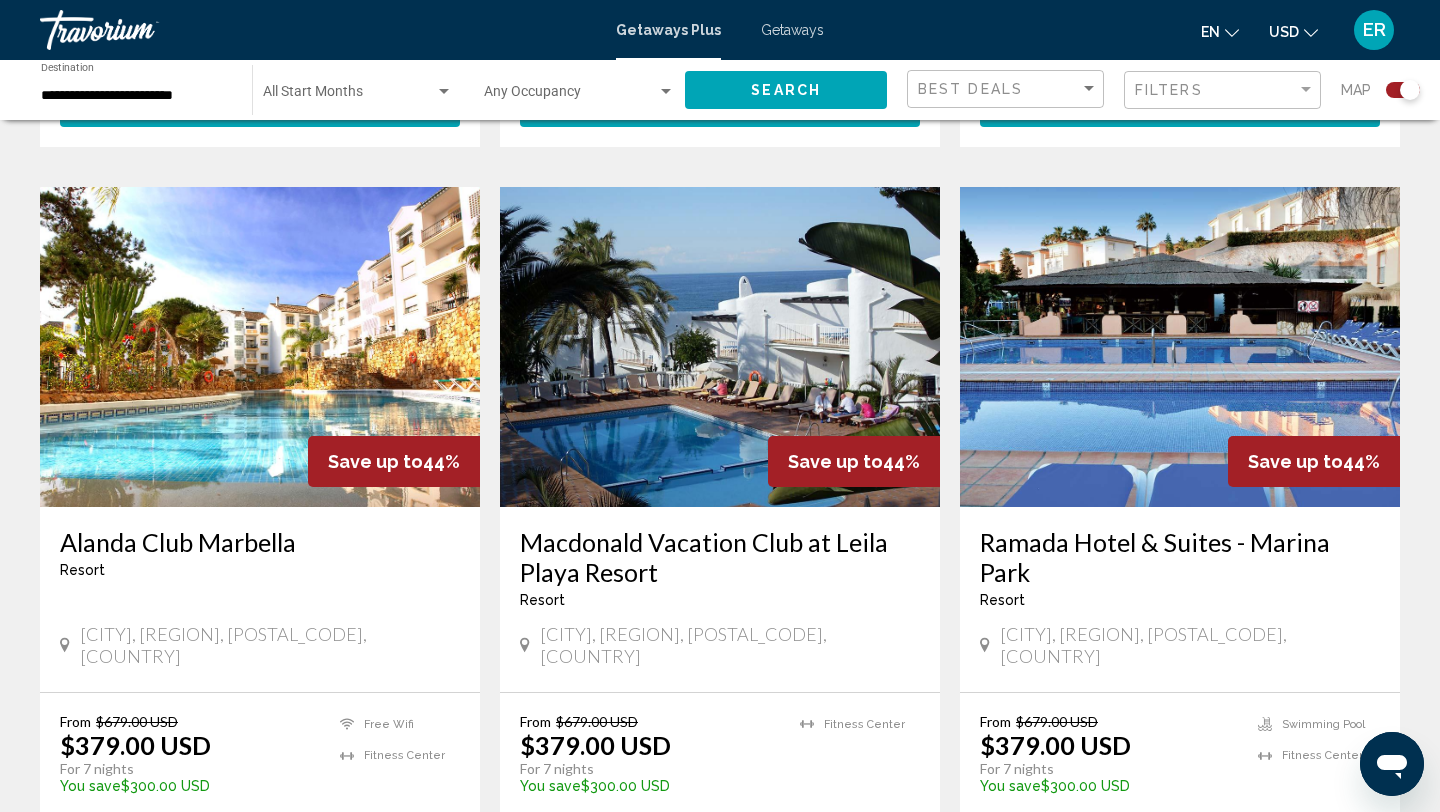 scroll, scrollTop: 1382, scrollLeft: 0, axis: vertical 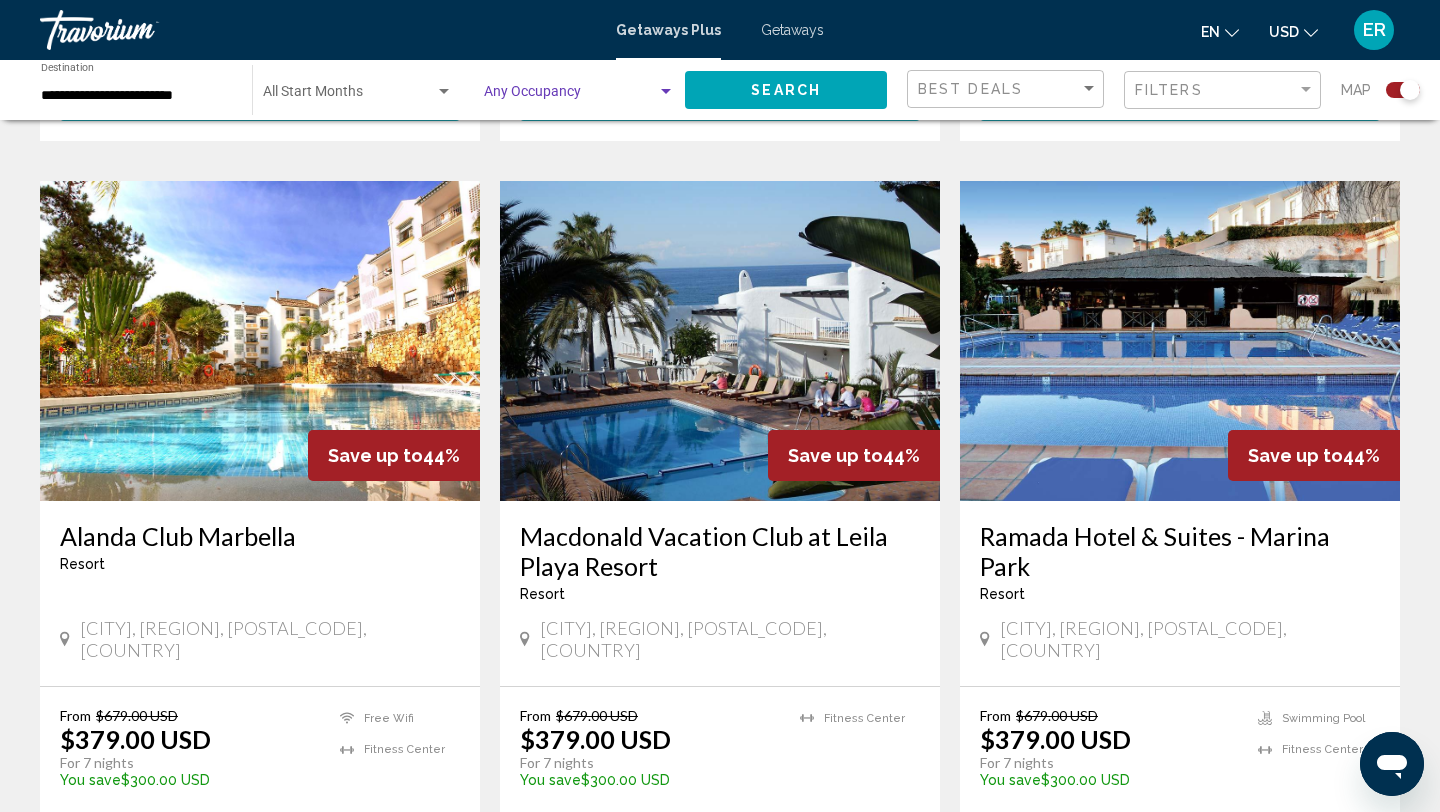 click at bounding box center [570, 96] 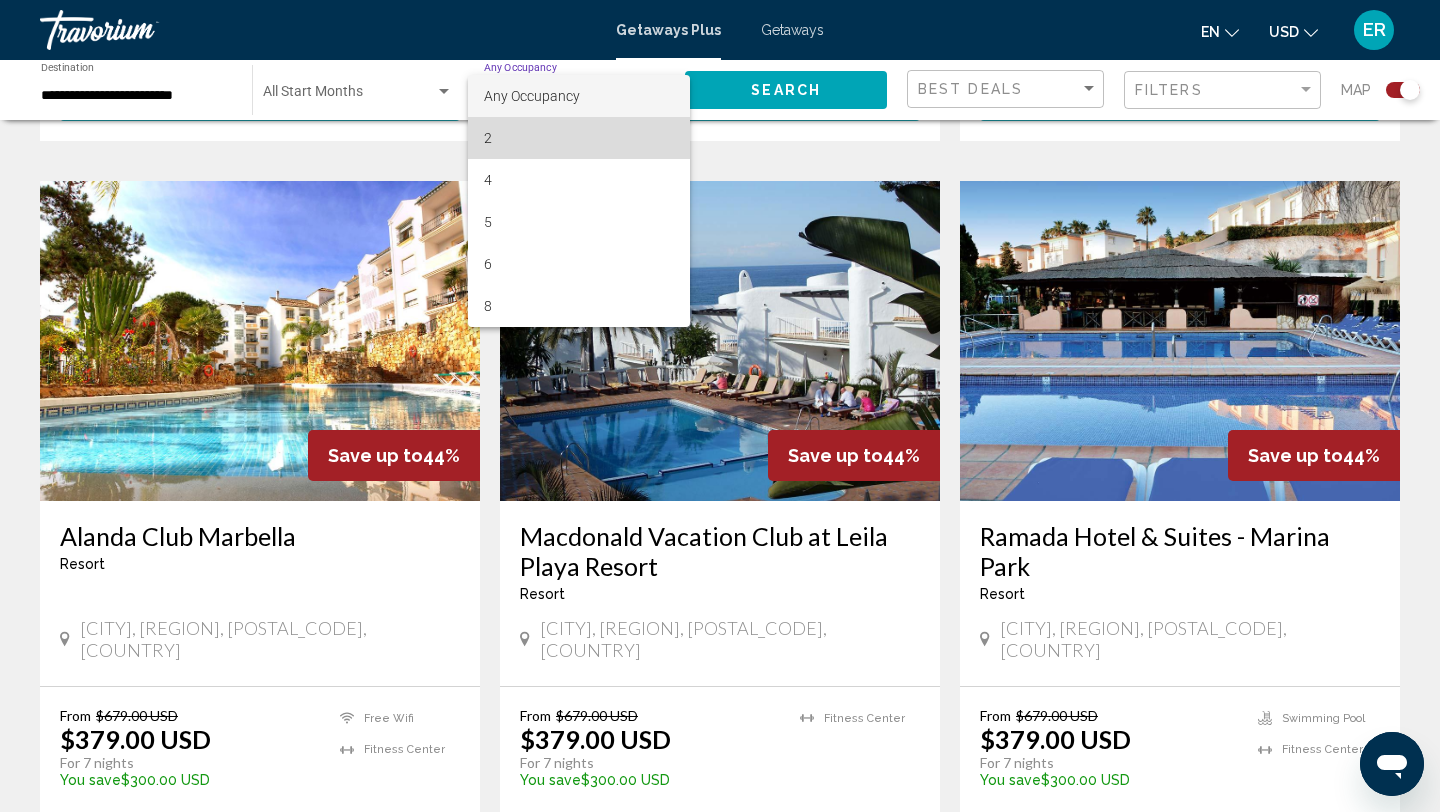 click on "2" at bounding box center (579, 138) 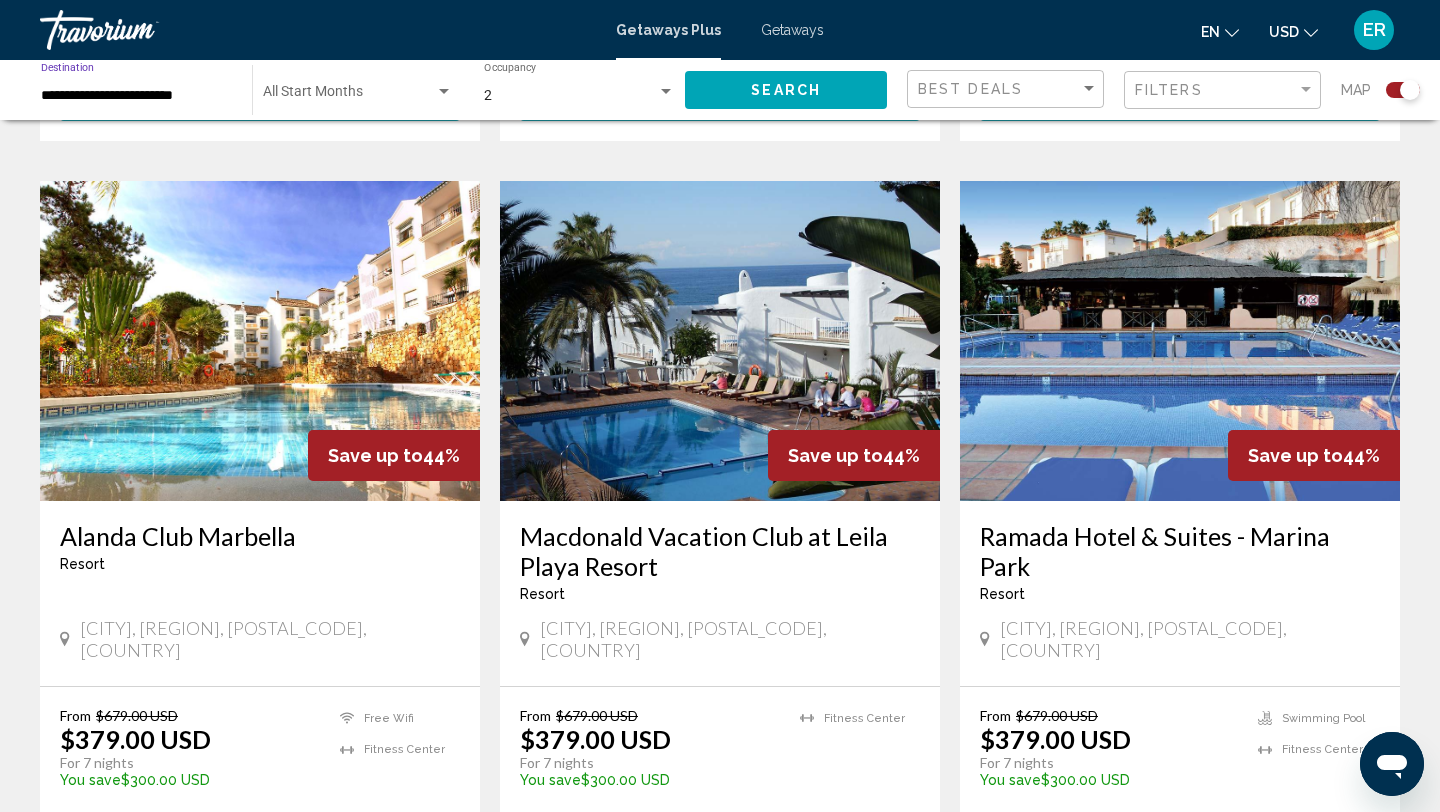 click on "**********" at bounding box center [136, 96] 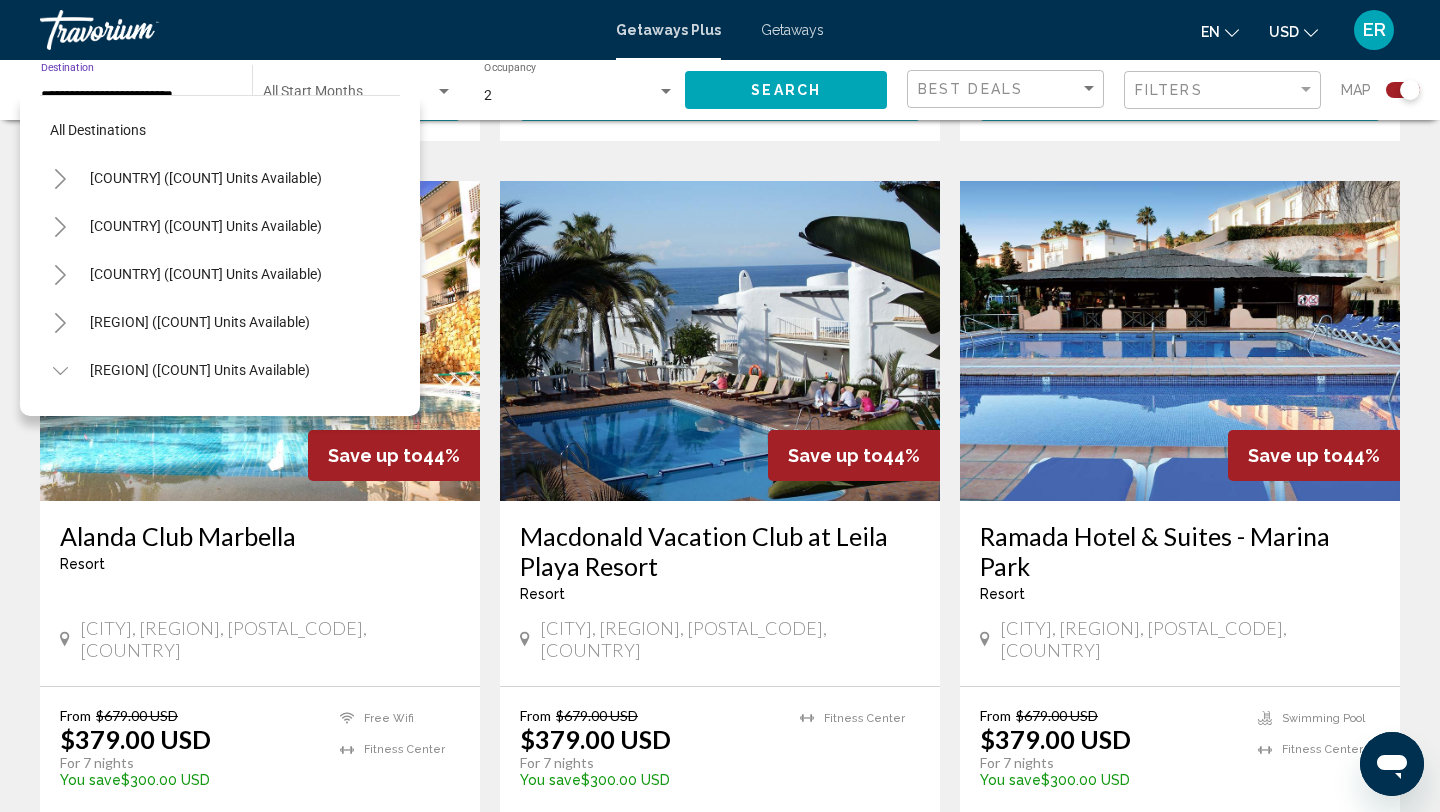 scroll, scrollTop: 647, scrollLeft: 0, axis: vertical 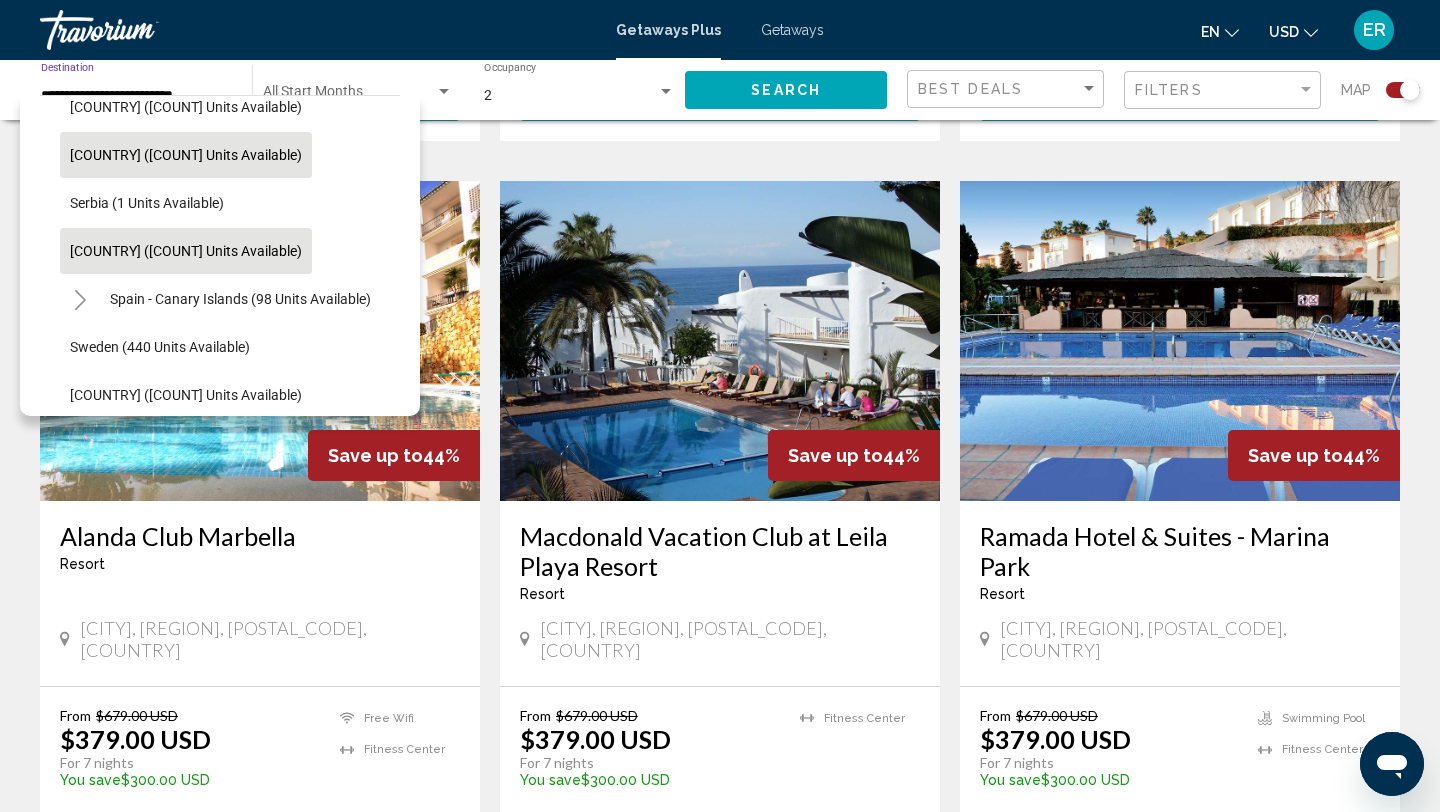click on "[COUNTRY] ([COUNT] units available)" 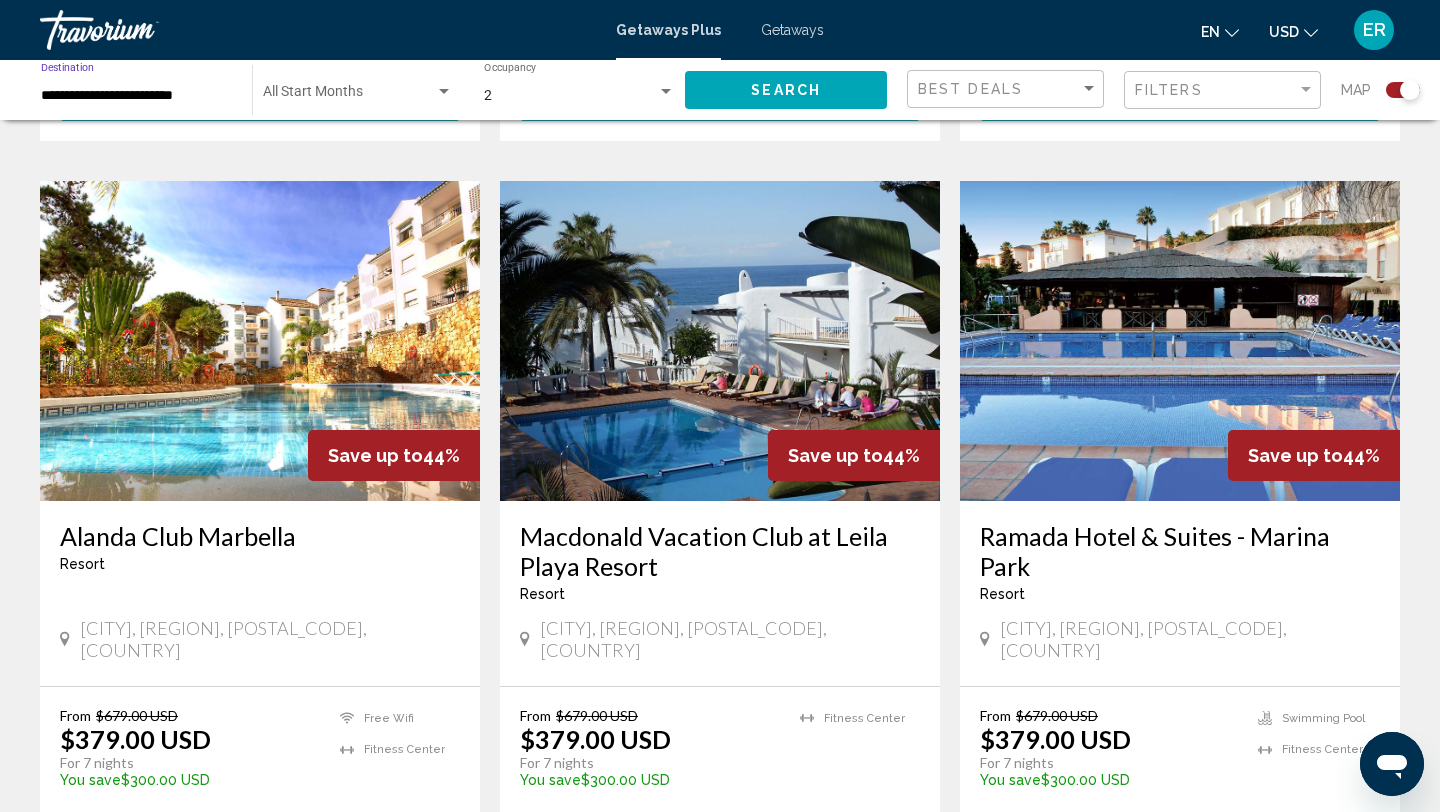 click on "Search" 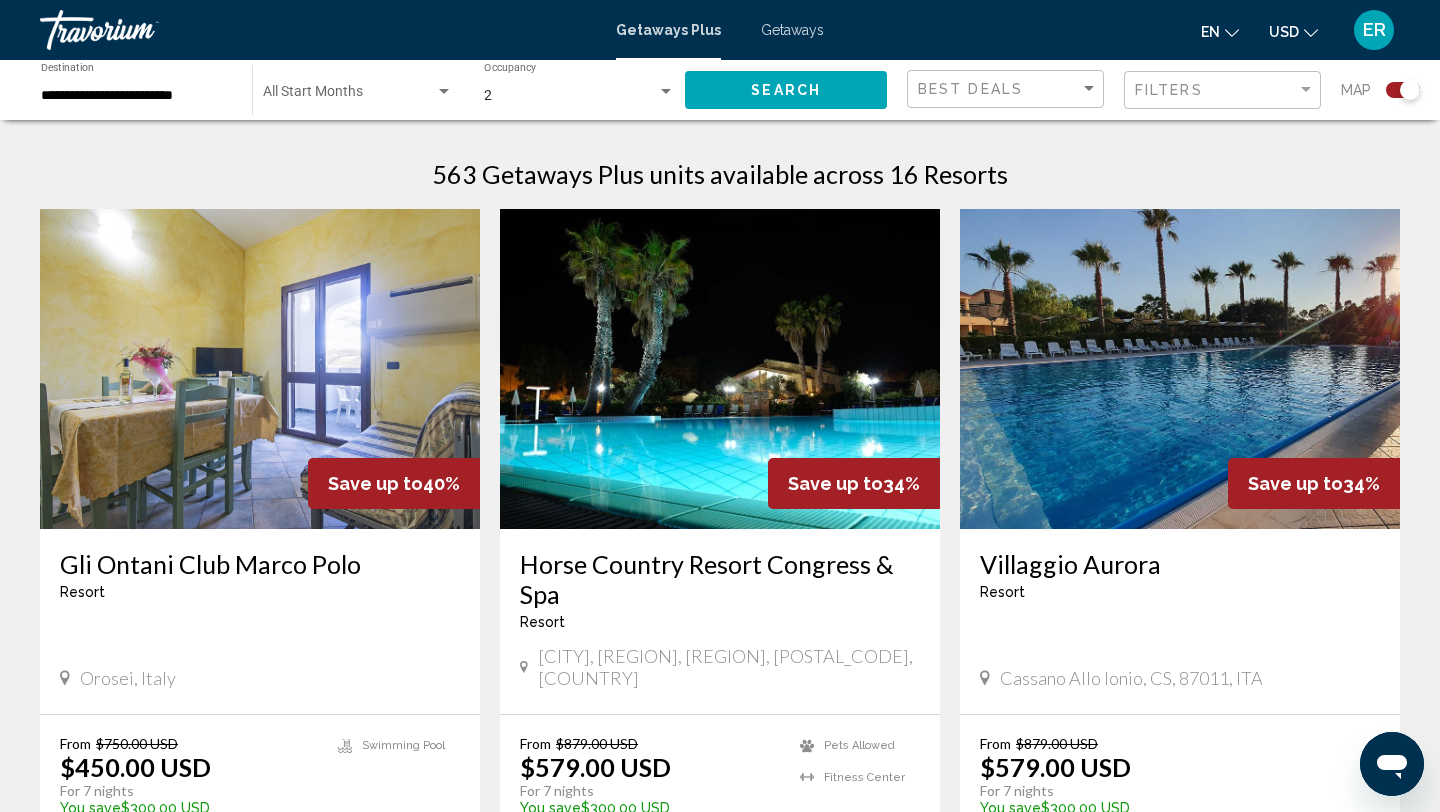 scroll, scrollTop: 626, scrollLeft: 0, axis: vertical 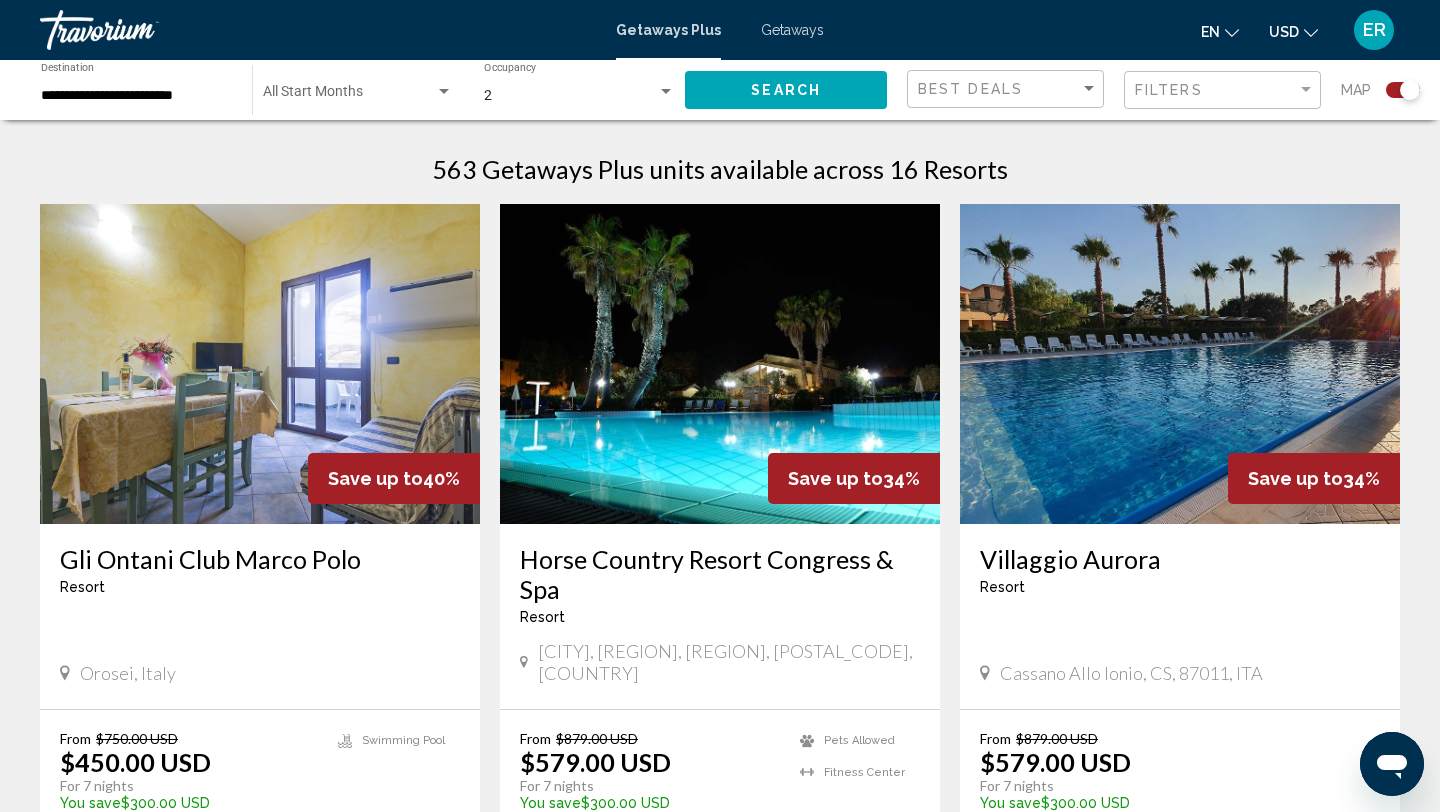 click on "**********" at bounding box center [136, 96] 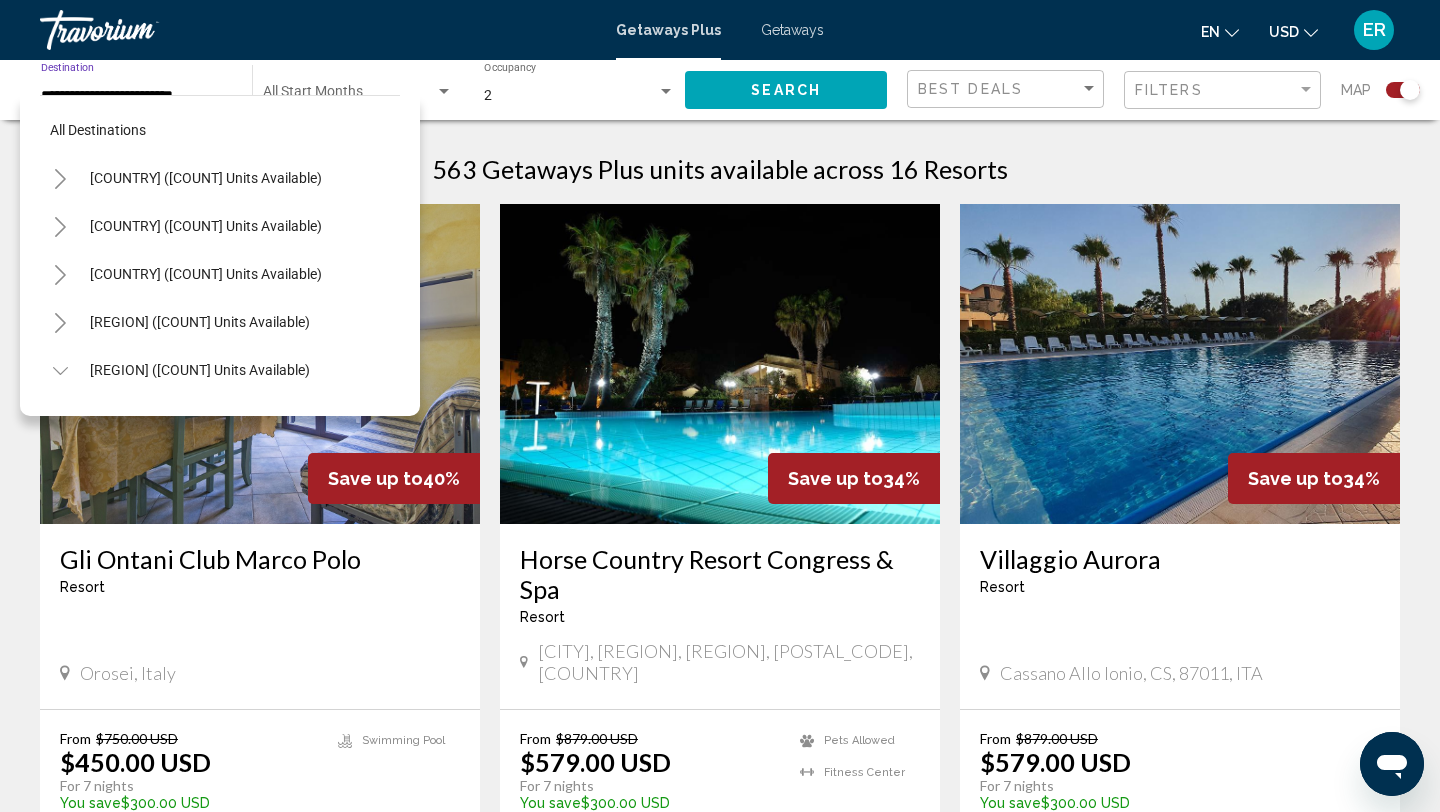 scroll, scrollTop: 551, scrollLeft: 0, axis: vertical 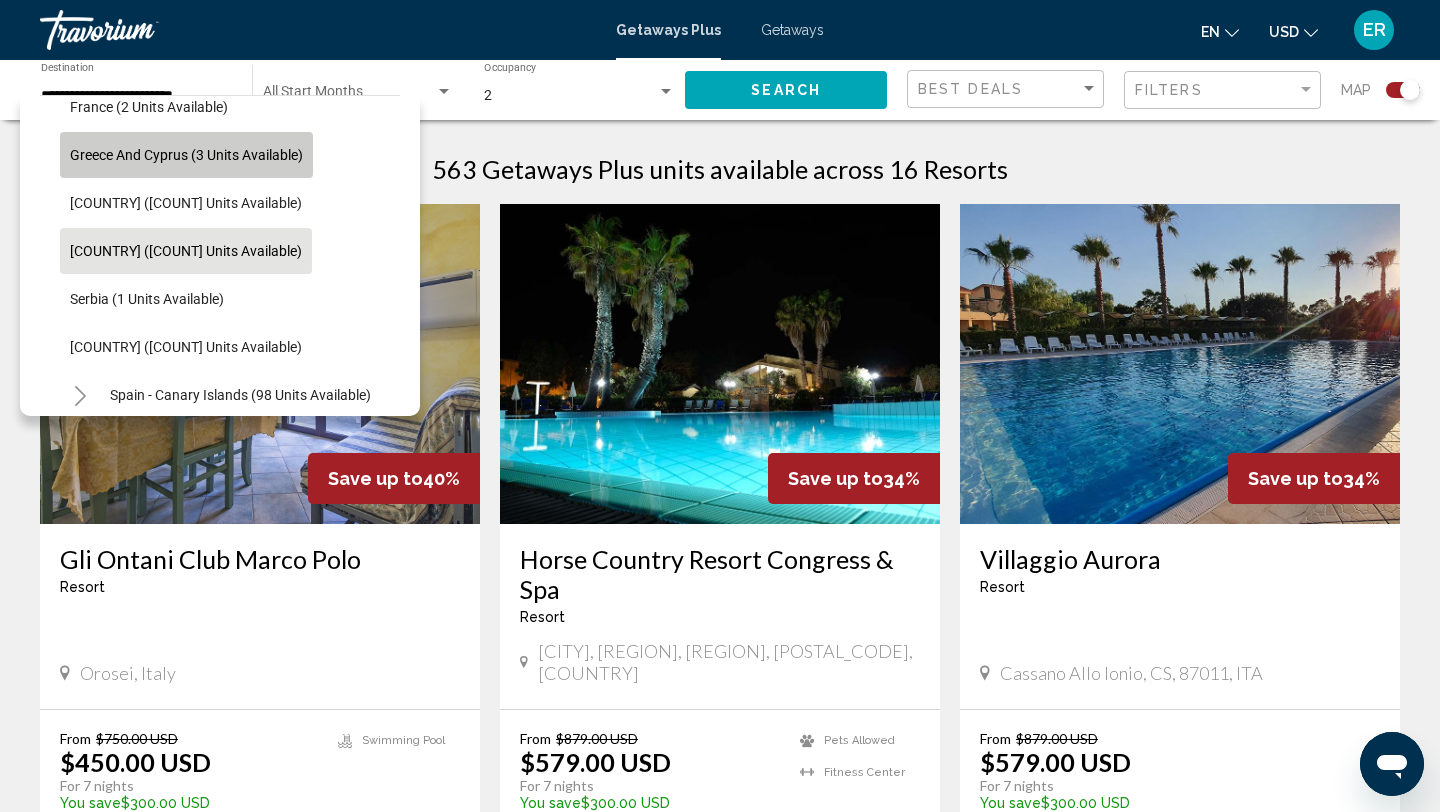 click on "Greece and Cyprus (3 units available)" 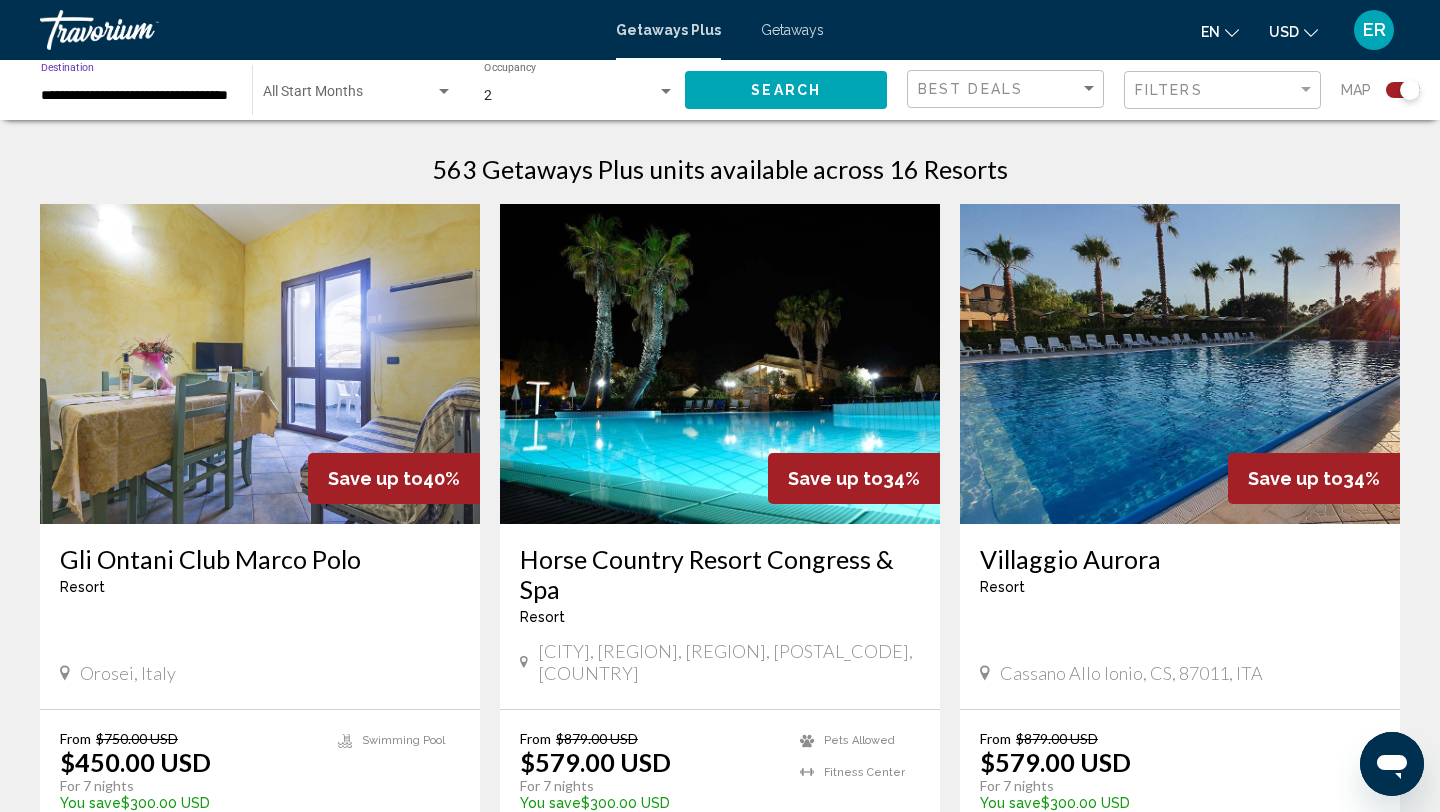 click on "Search" 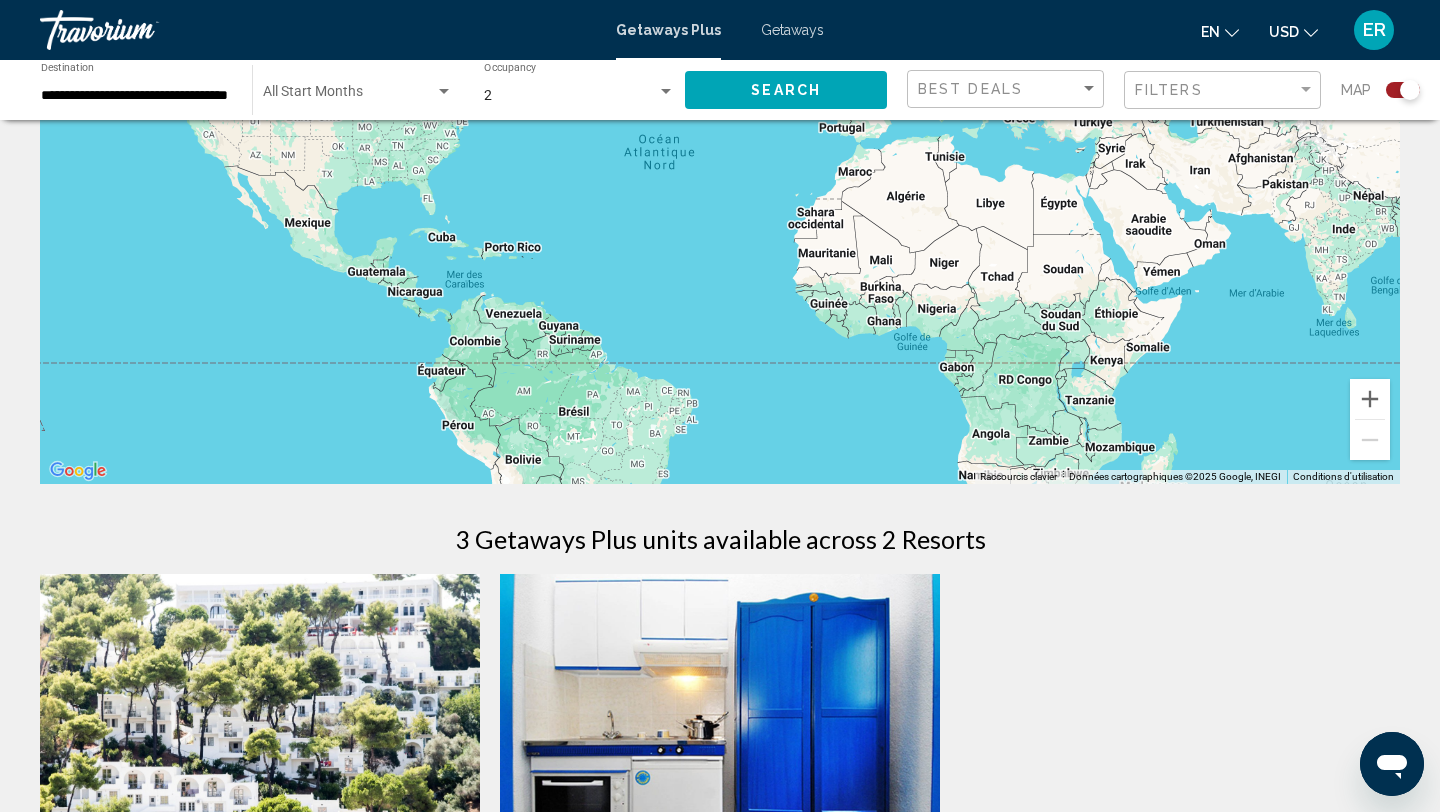 scroll, scrollTop: 189, scrollLeft: 0, axis: vertical 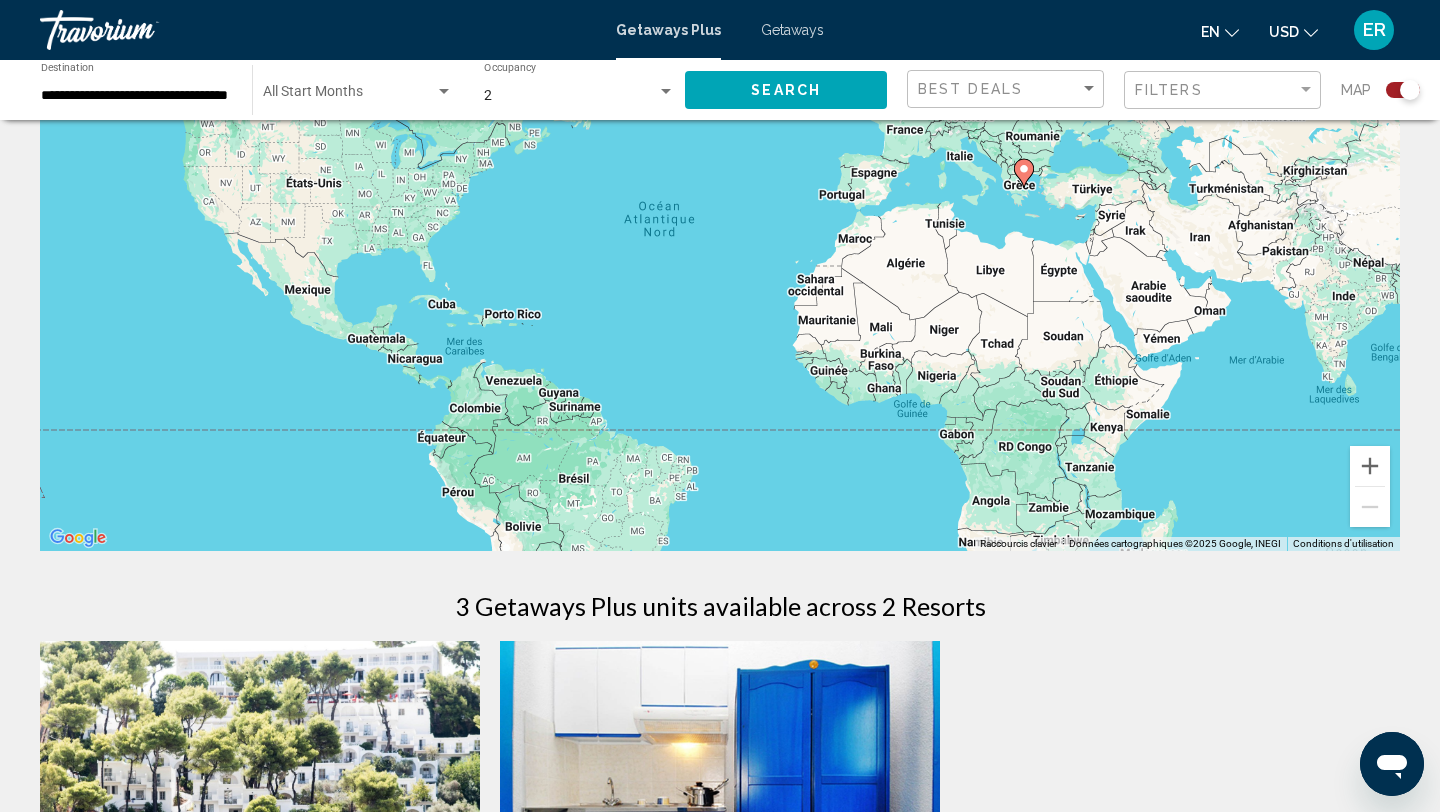 click on "Best Deals" 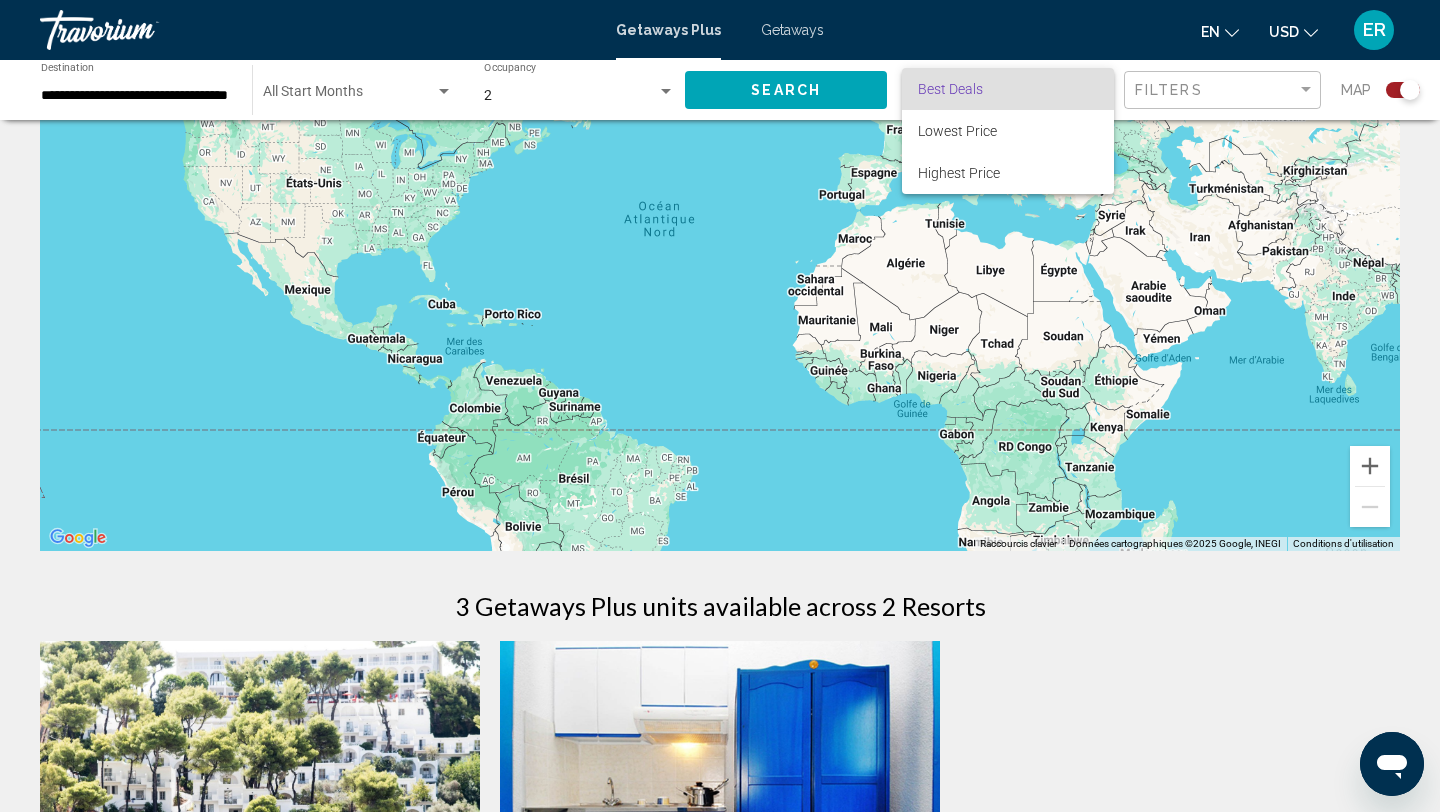 click at bounding box center [720, 406] 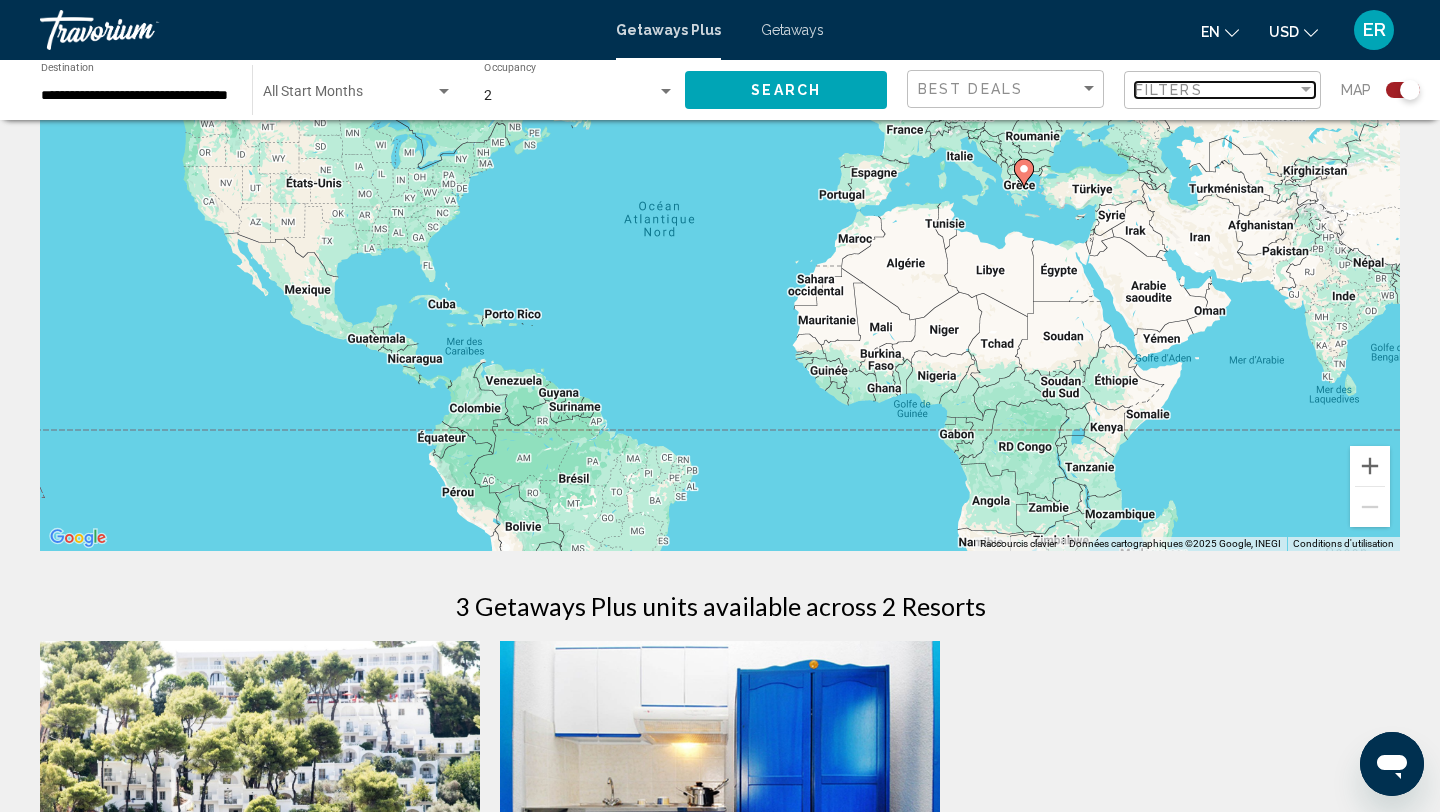 click on "Filters" at bounding box center (1216, 90) 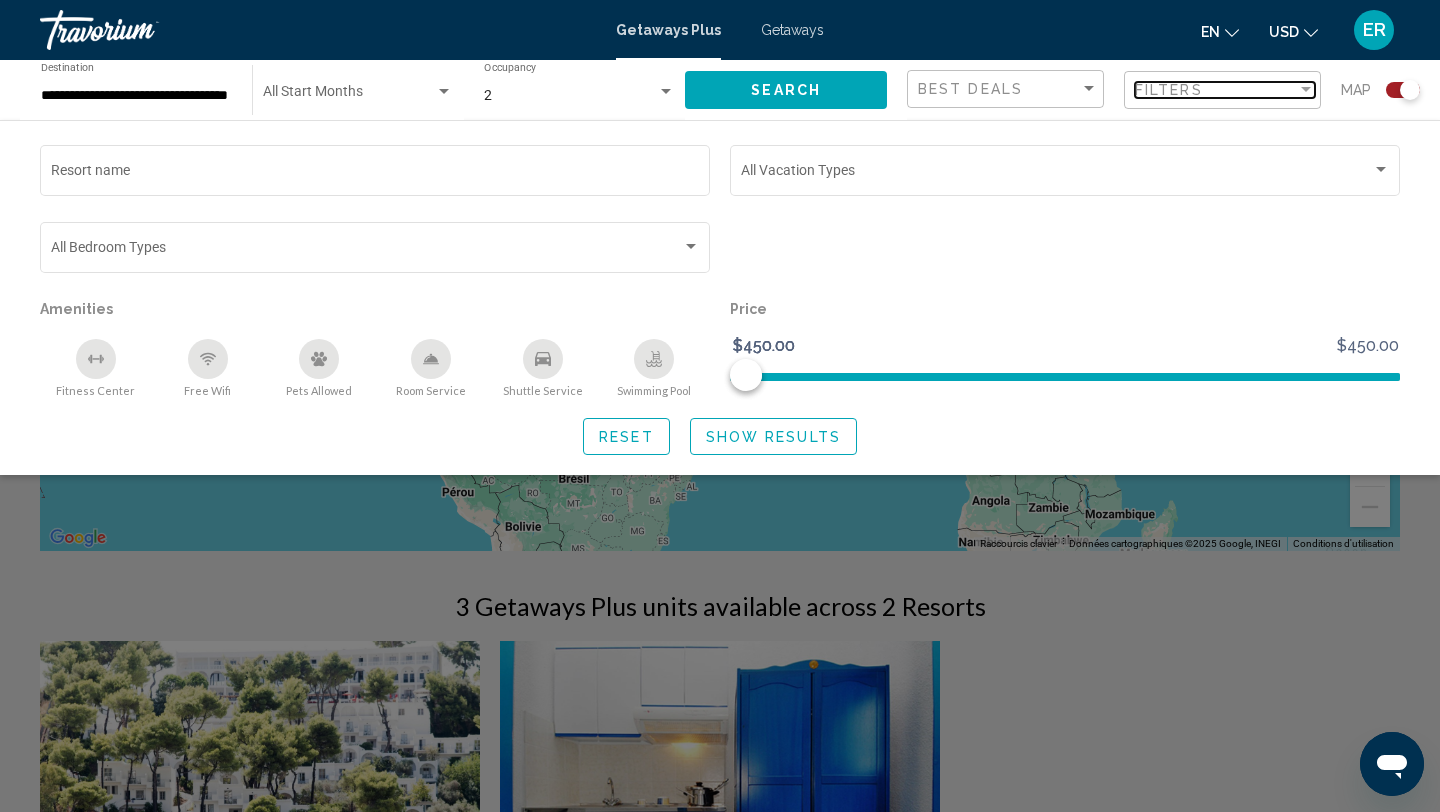click at bounding box center [1306, 89] 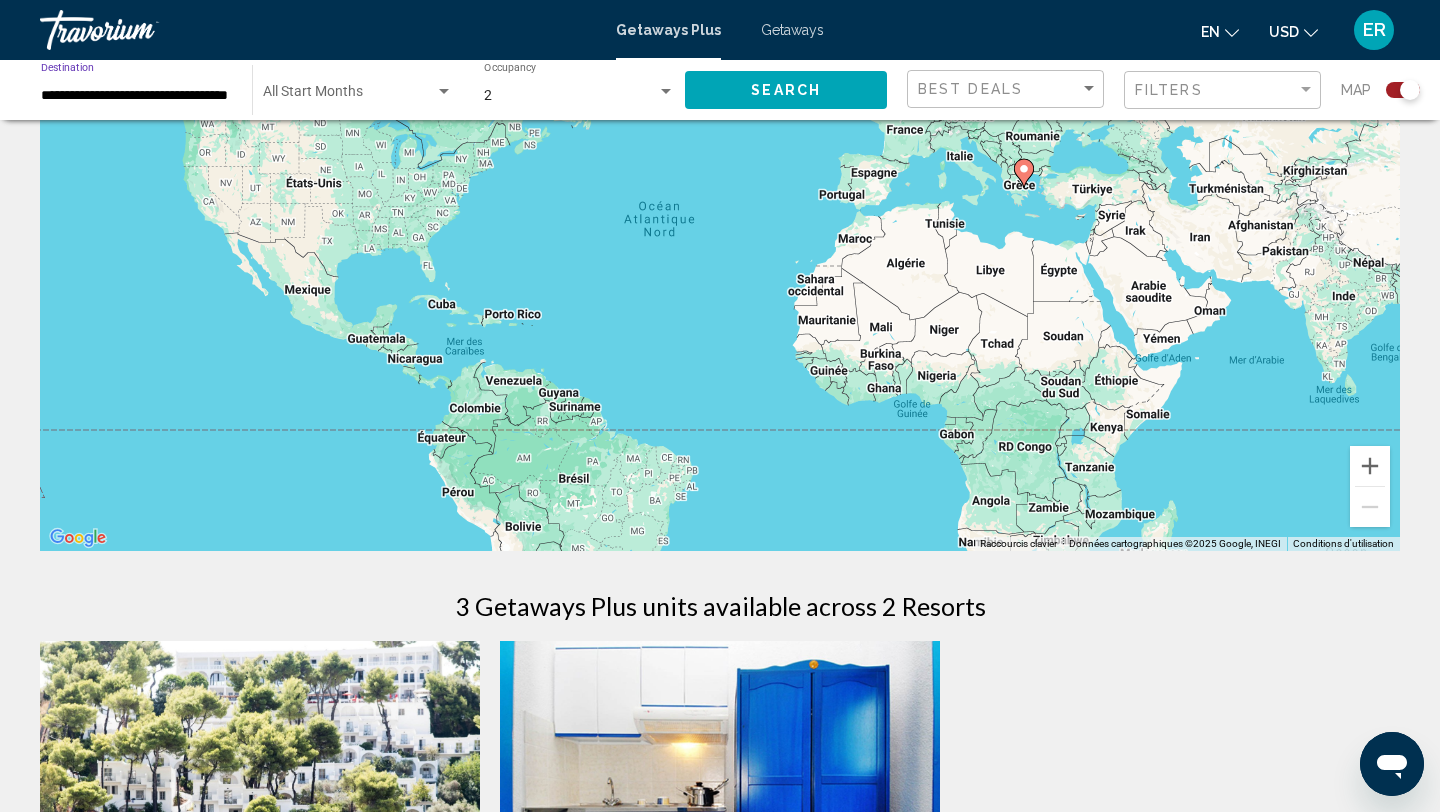 click on "**********" at bounding box center [136, 96] 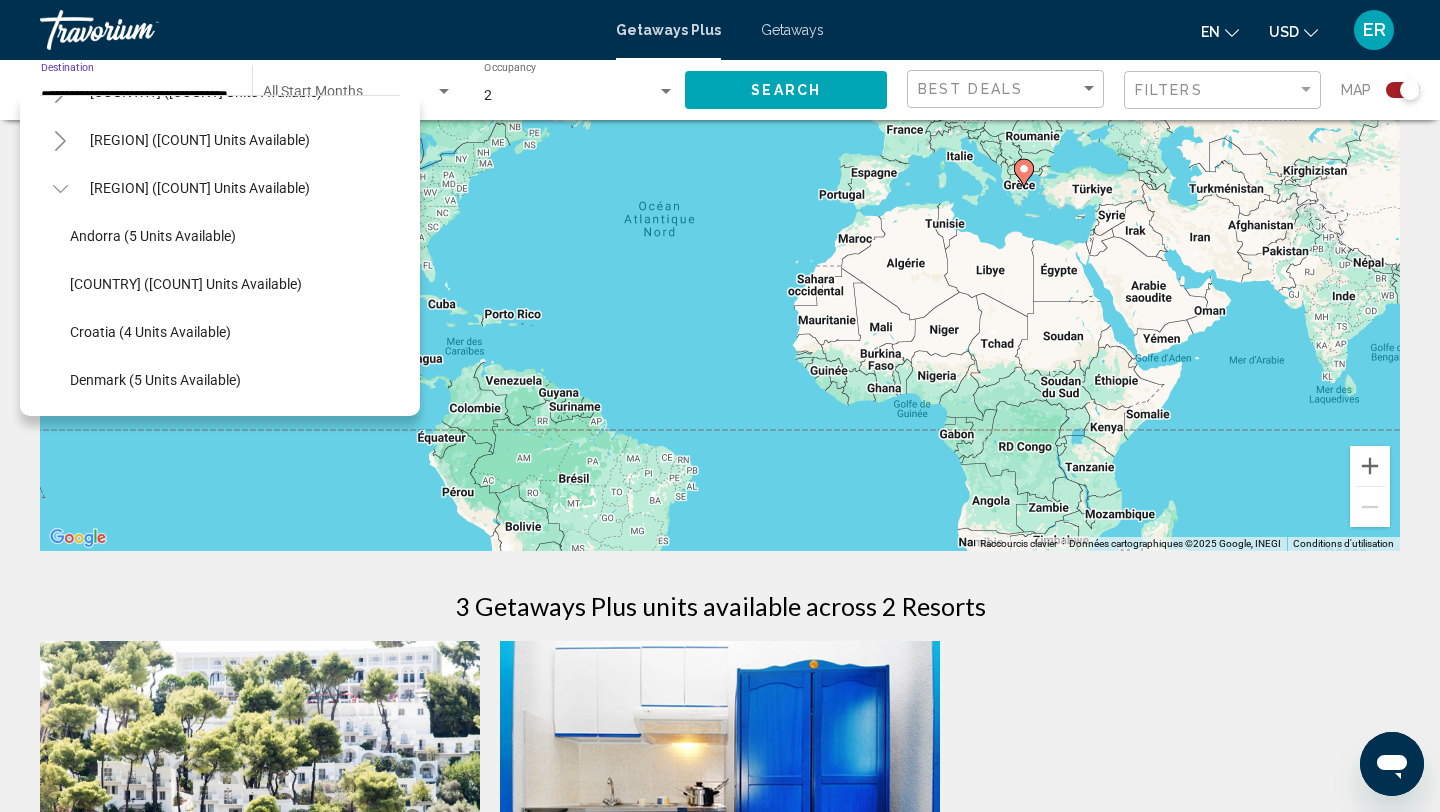 scroll, scrollTop: 177, scrollLeft: 0, axis: vertical 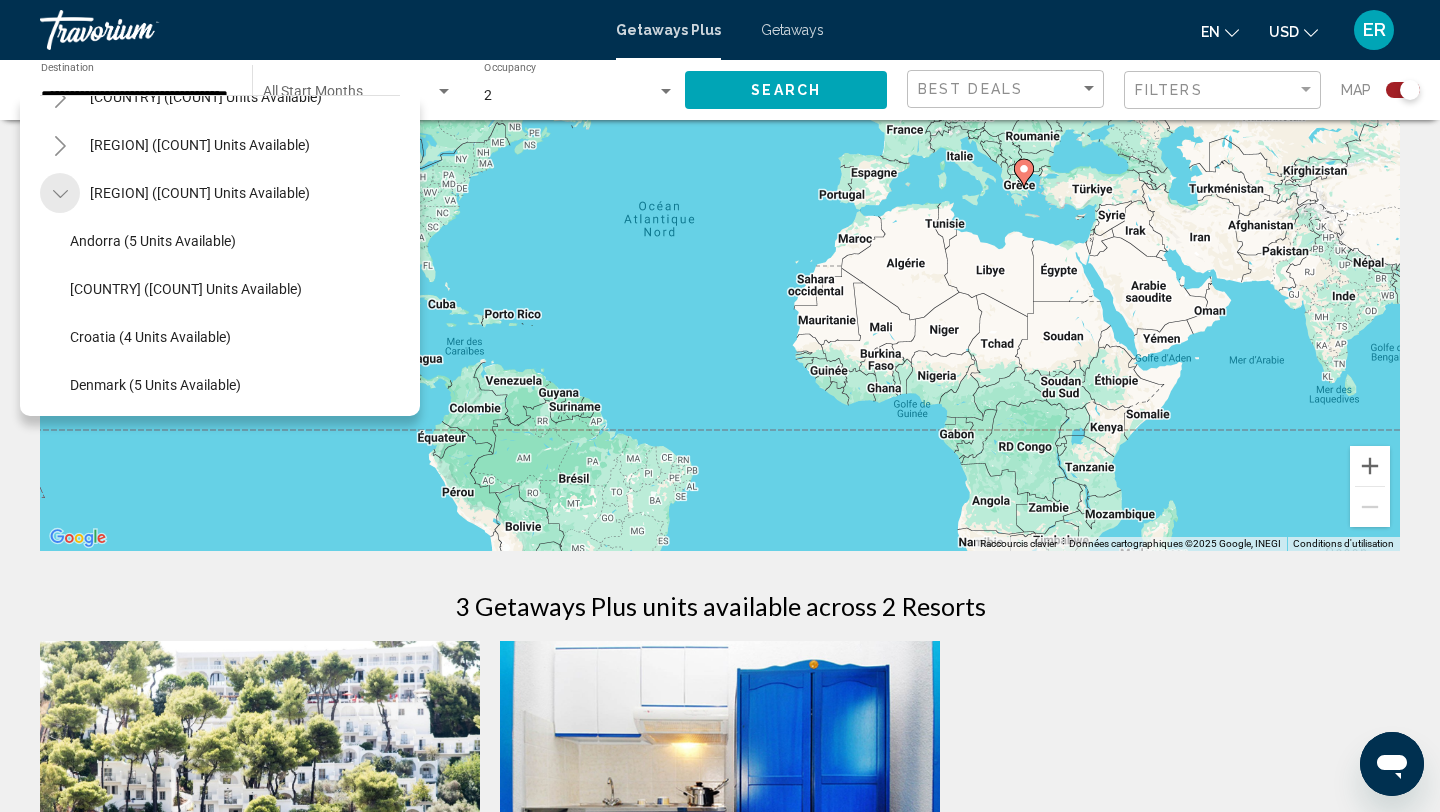 click 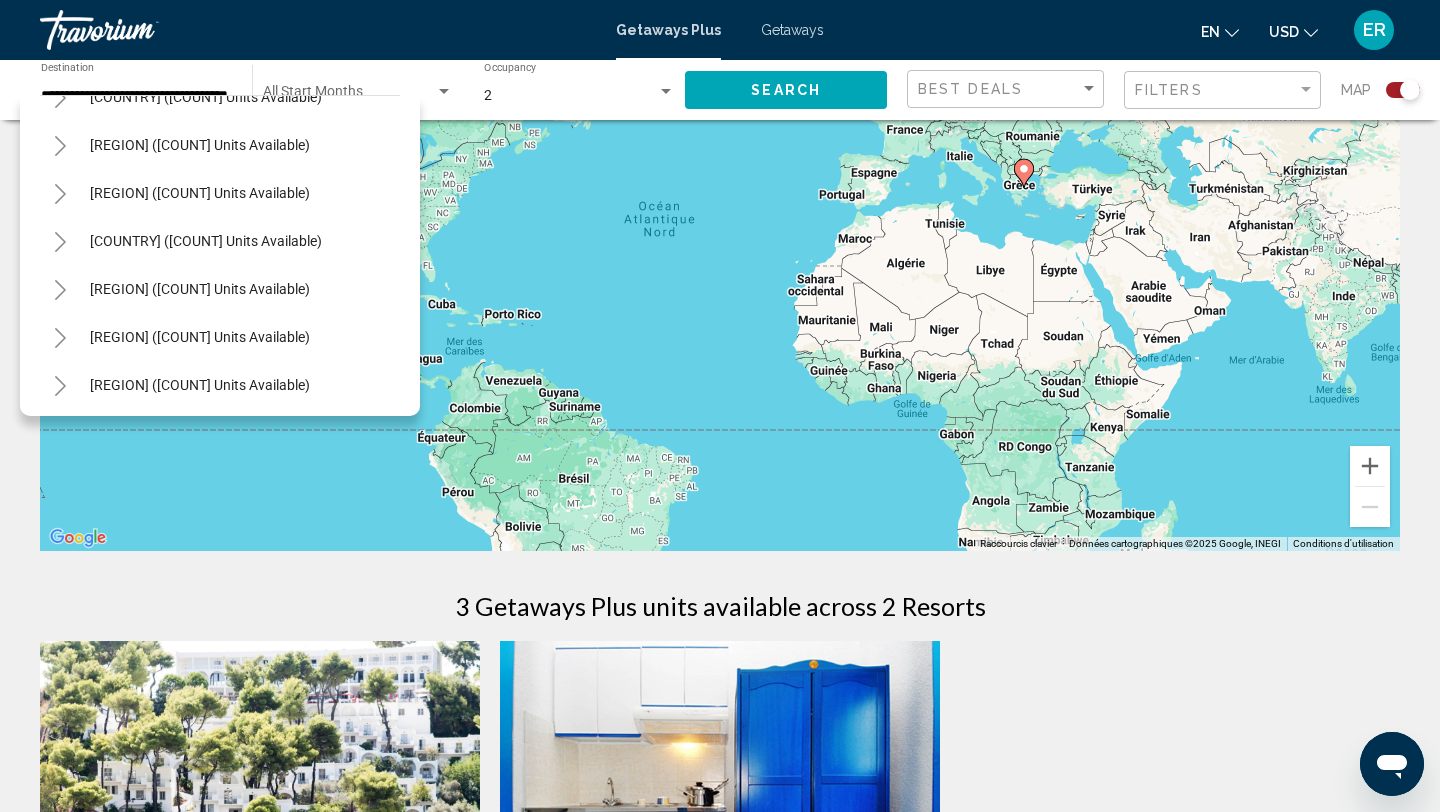 click 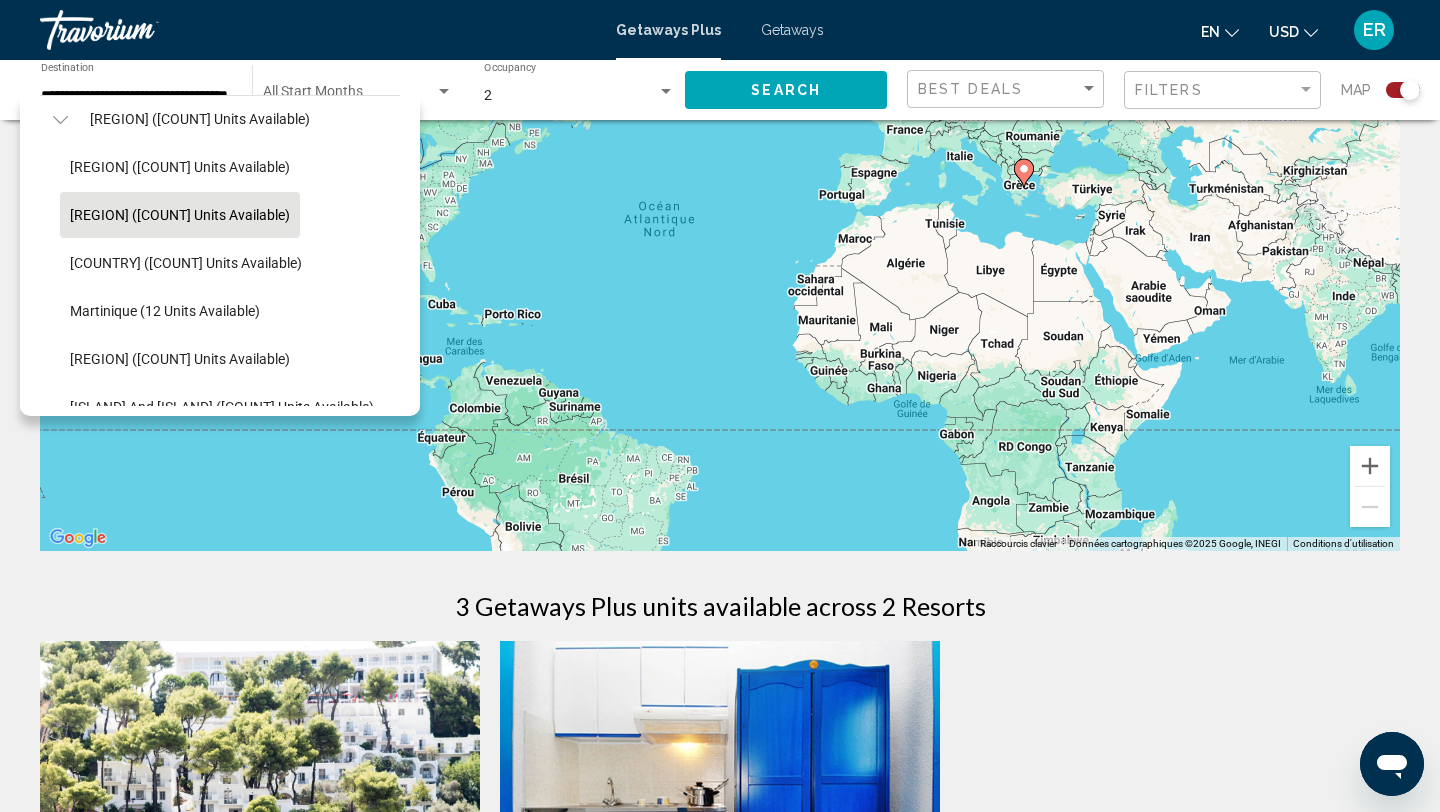 scroll, scrollTop: 180, scrollLeft: 3, axis: both 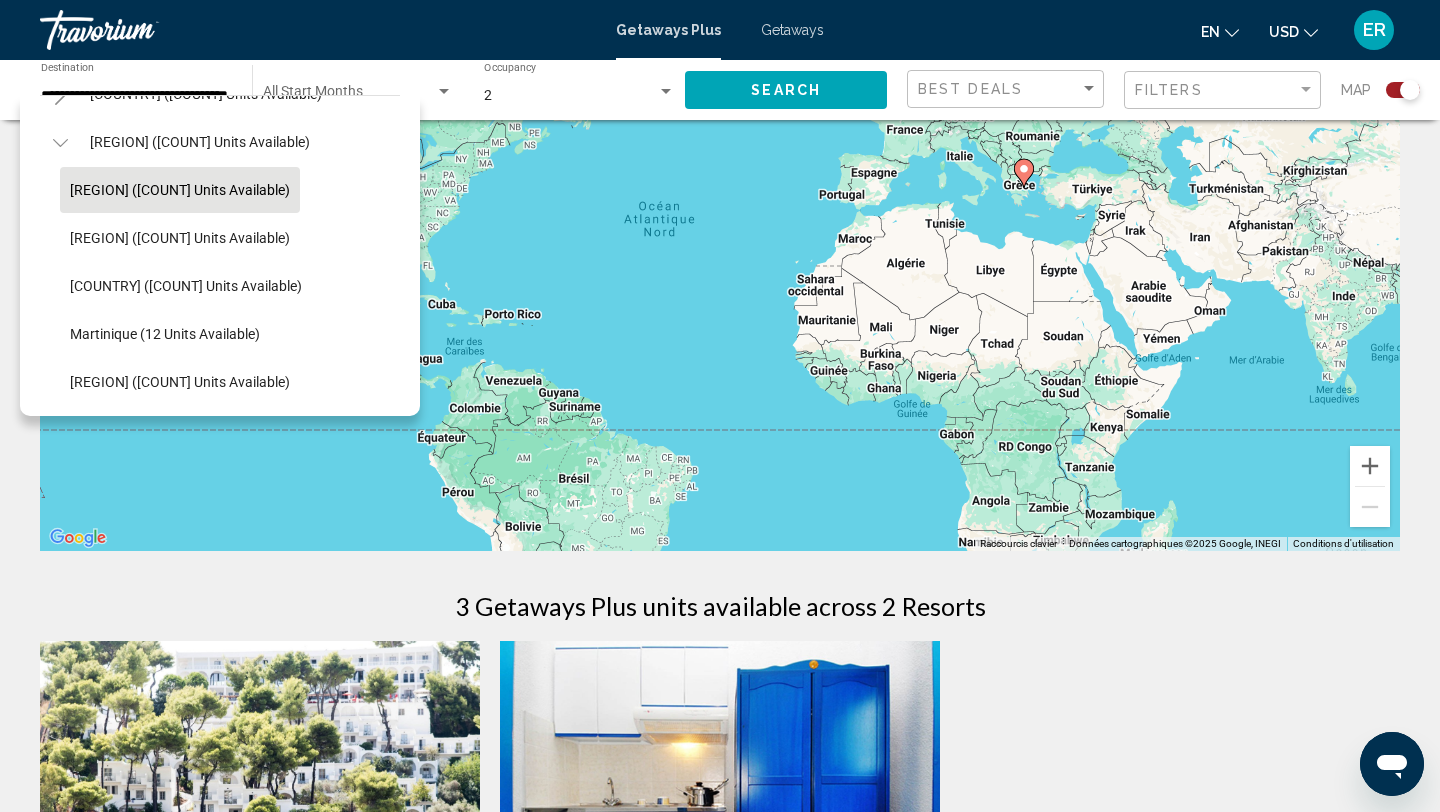 click on "[REGION] ([COUNT] units available)" 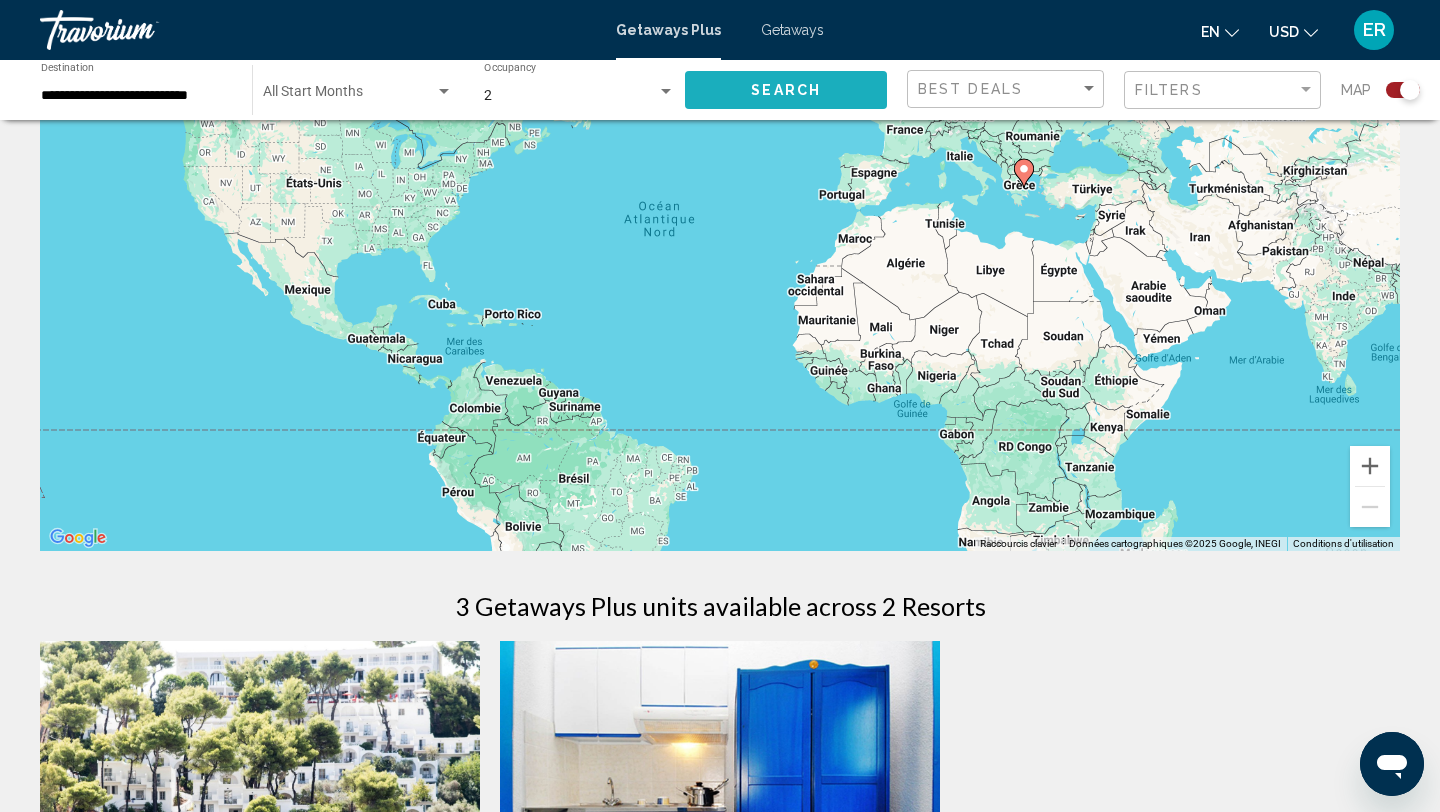click on "Search" 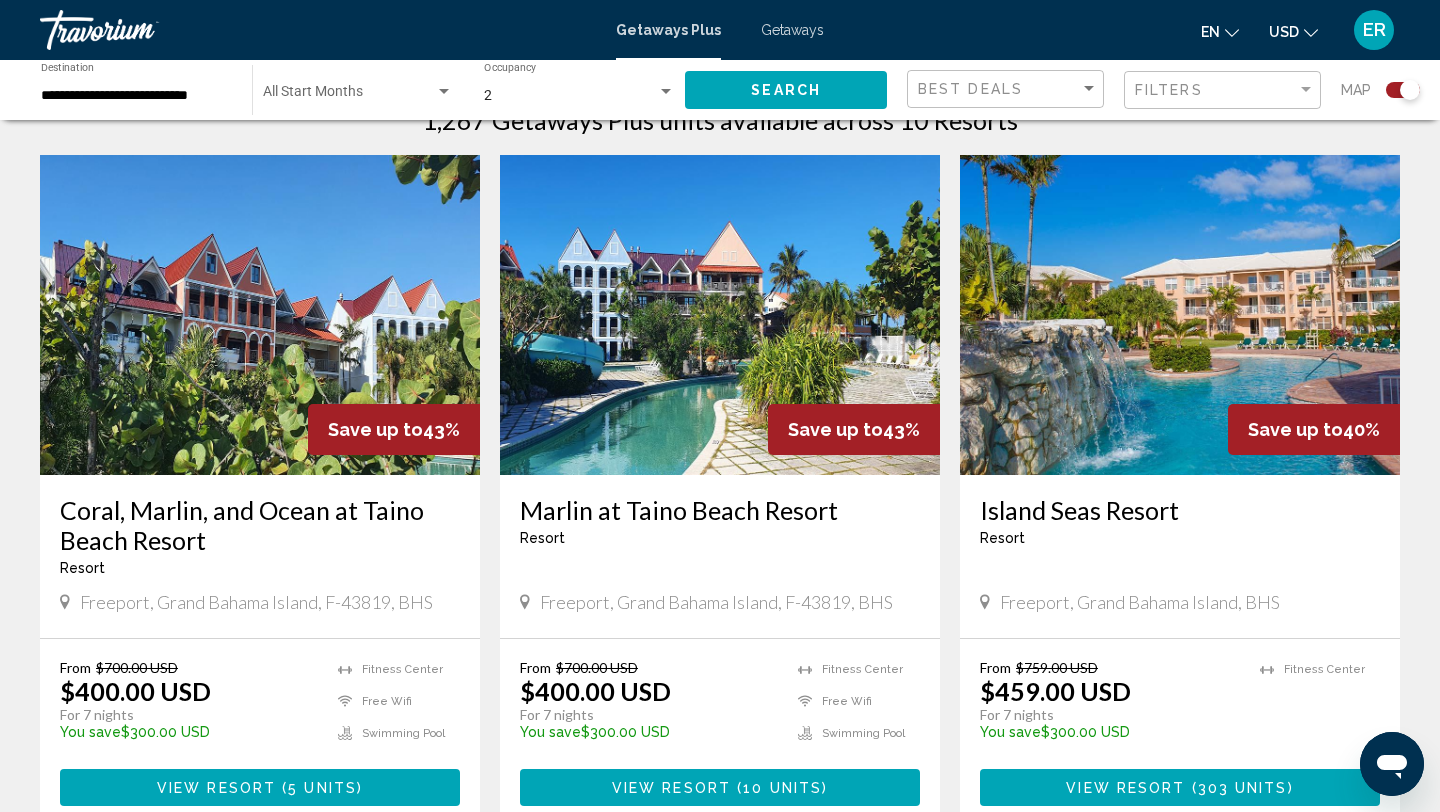 scroll, scrollTop: 677, scrollLeft: 0, axis: vertical 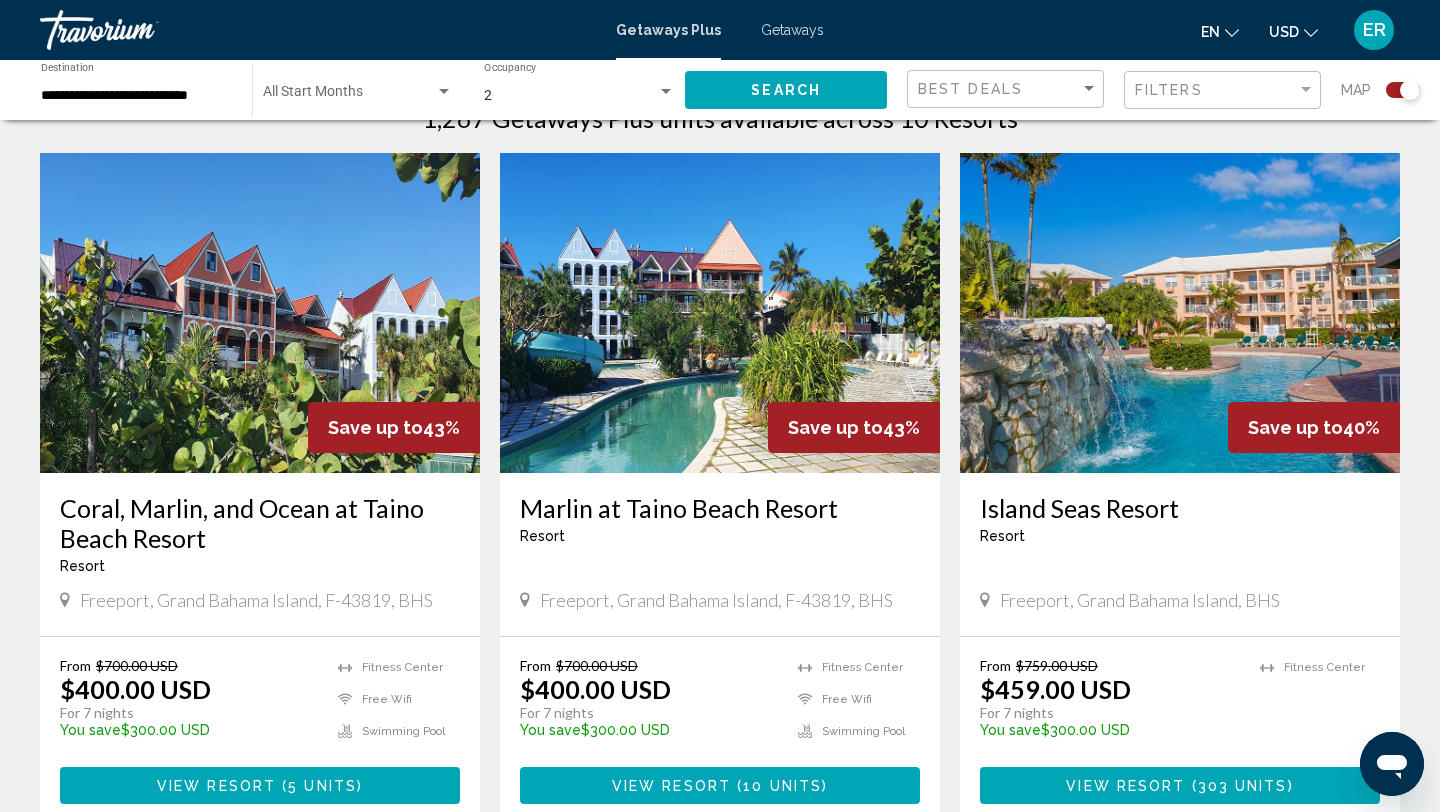 click on "**********" at bounding box center (136, 96) 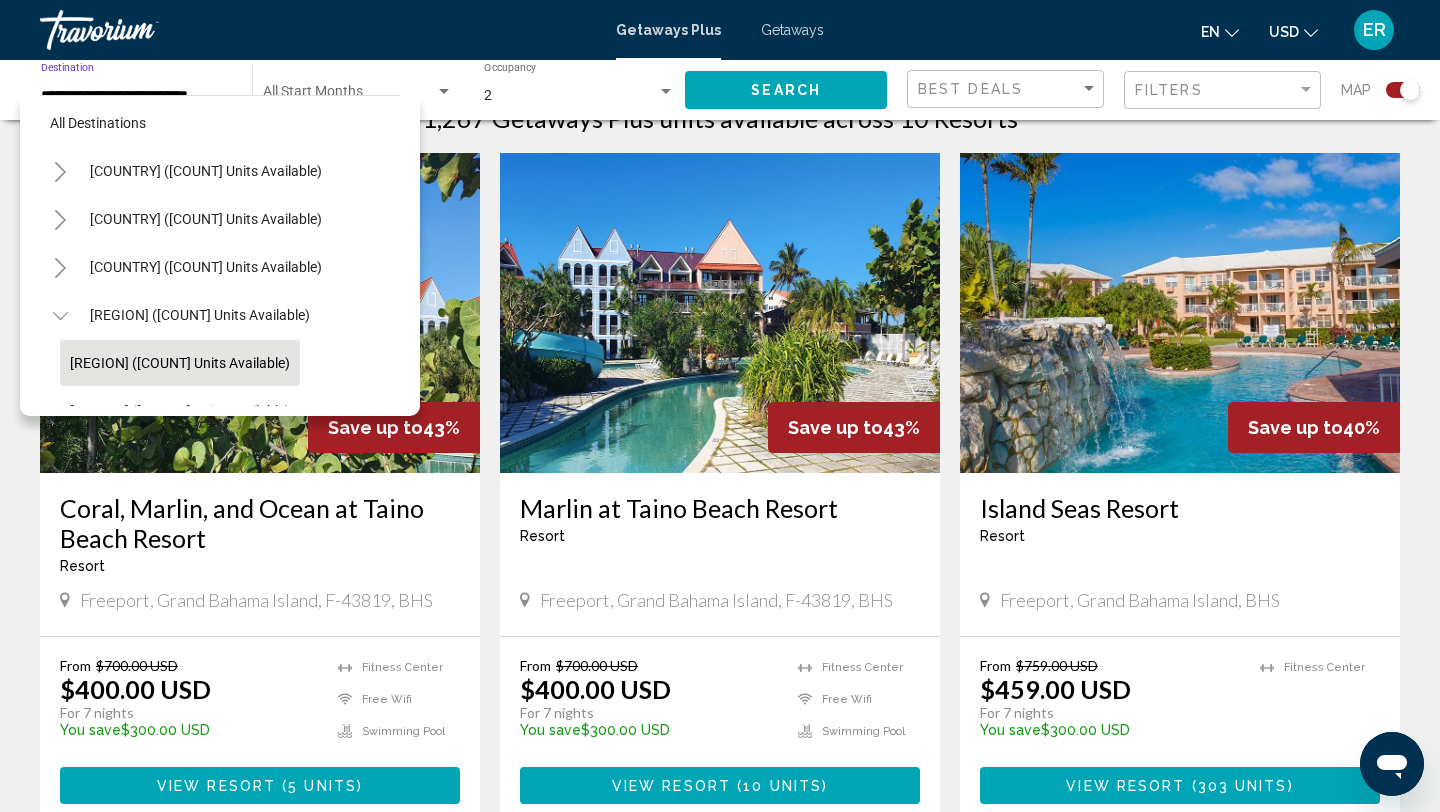 scroll, scrollTop: 0, scrollLeft: 0, axis: both 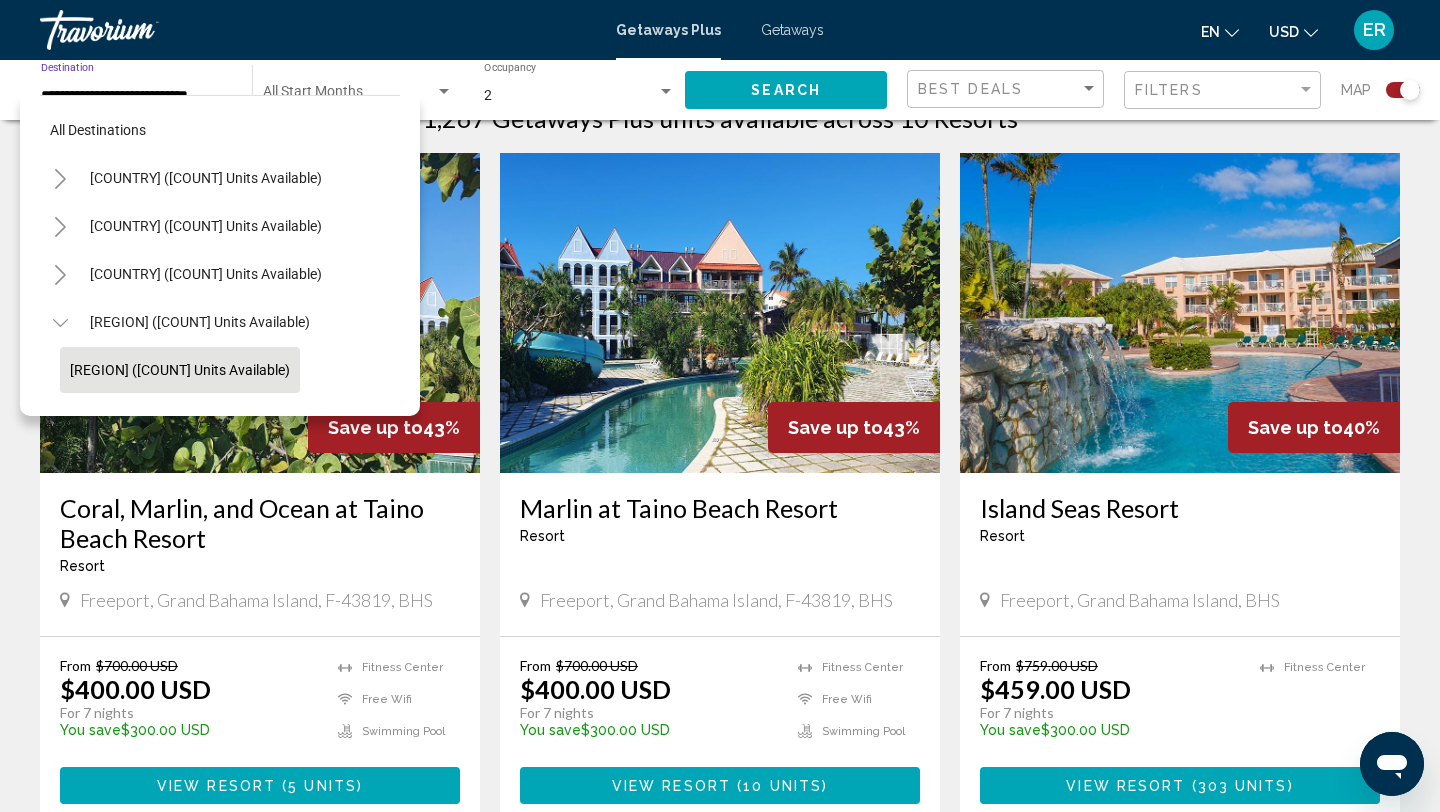click 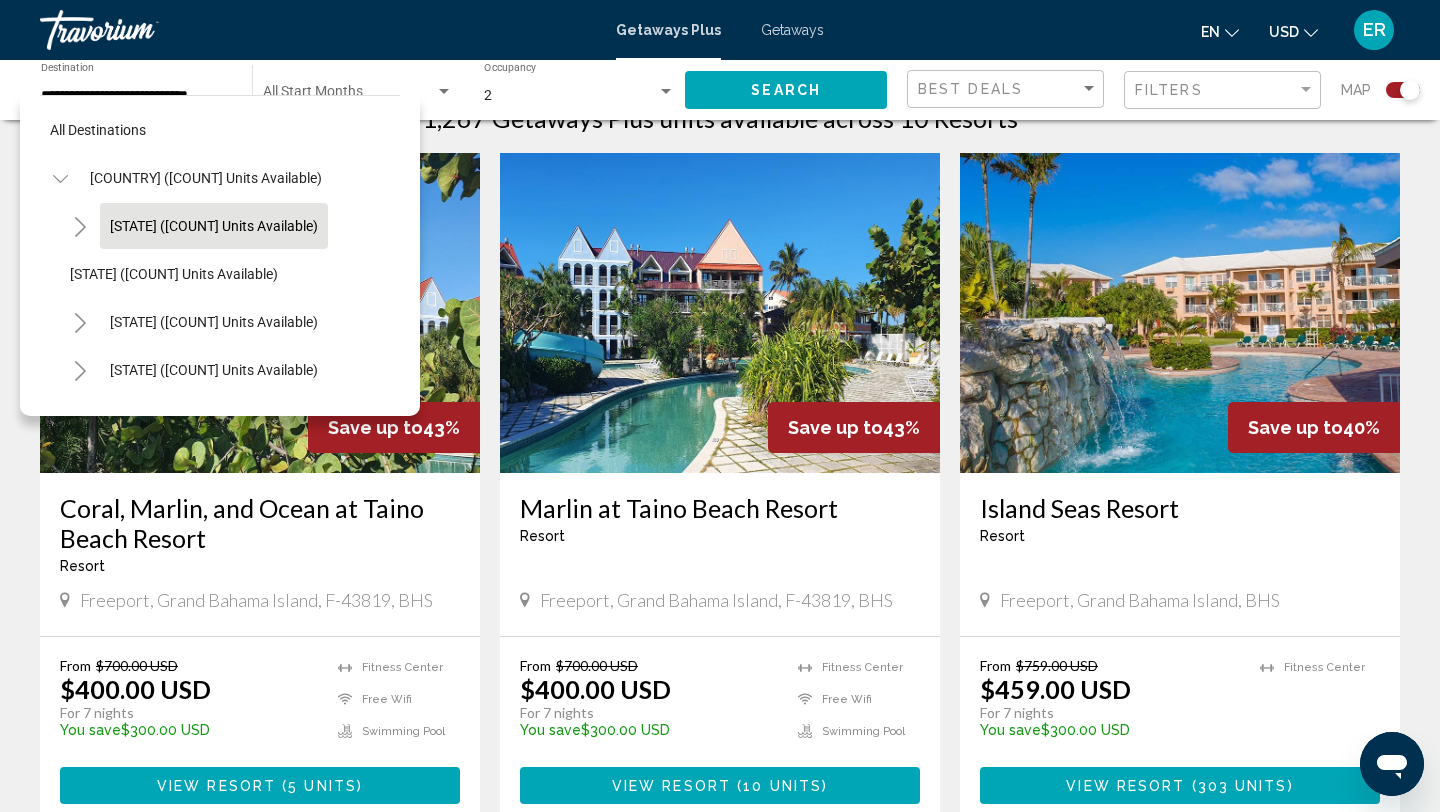 click on "[STATE] ([COUNT] units available)" 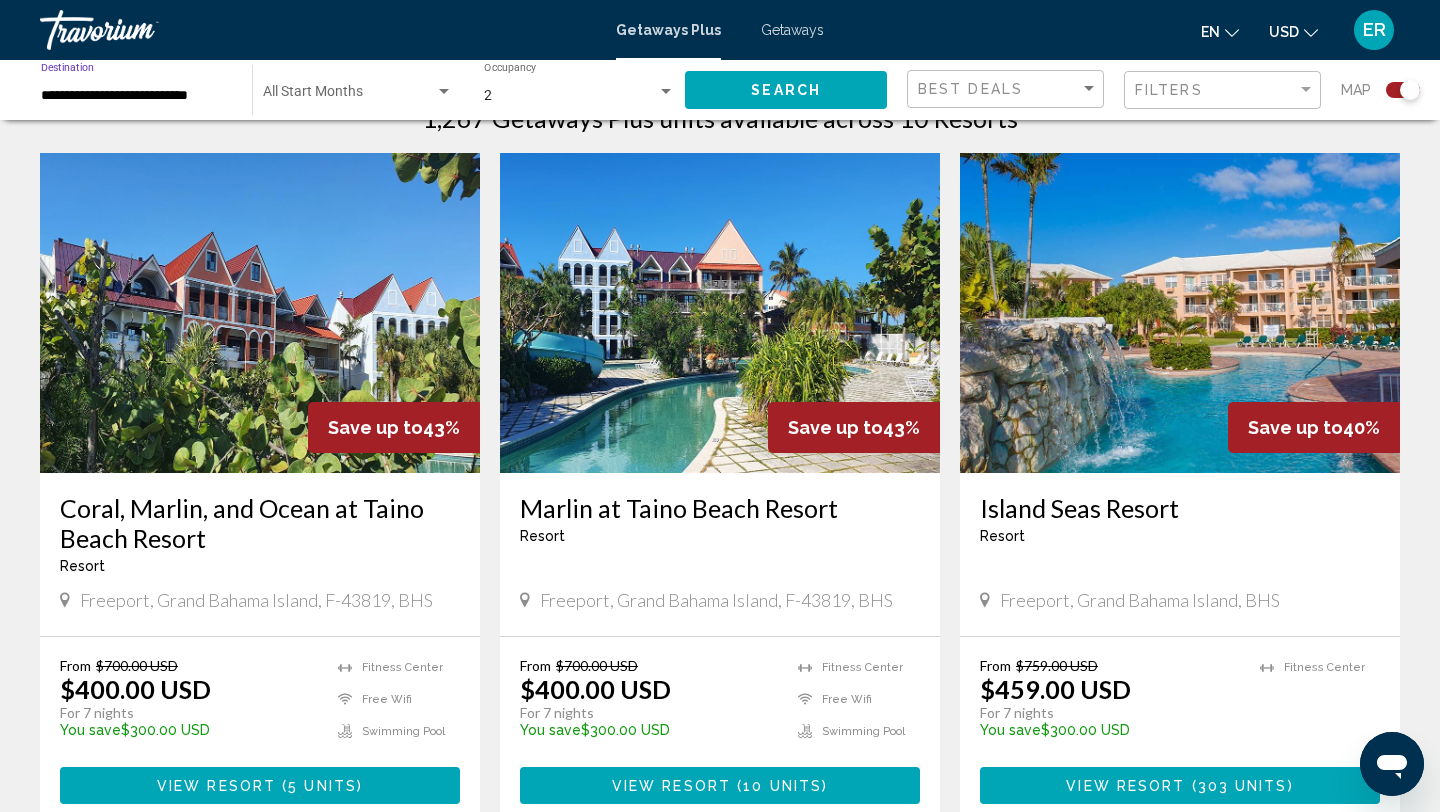 click on "Search" 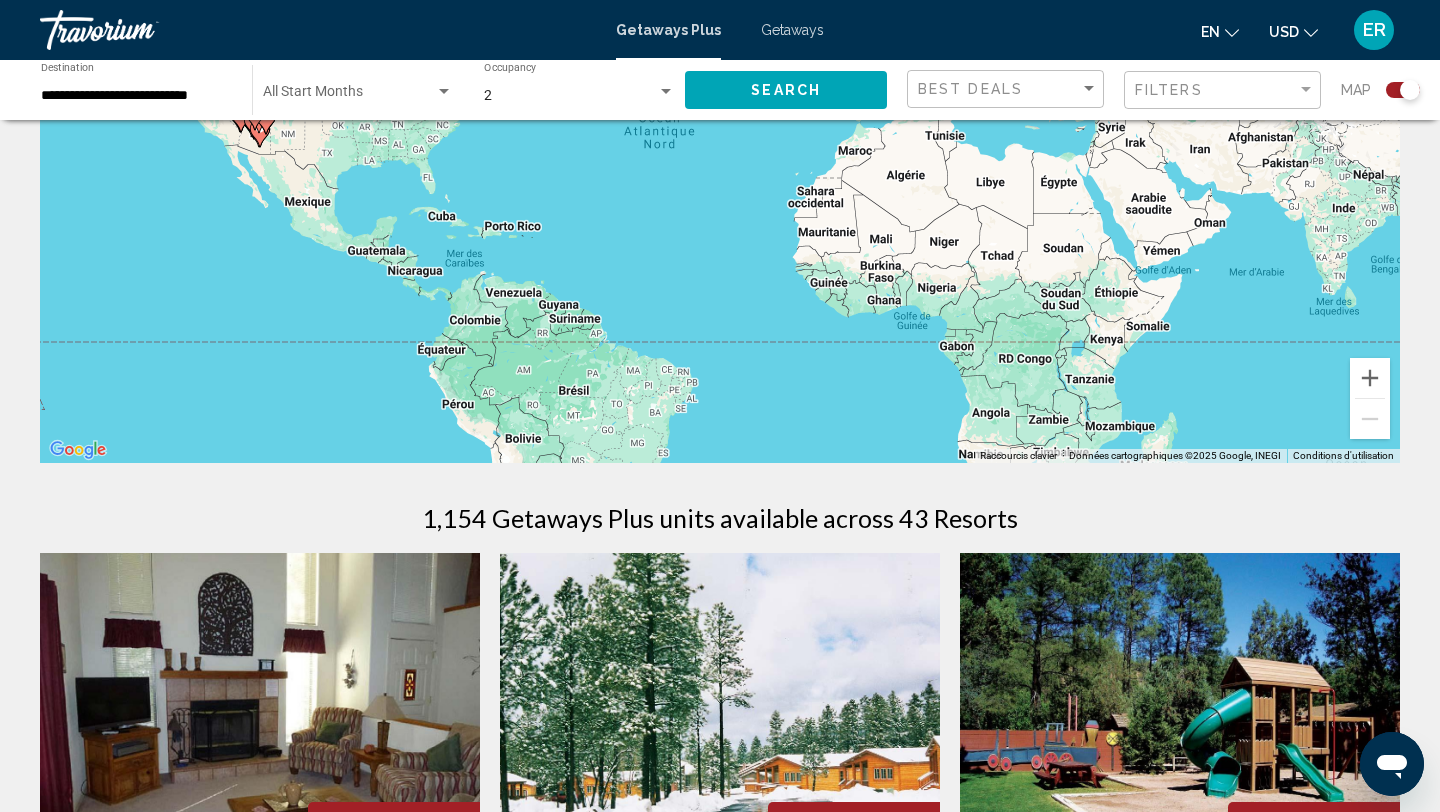 scroll, scrollTop: 0, scrollLeft: 0, axis: both 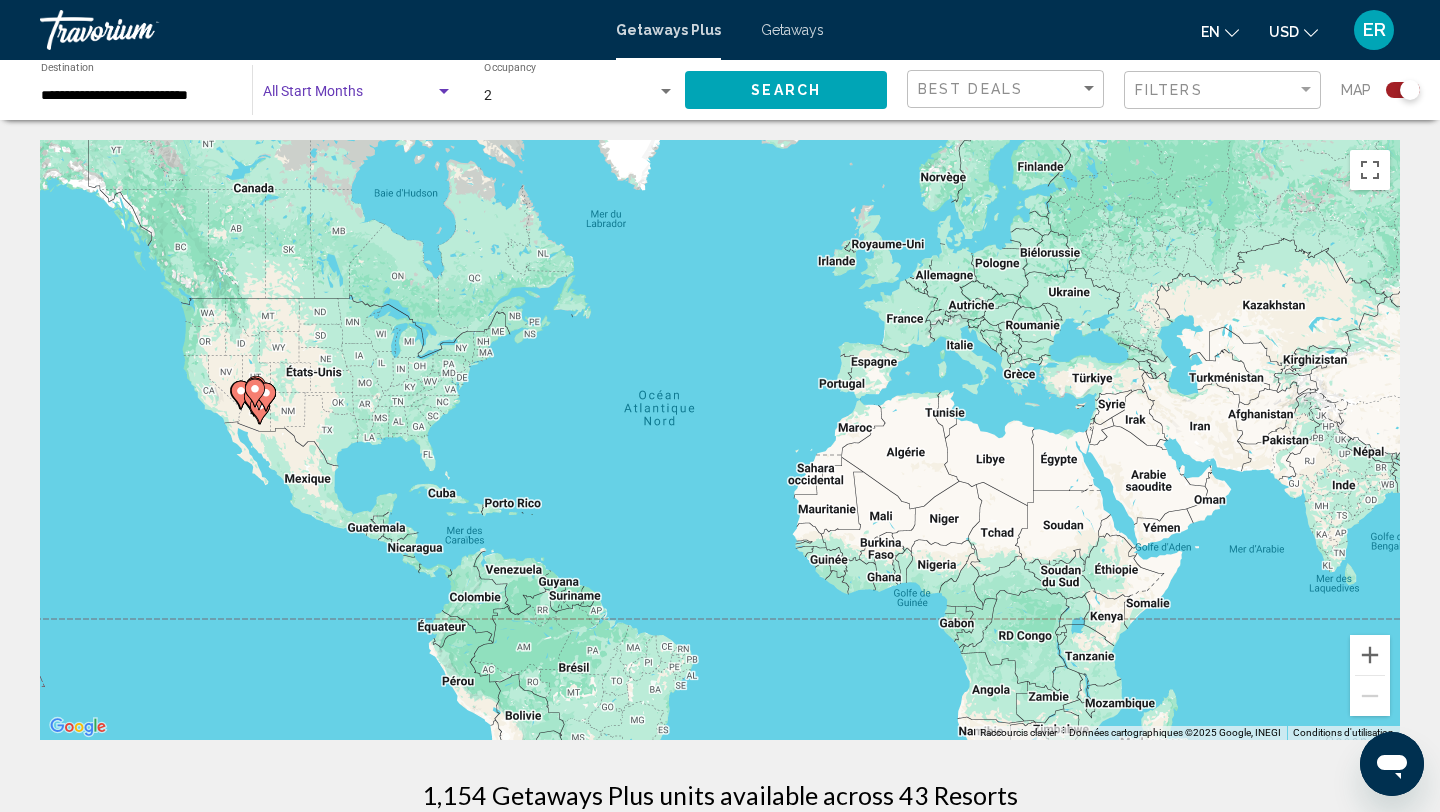 click at bounding box center (349, 96) 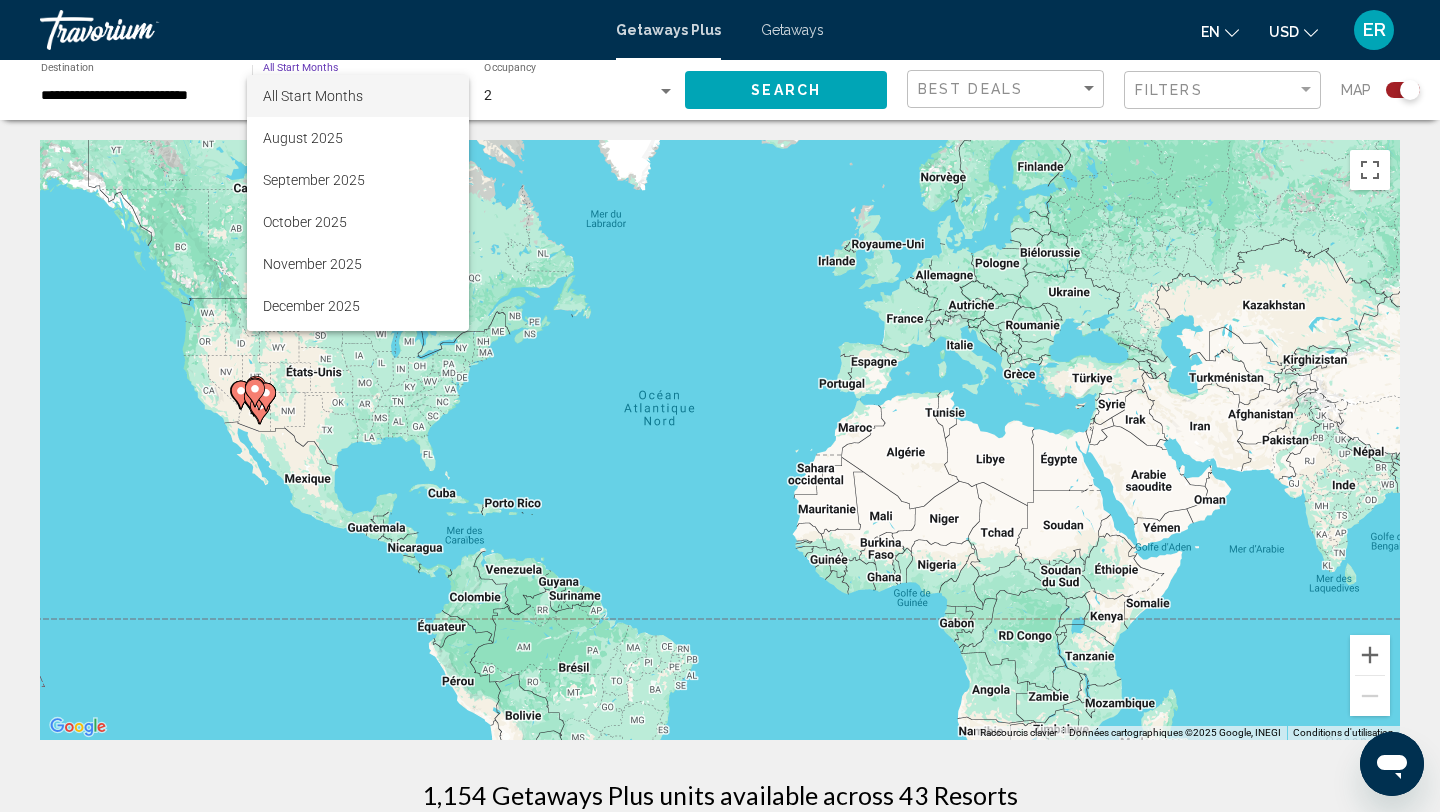 click at bounding box center [720, 406] 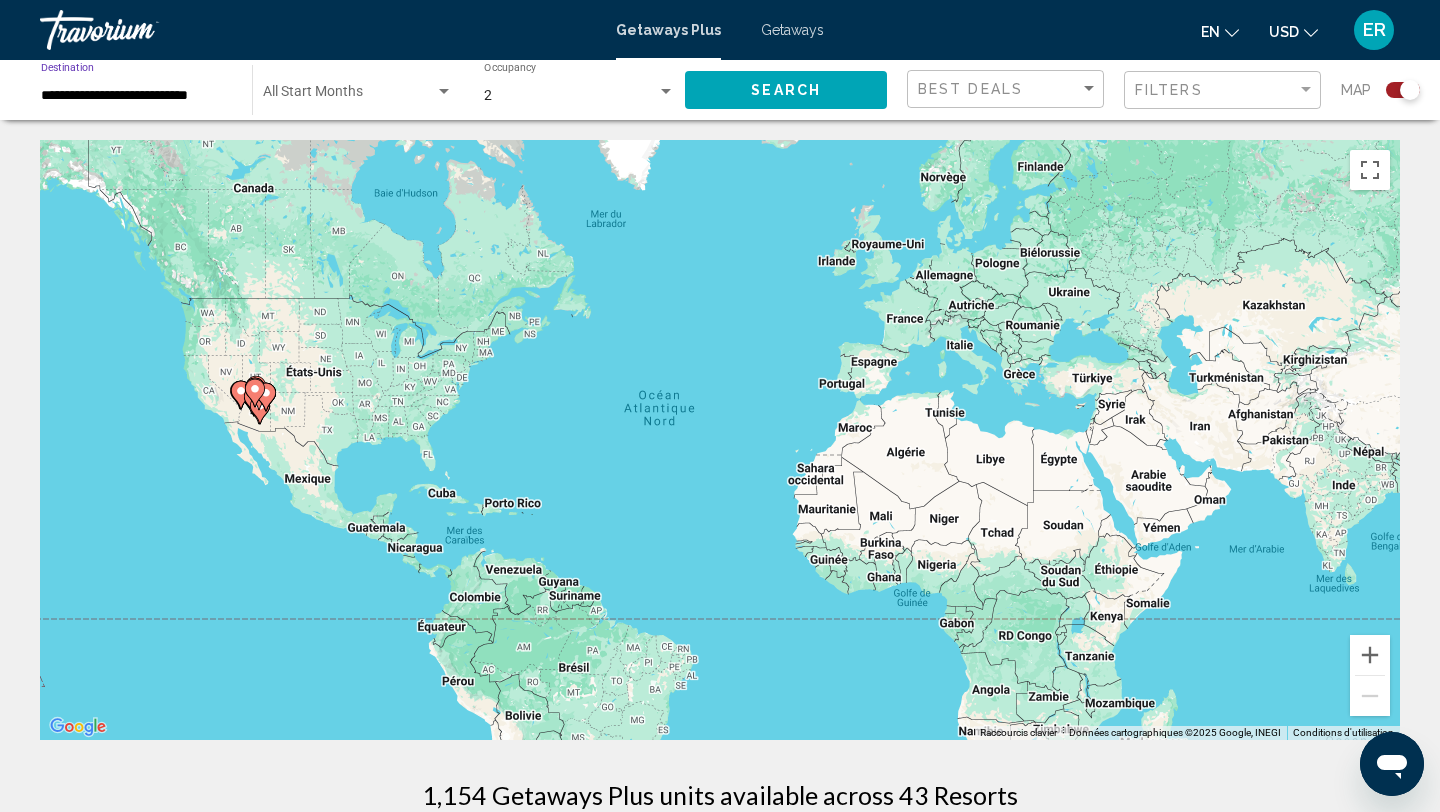 click on "**********" at bounding box center (136, 96) 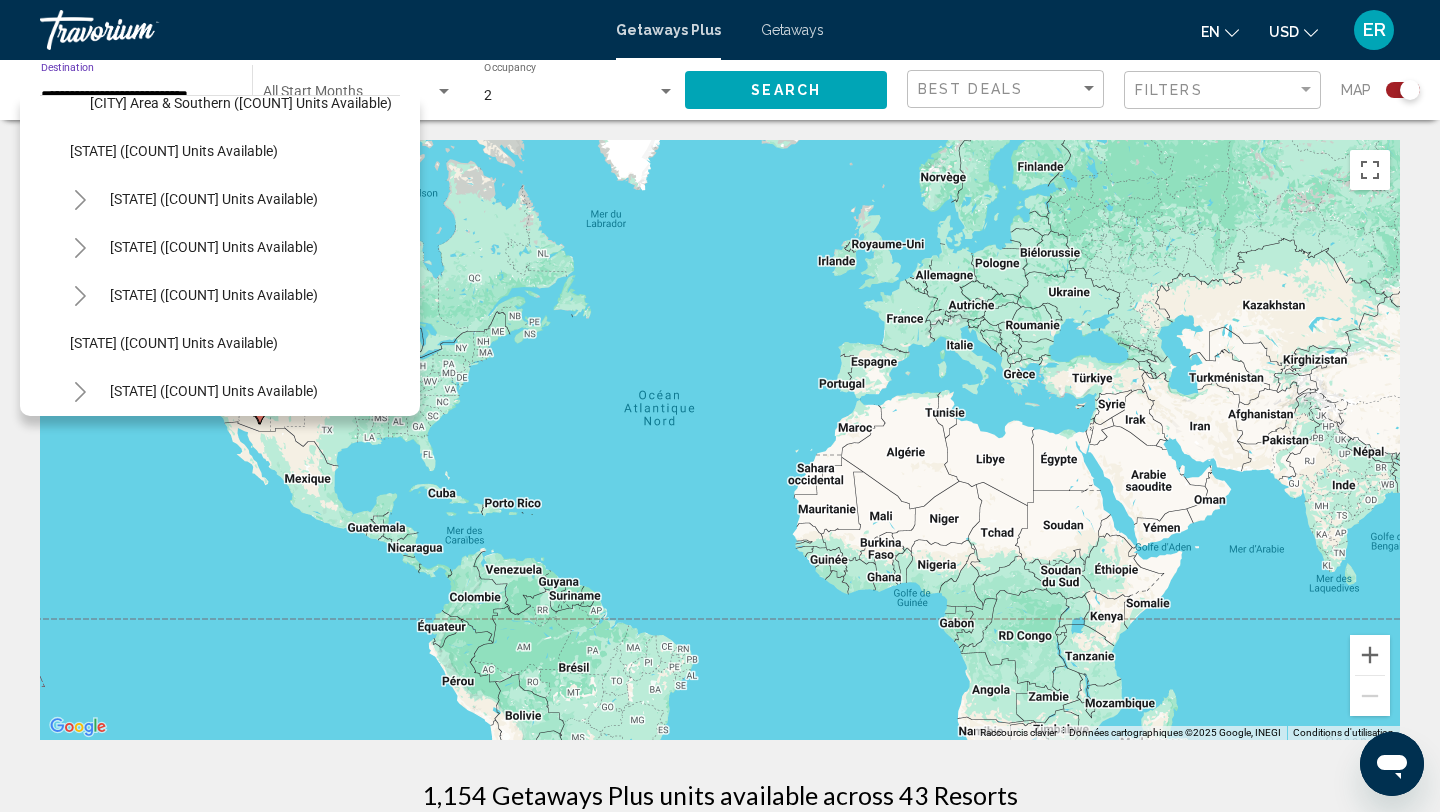 scroll, scrollTop: 330, scrollLeft: 0, axis: vertical 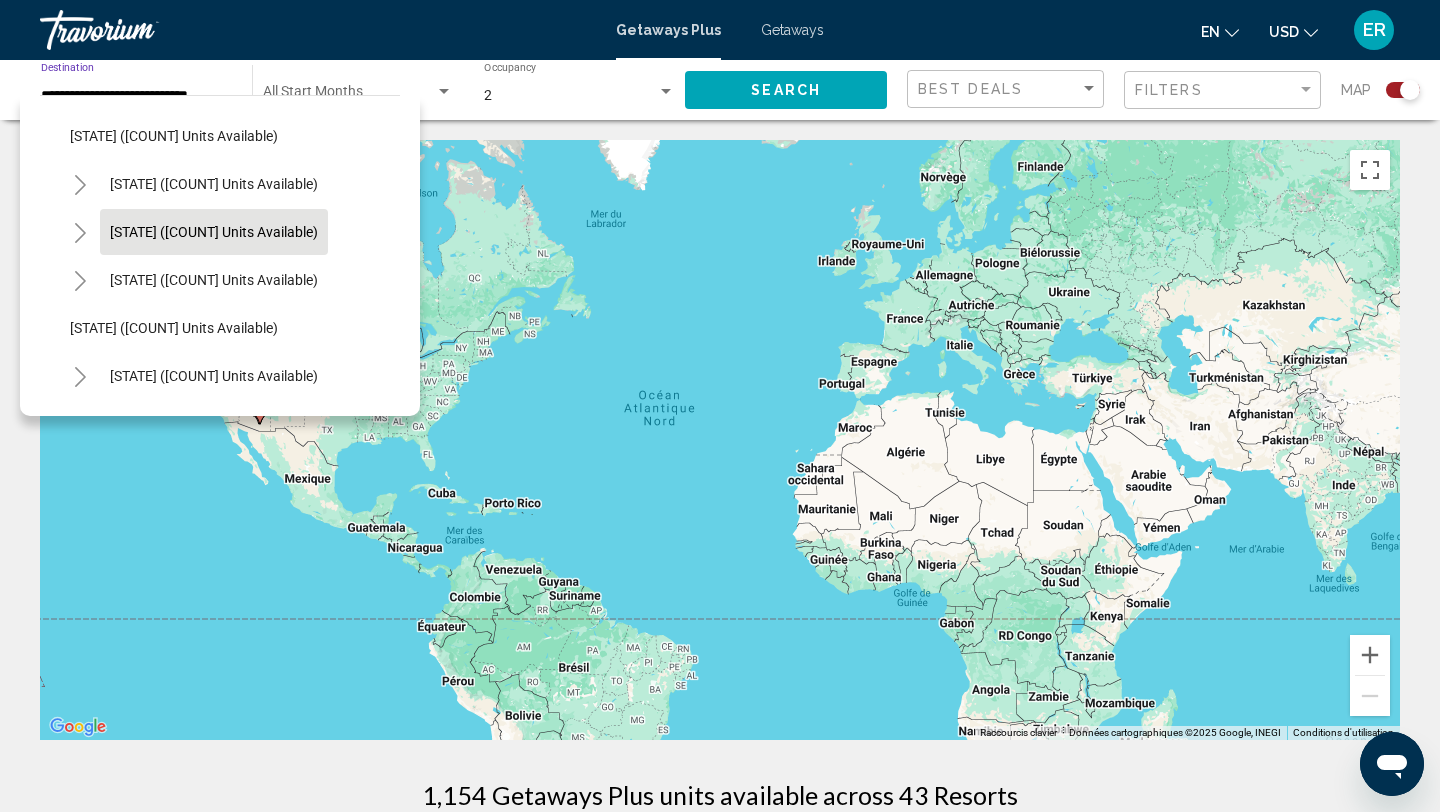 click on "[STATE] ([COUNT] units available)" 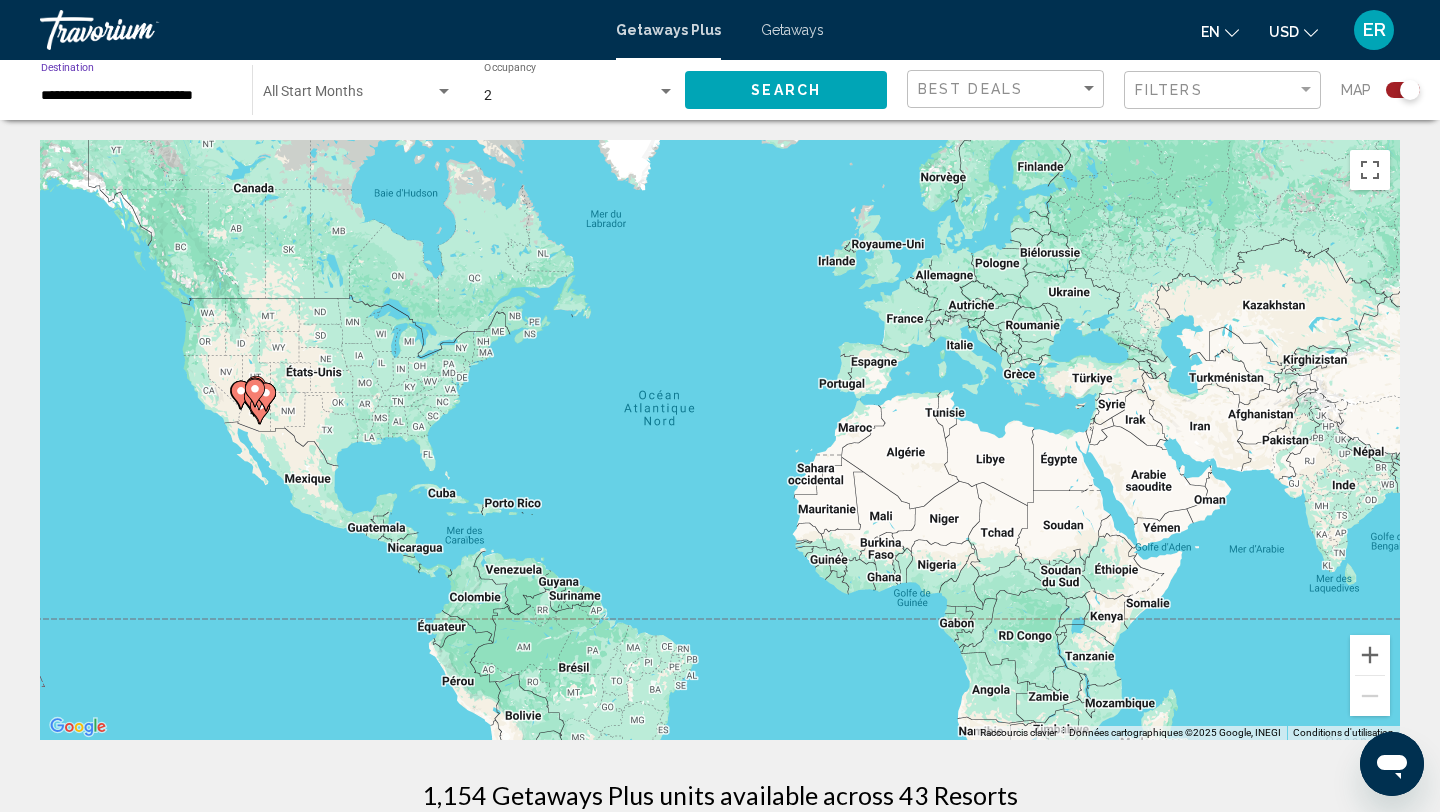 click on "2" at bounding box center [570, 96] 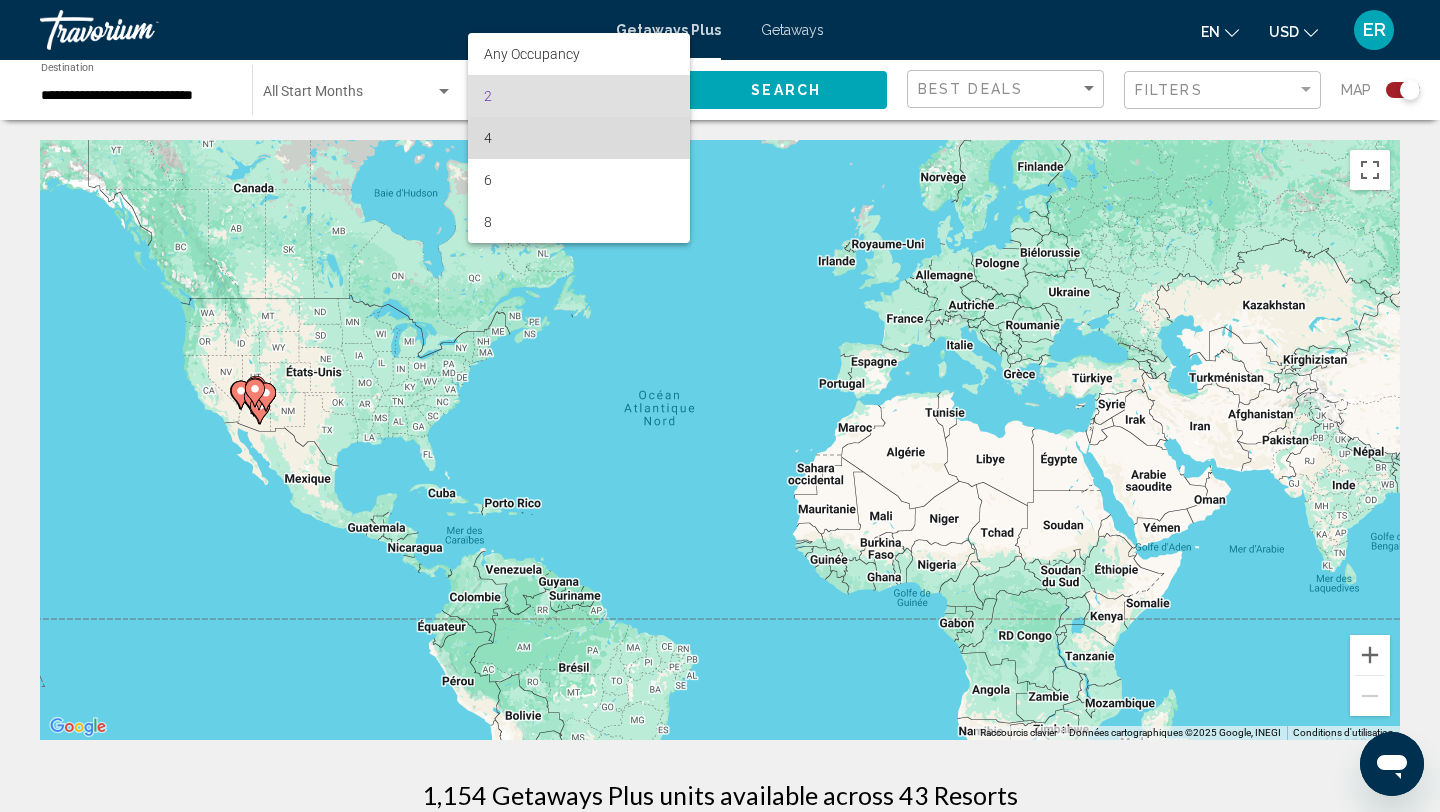 click on "4" at bounding box center [579, 138] 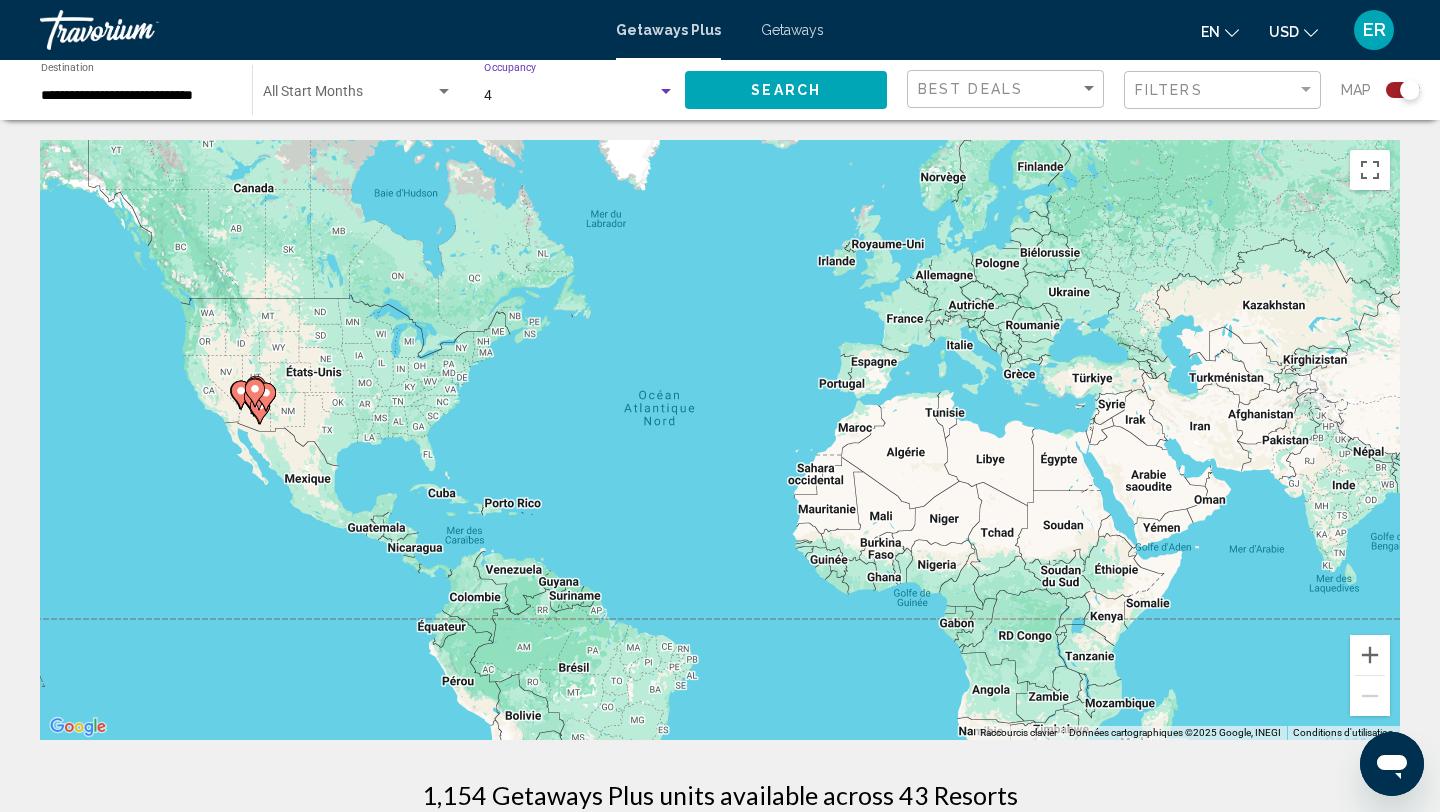 click at bounding box center (444, 92) 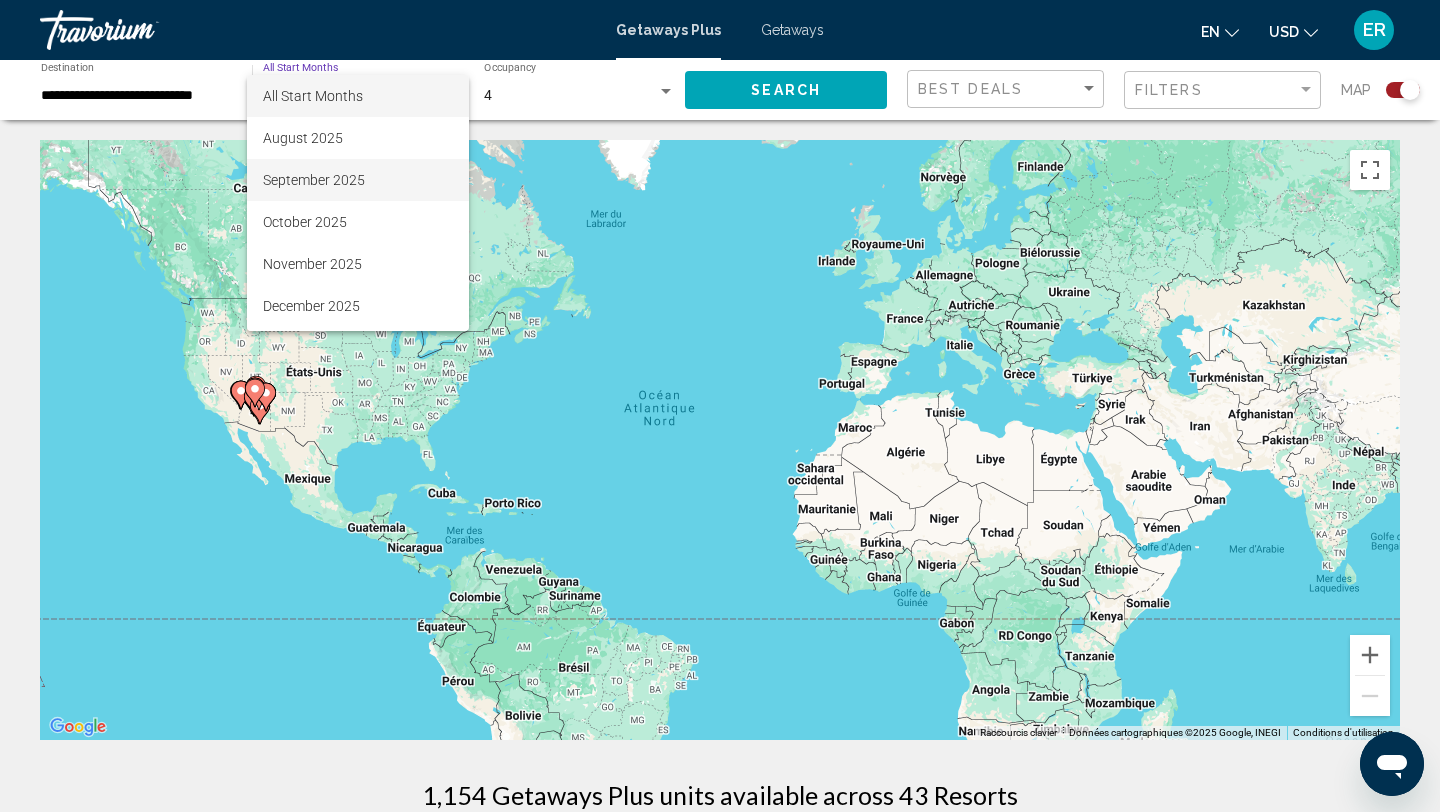 click on "September 2025" at bounding box center (358, 180) 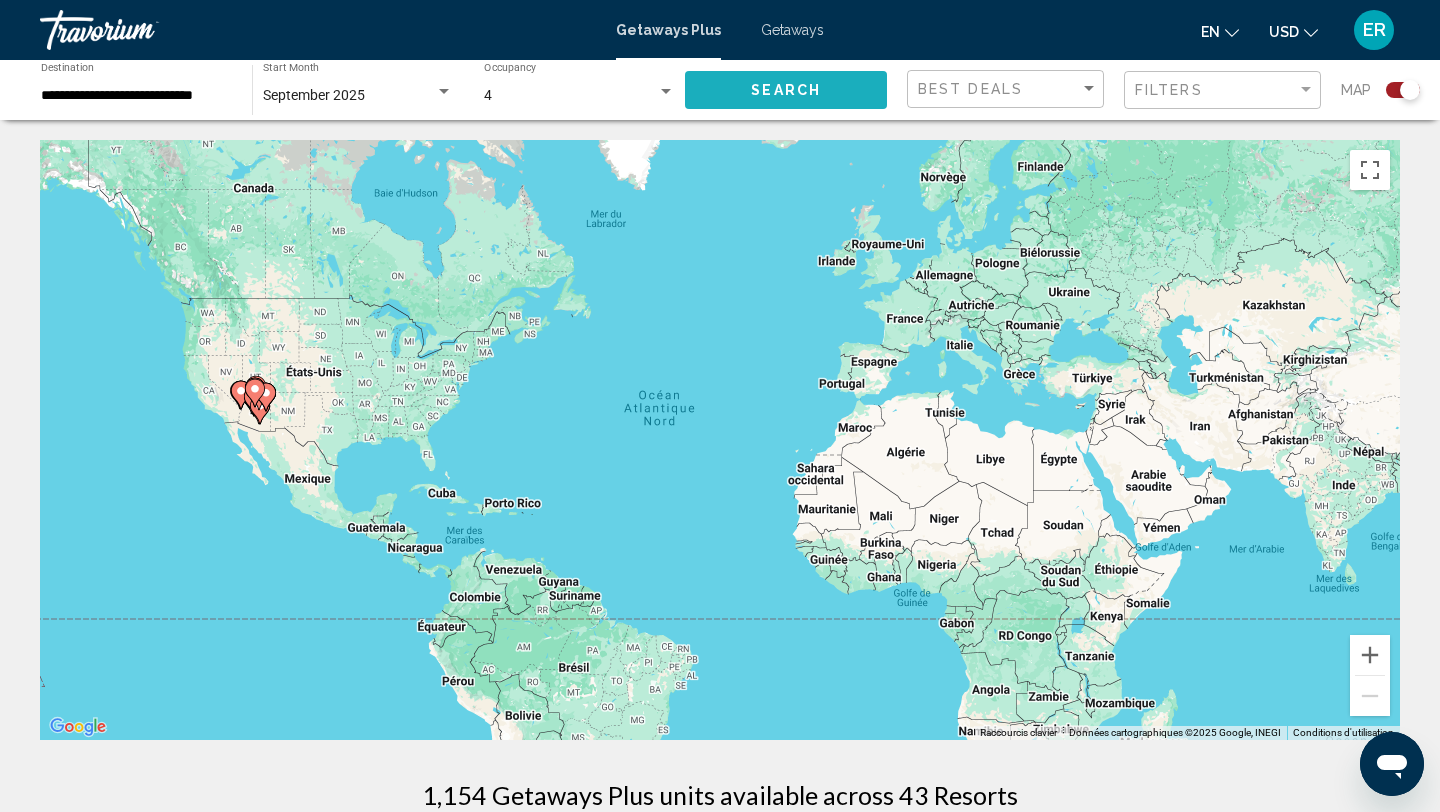 click on "Search" 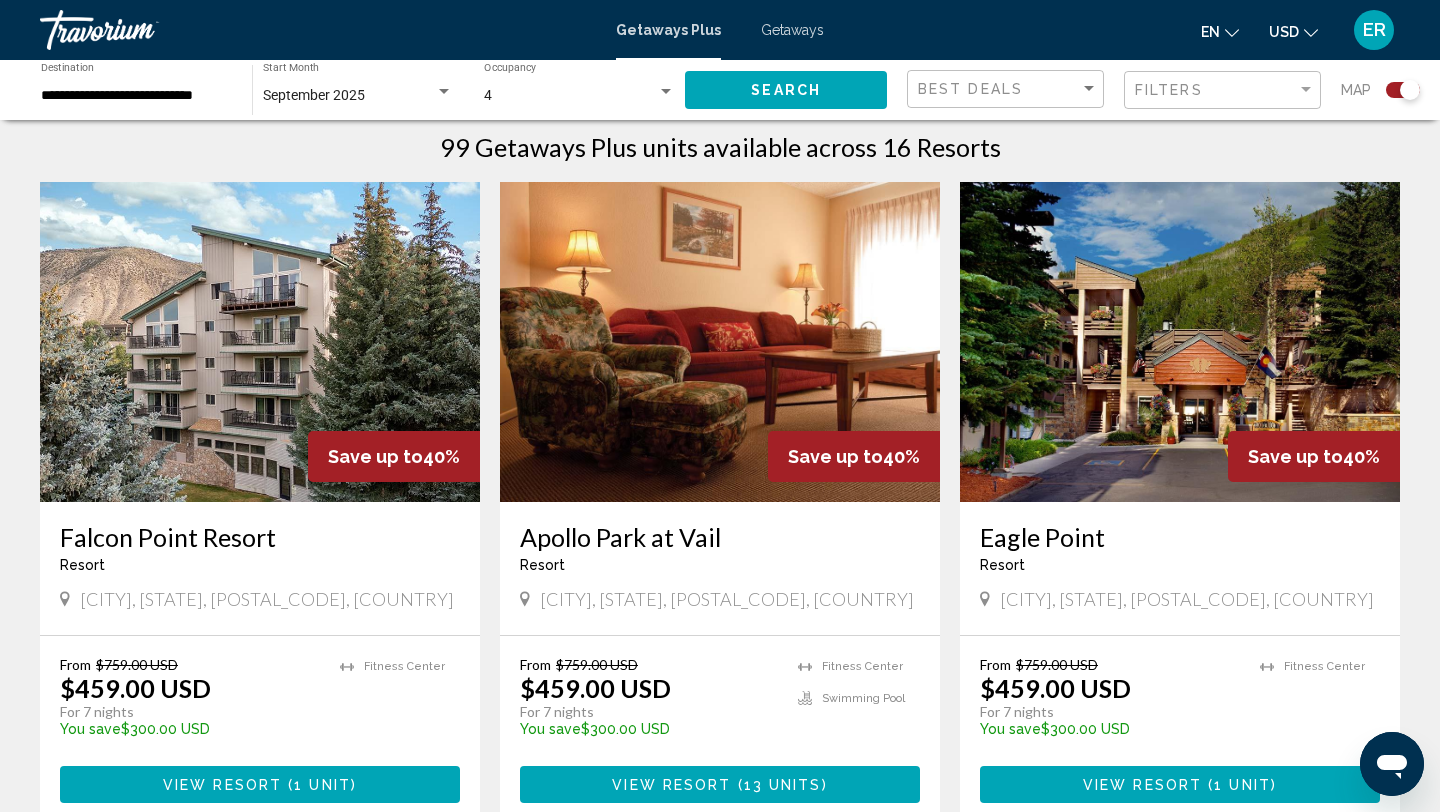 scroll, scrollTop: 0, scrollLeft: 0, axis: both 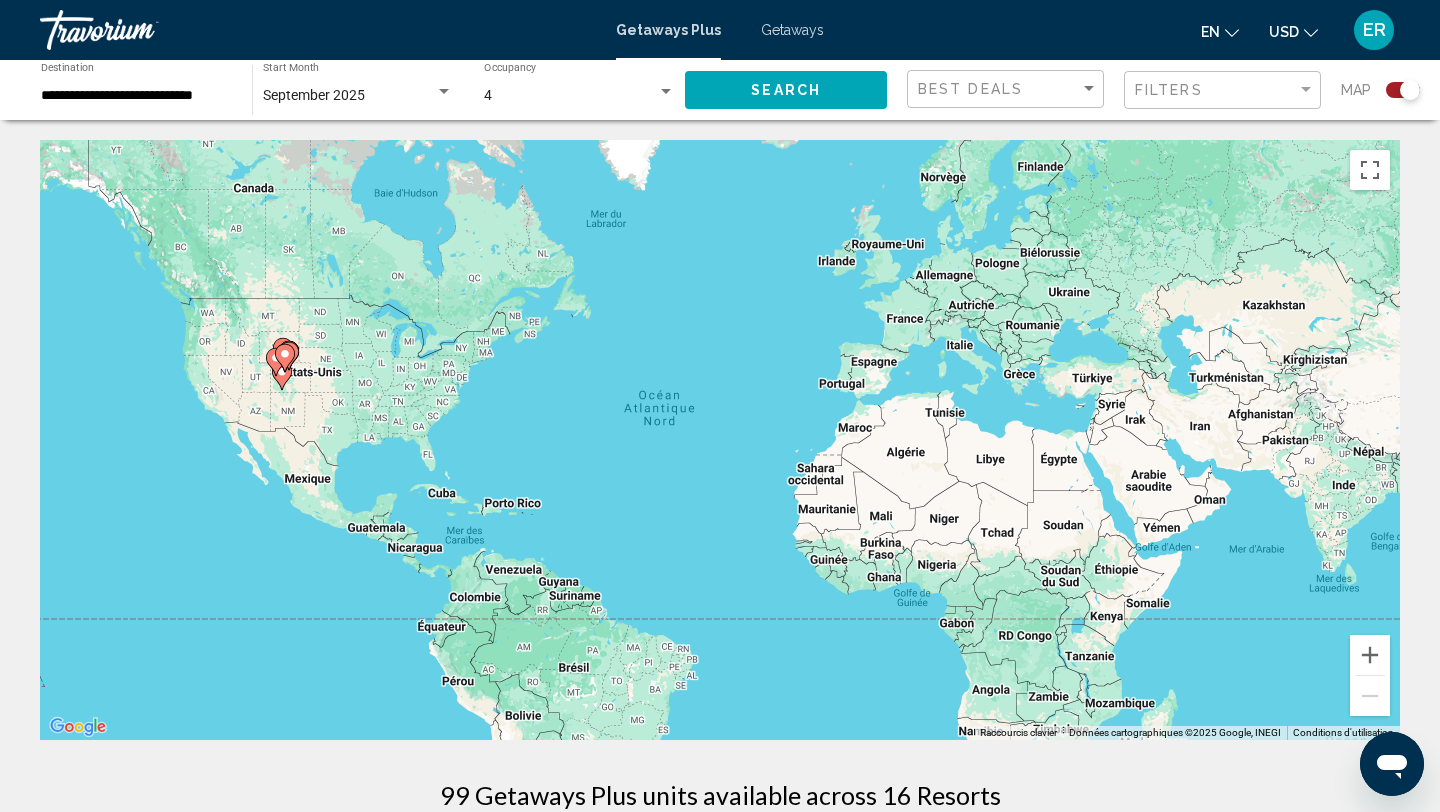 click on "**********" at bounding box center [136, 96] 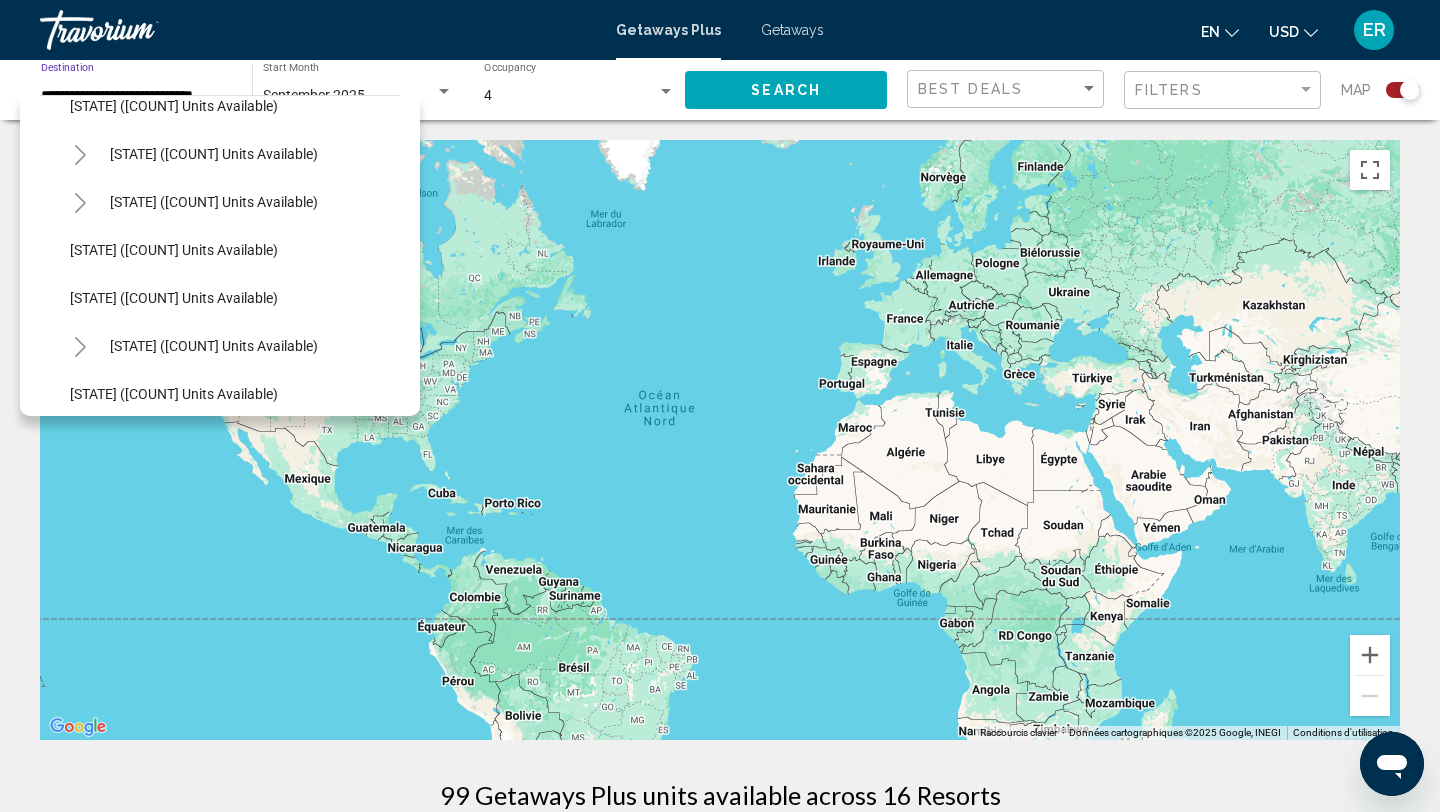 scroll, scrollTop: 1130, scrollLeft: 0, axis: vertical 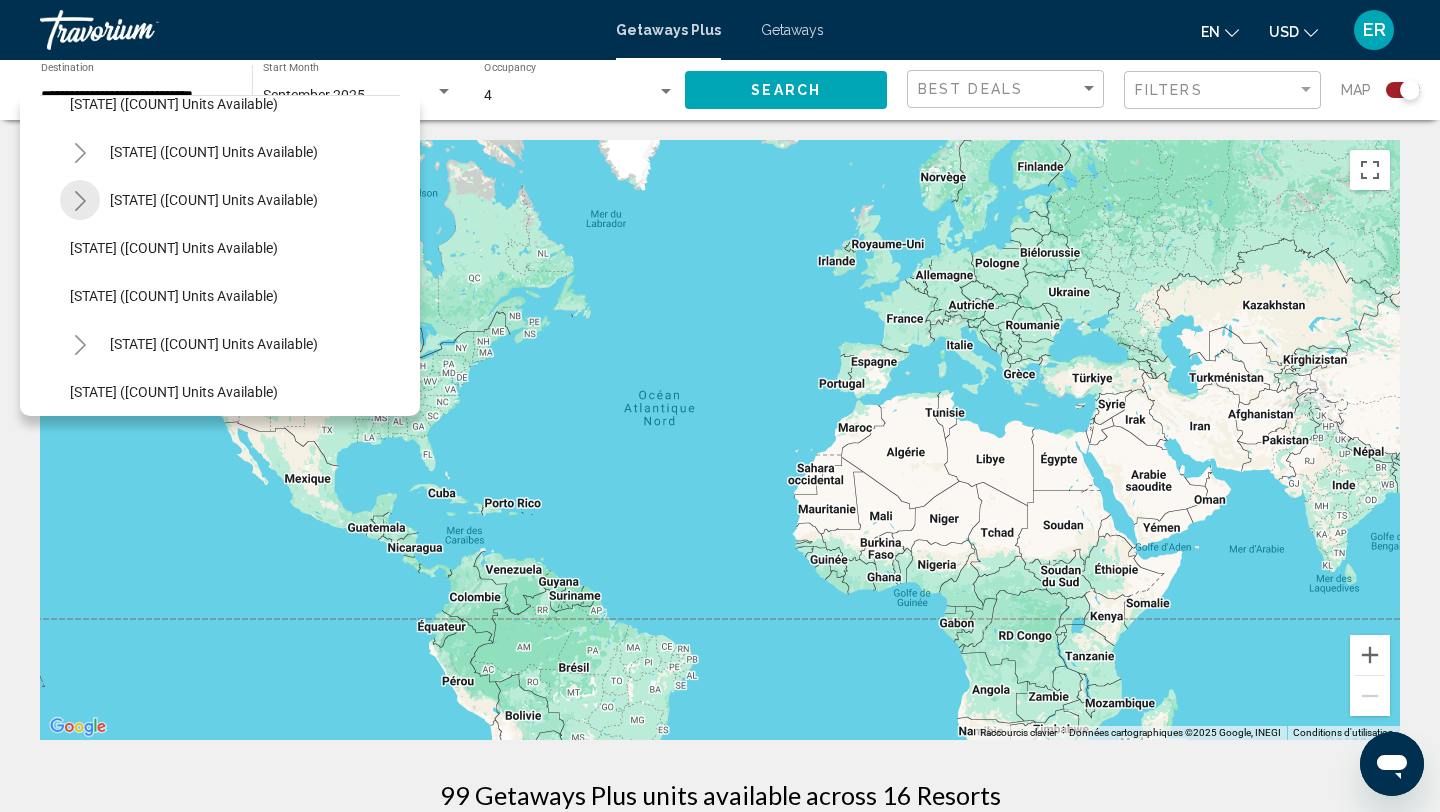 click 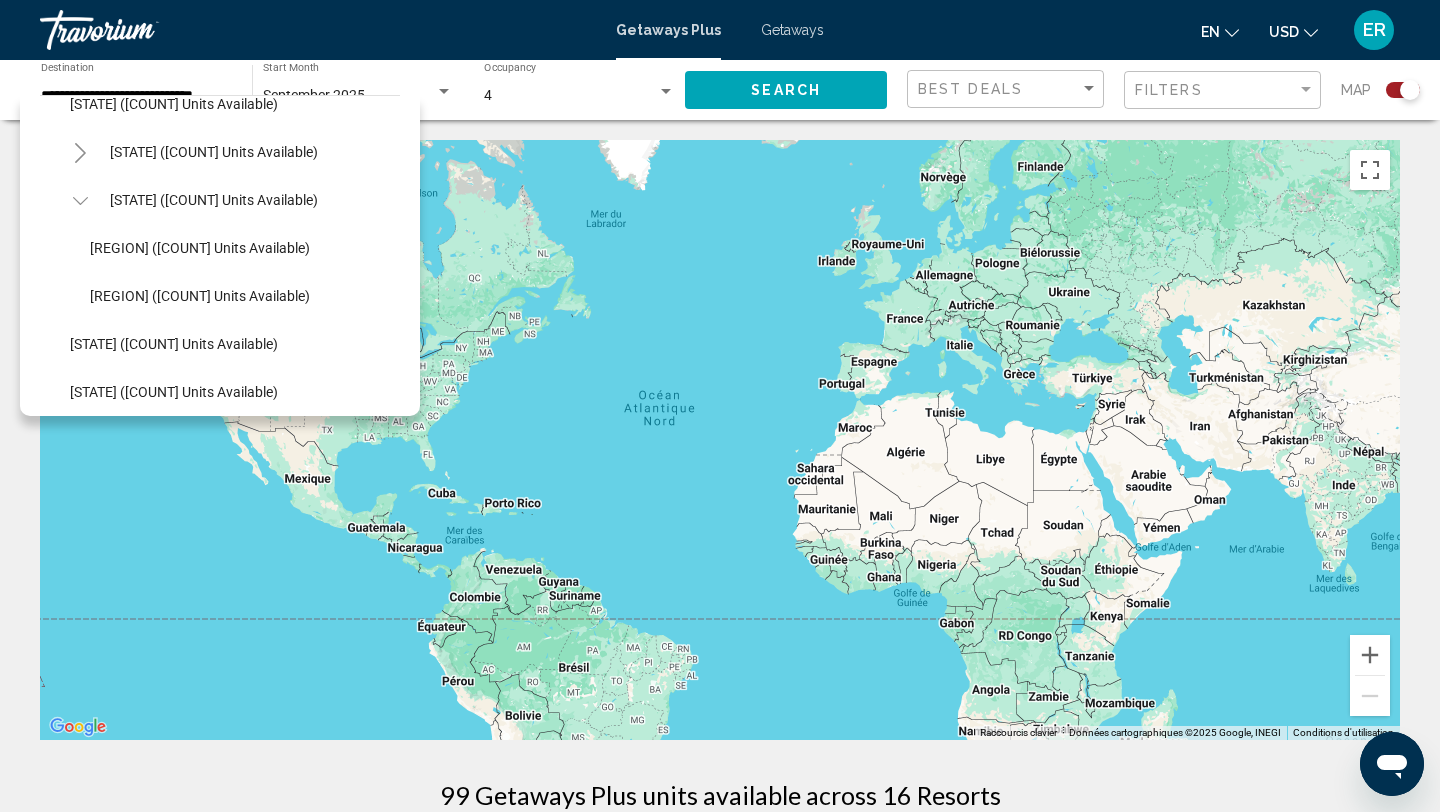 click 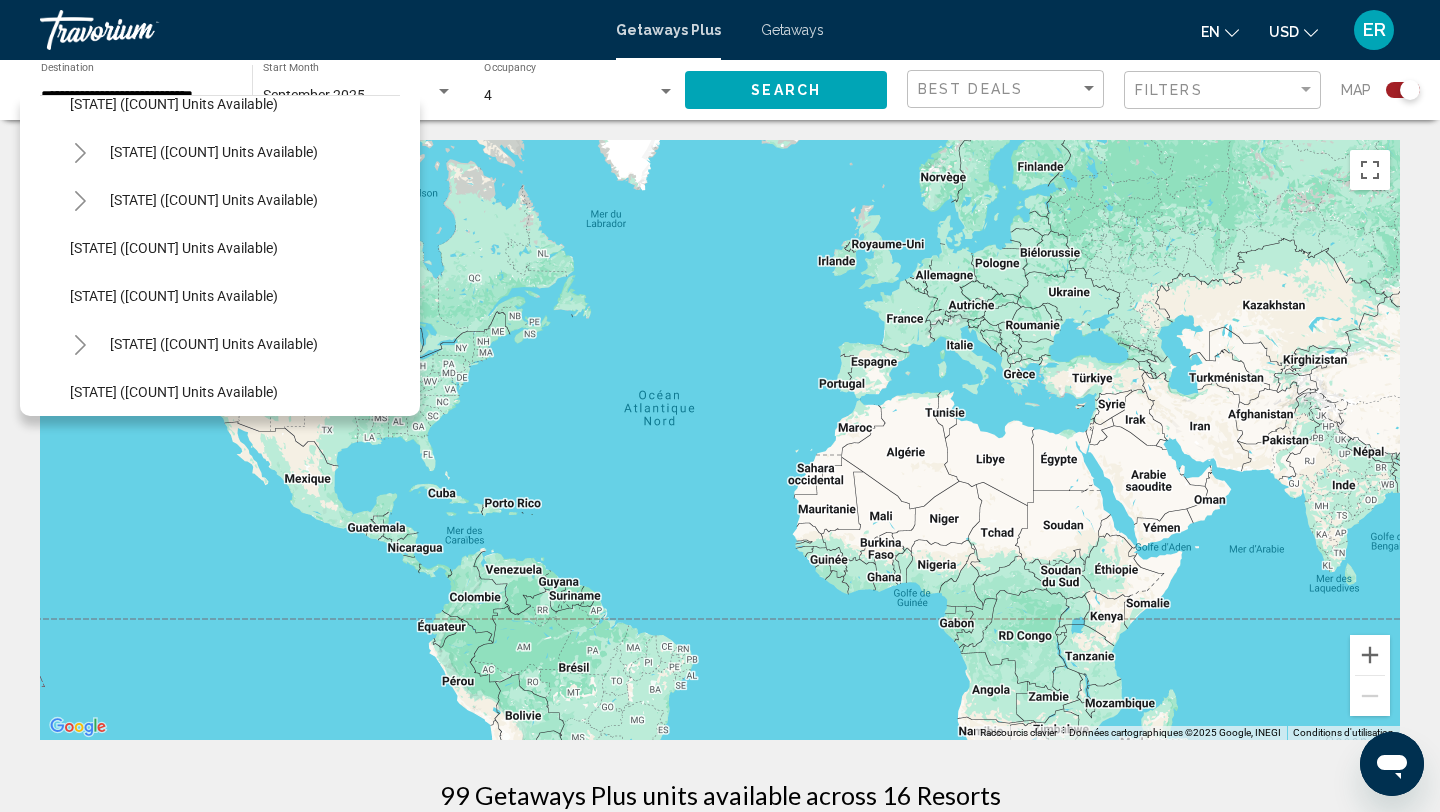 click 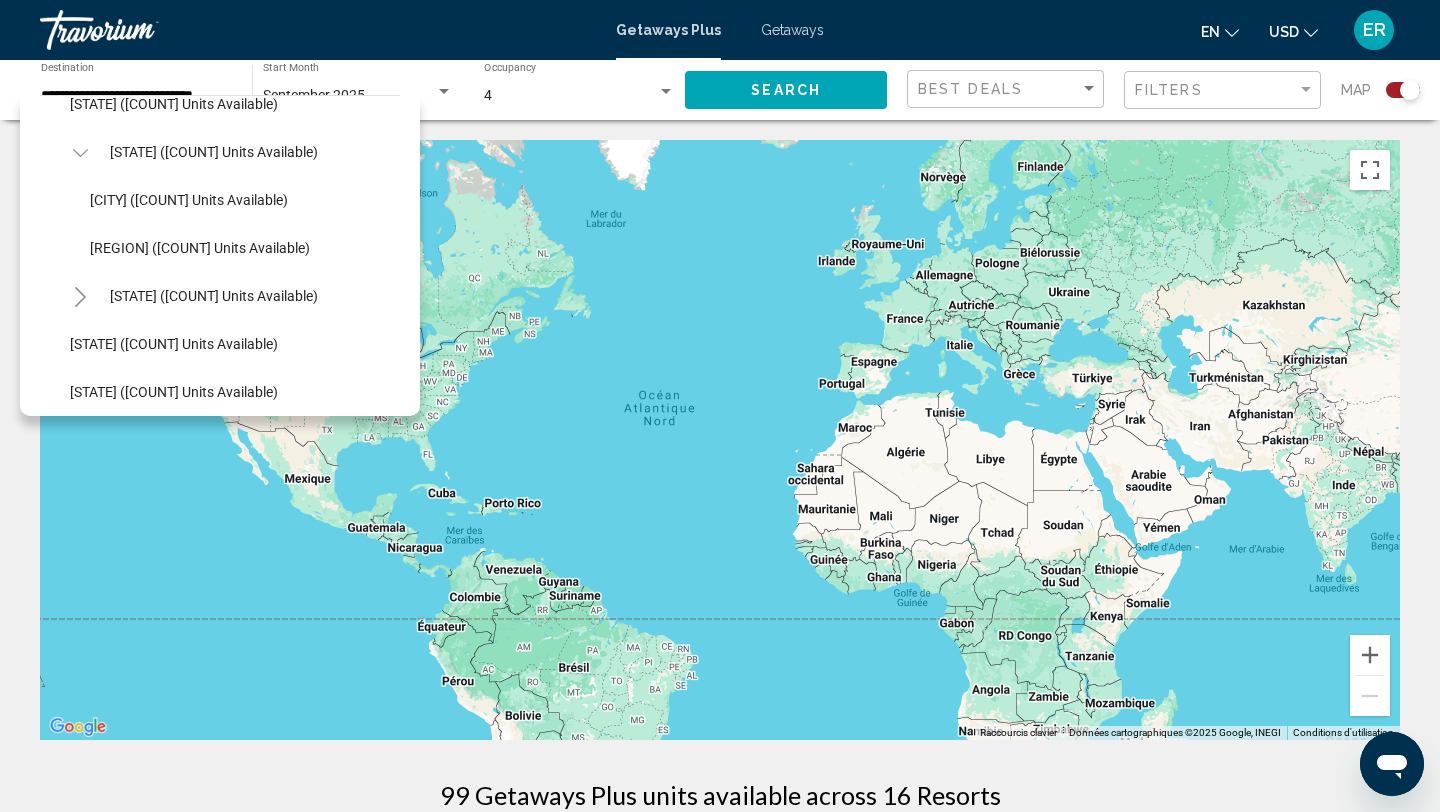 click 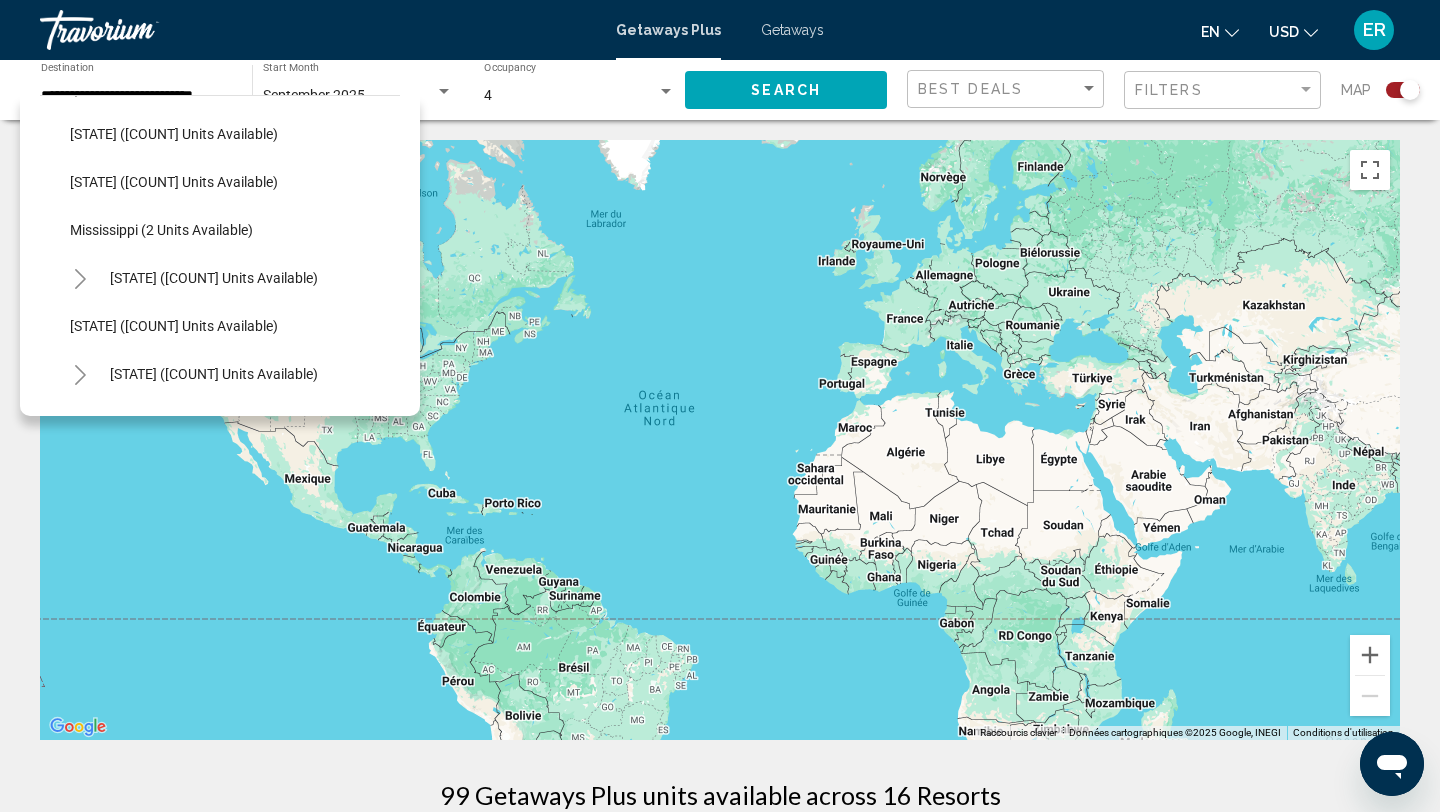 scroll, scrollTop: 904, scrollLeft: 0, axis: vertical 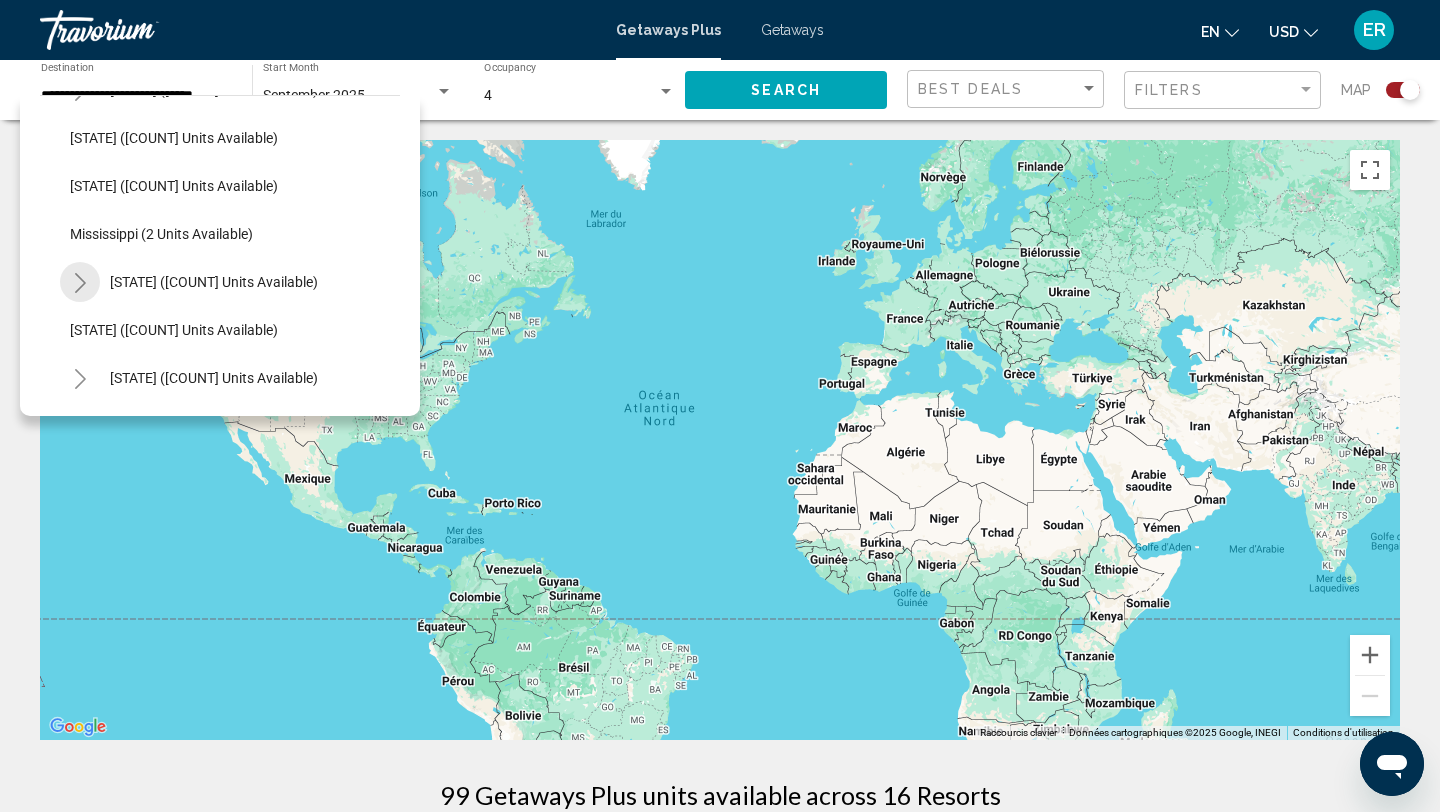 click 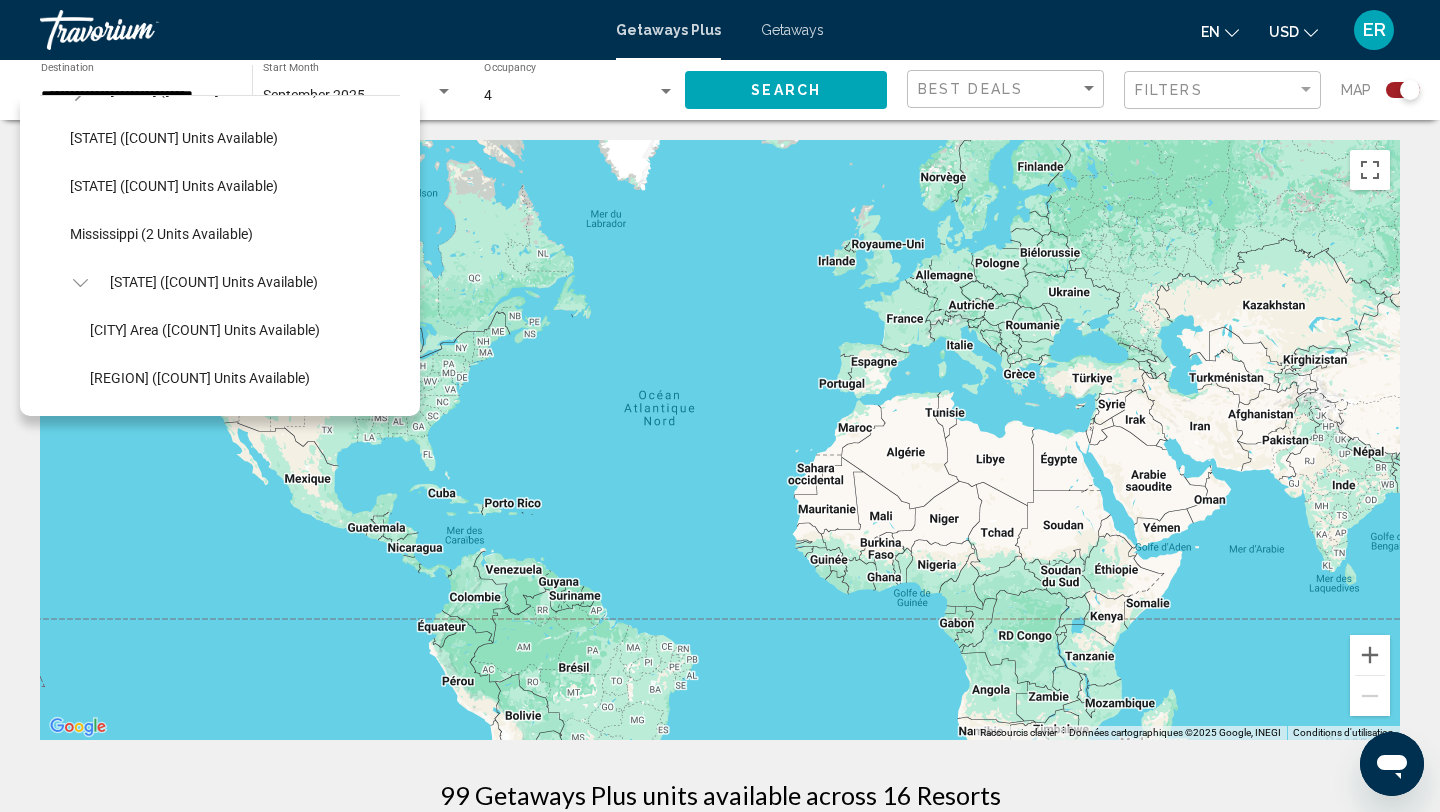 click 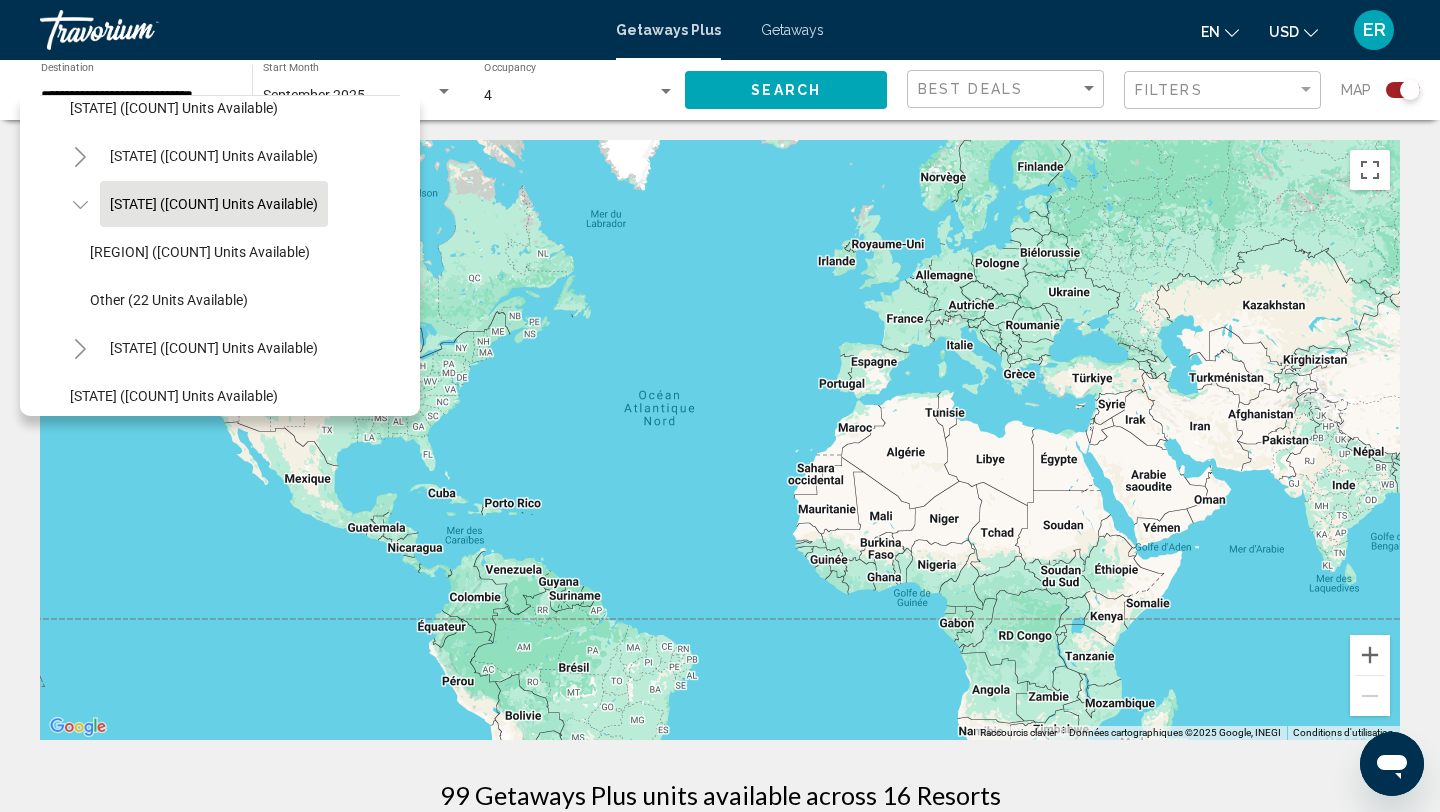 scroll, scrollTop: 175, scrollLeft: 0, axis: vertical 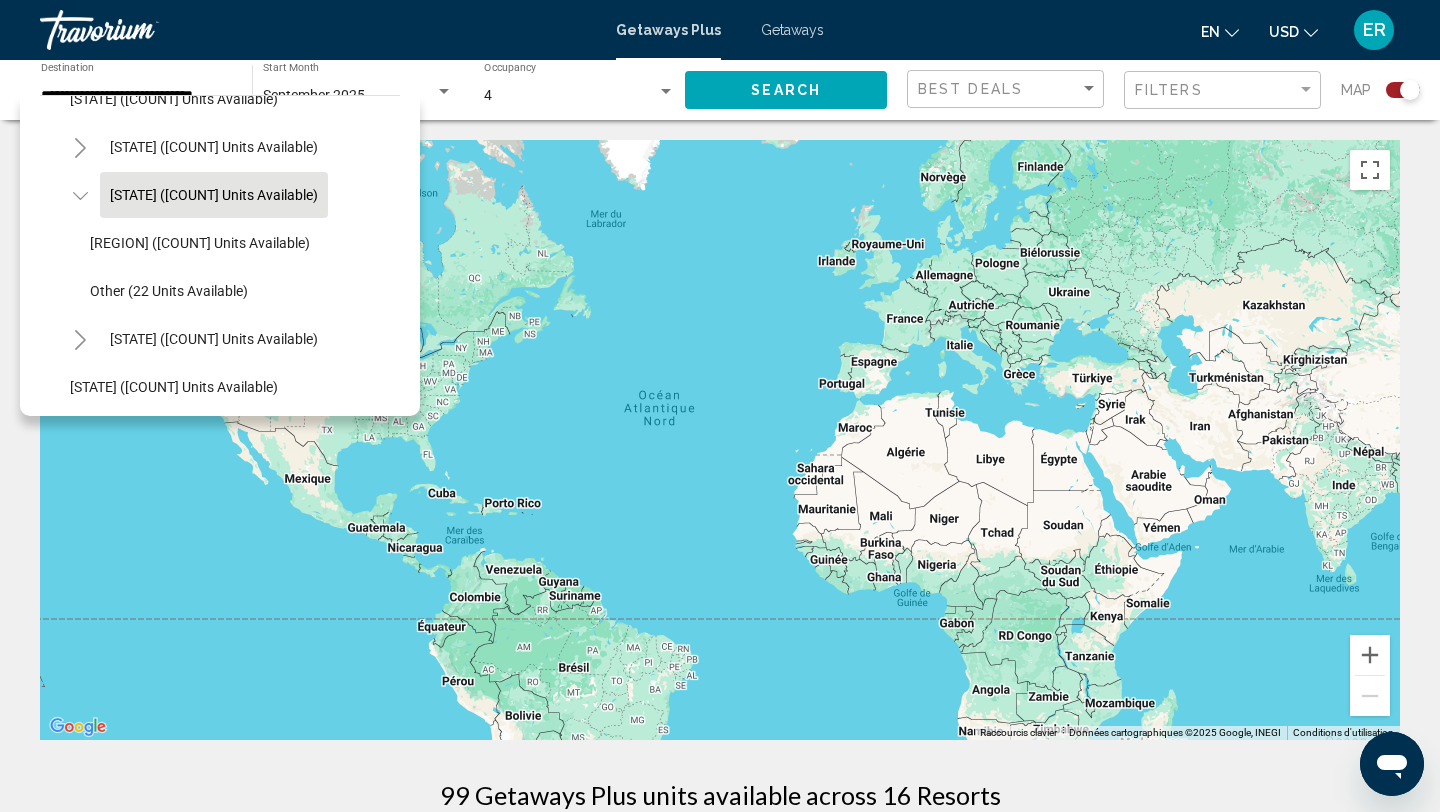 click 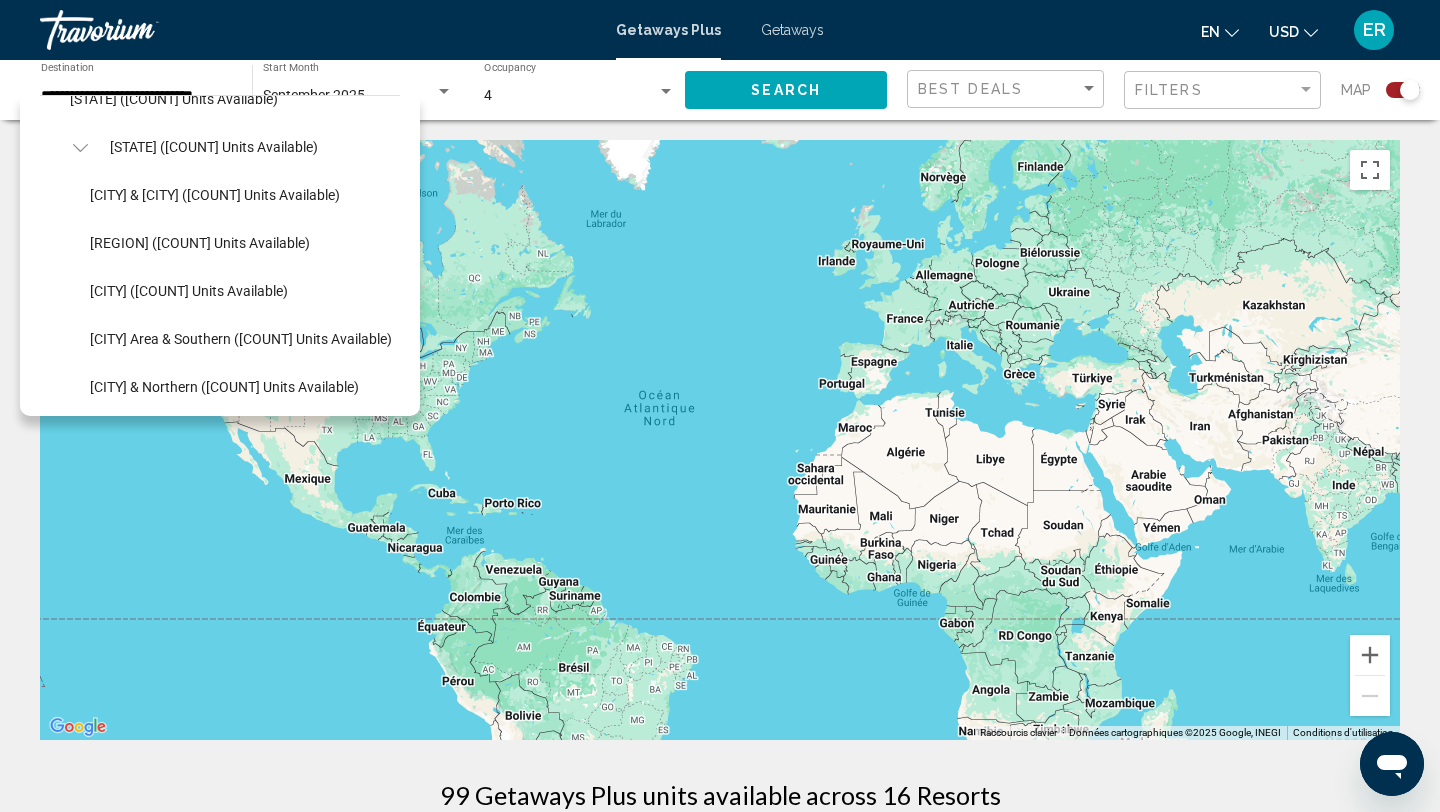 click 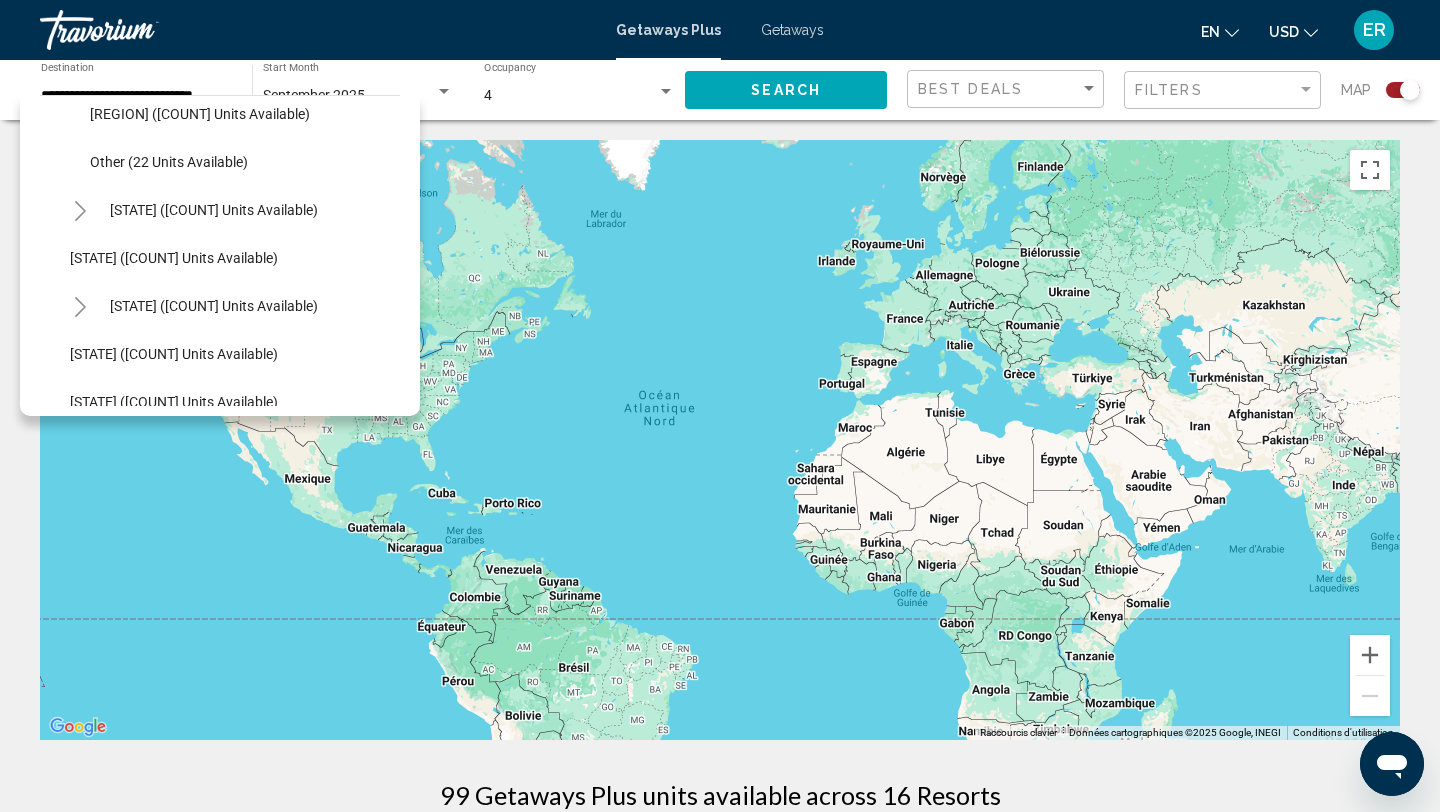 scroll, scrollTop: 314, scrollLeft: 0, axis: vertical 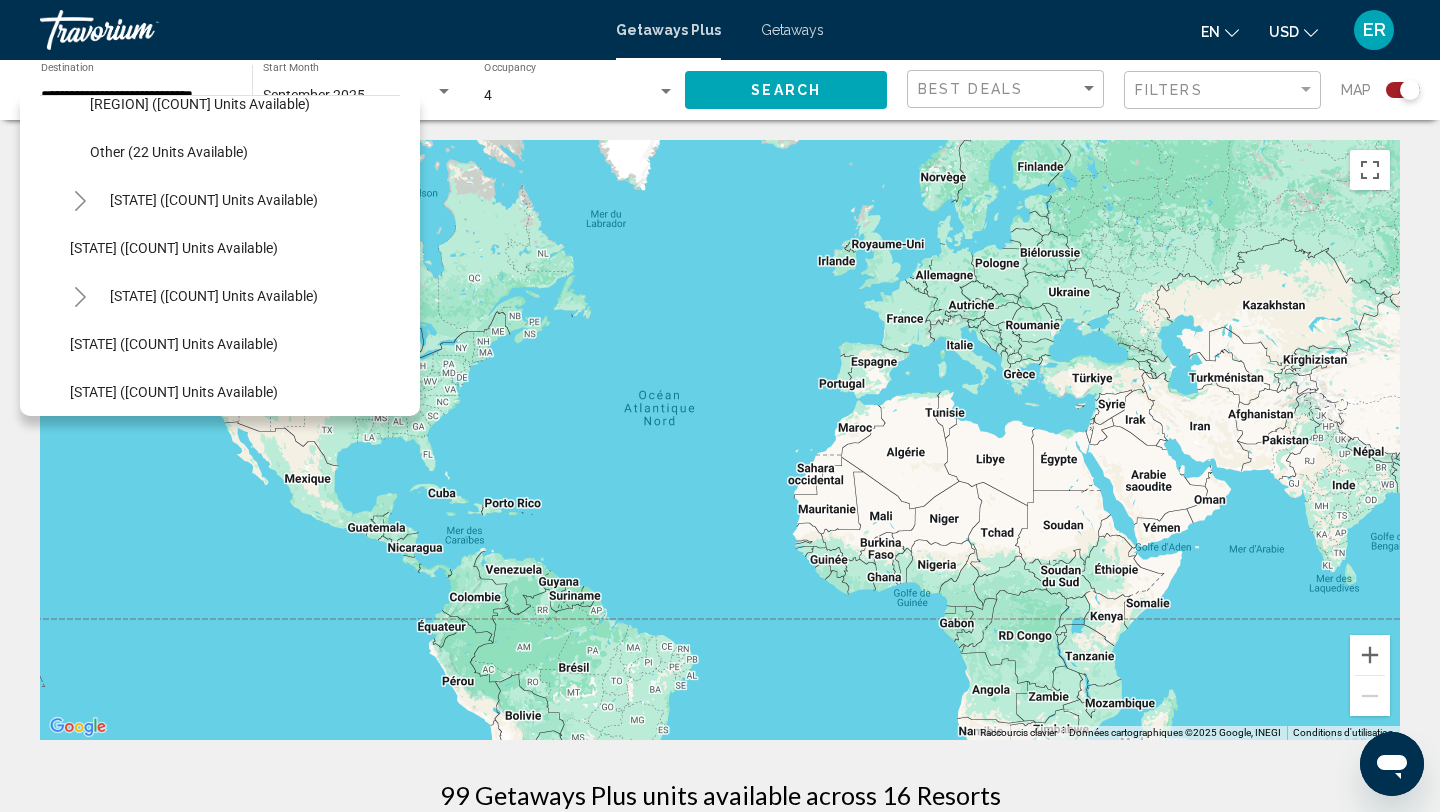 click 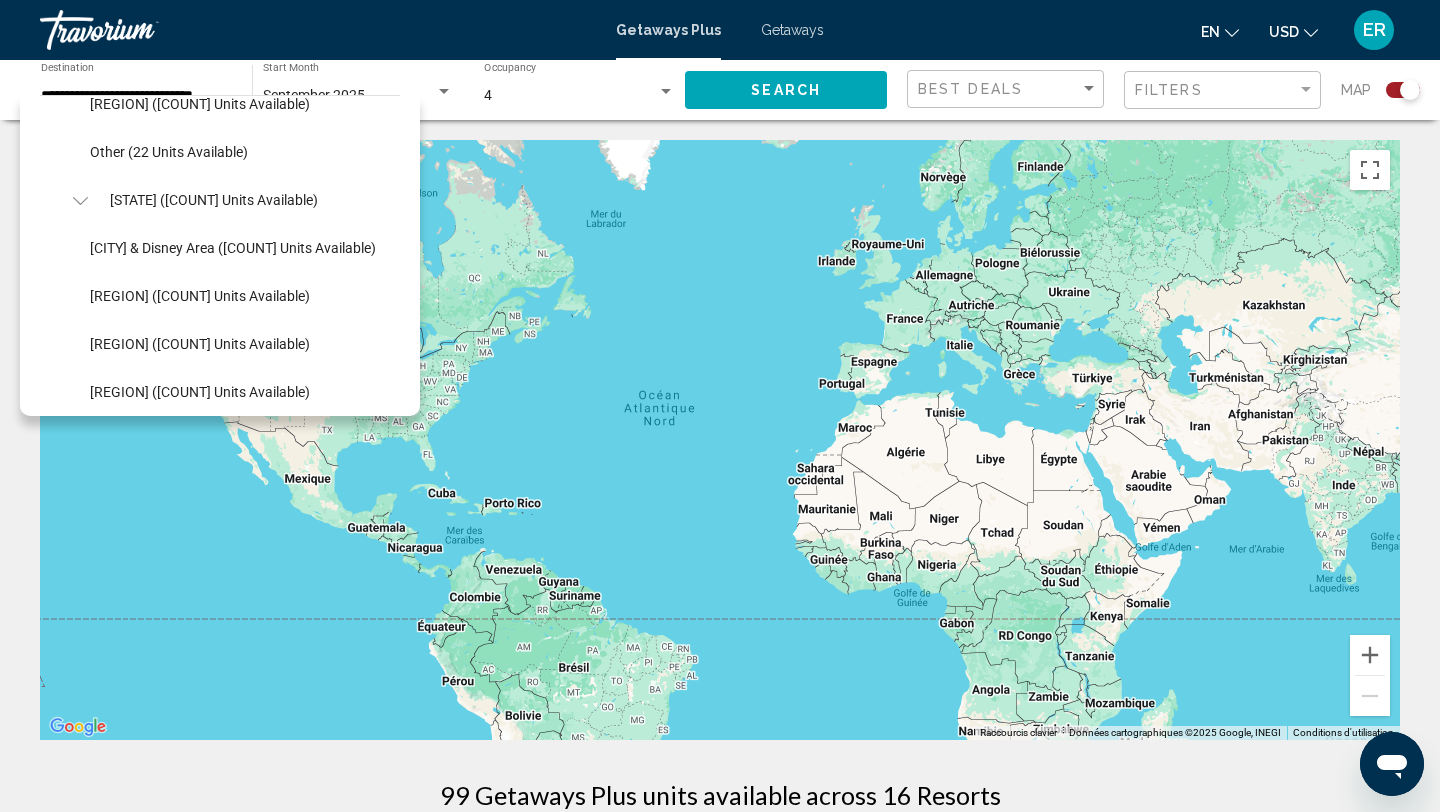 click 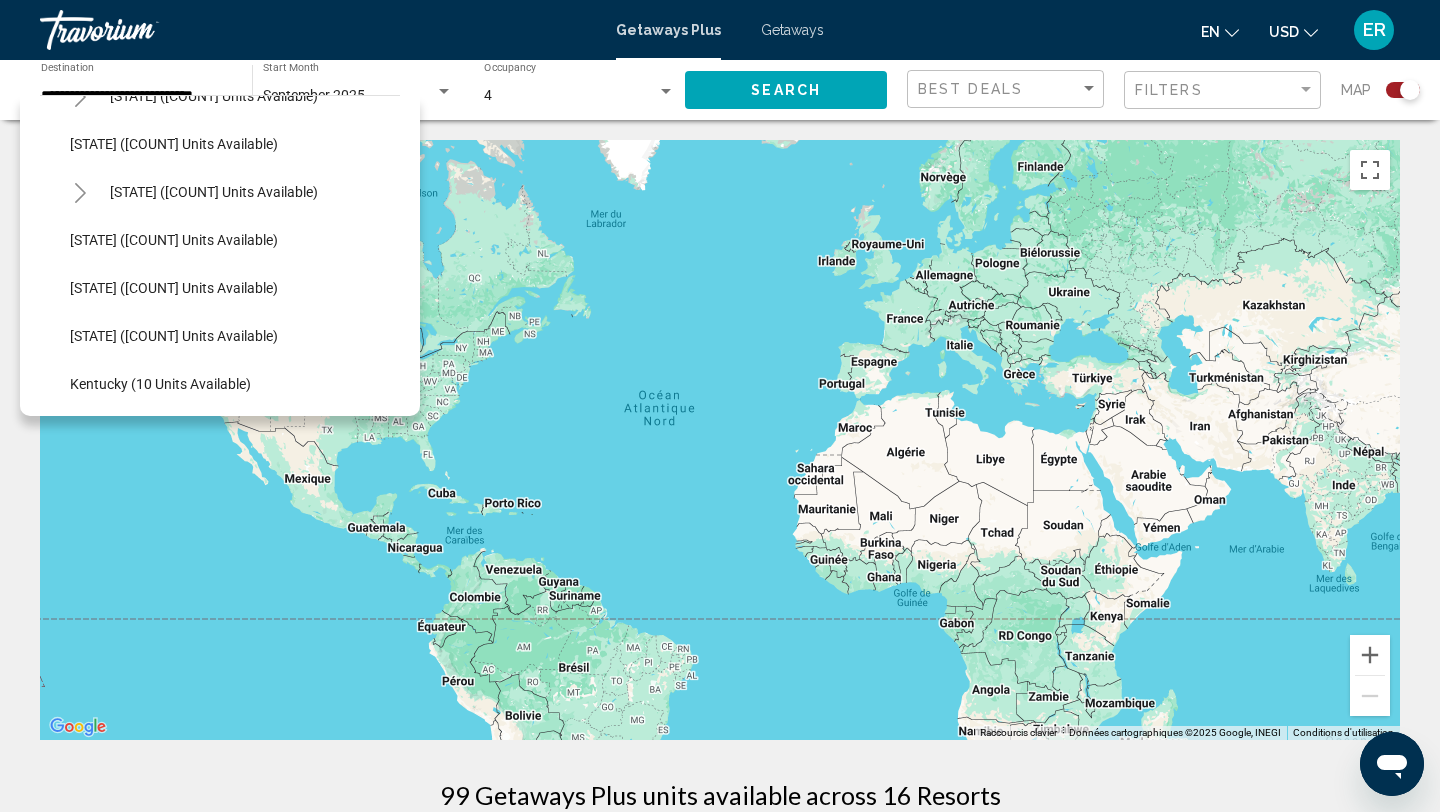 scroll, scrollTop: 419, scrollLeft: 0, axis: vertical 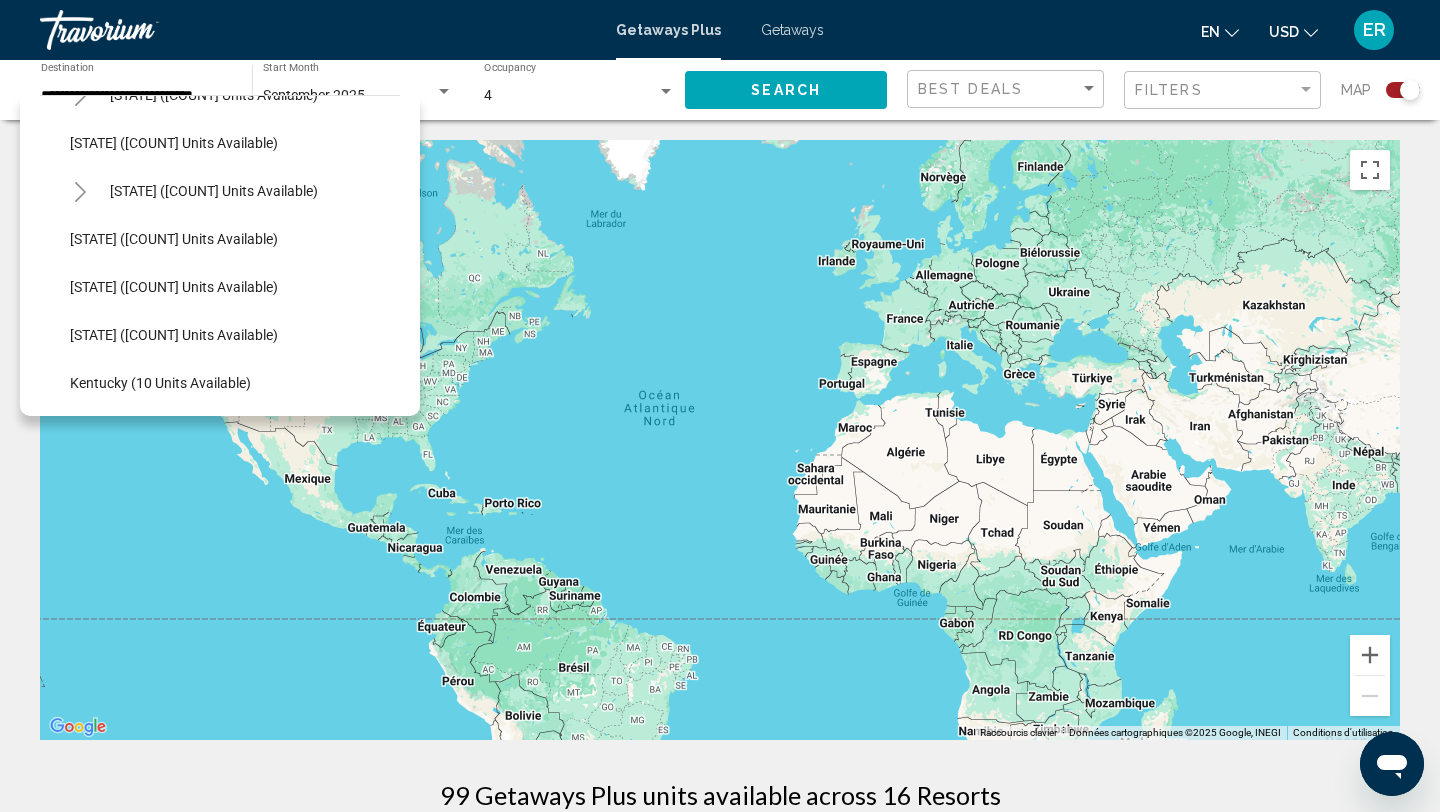click 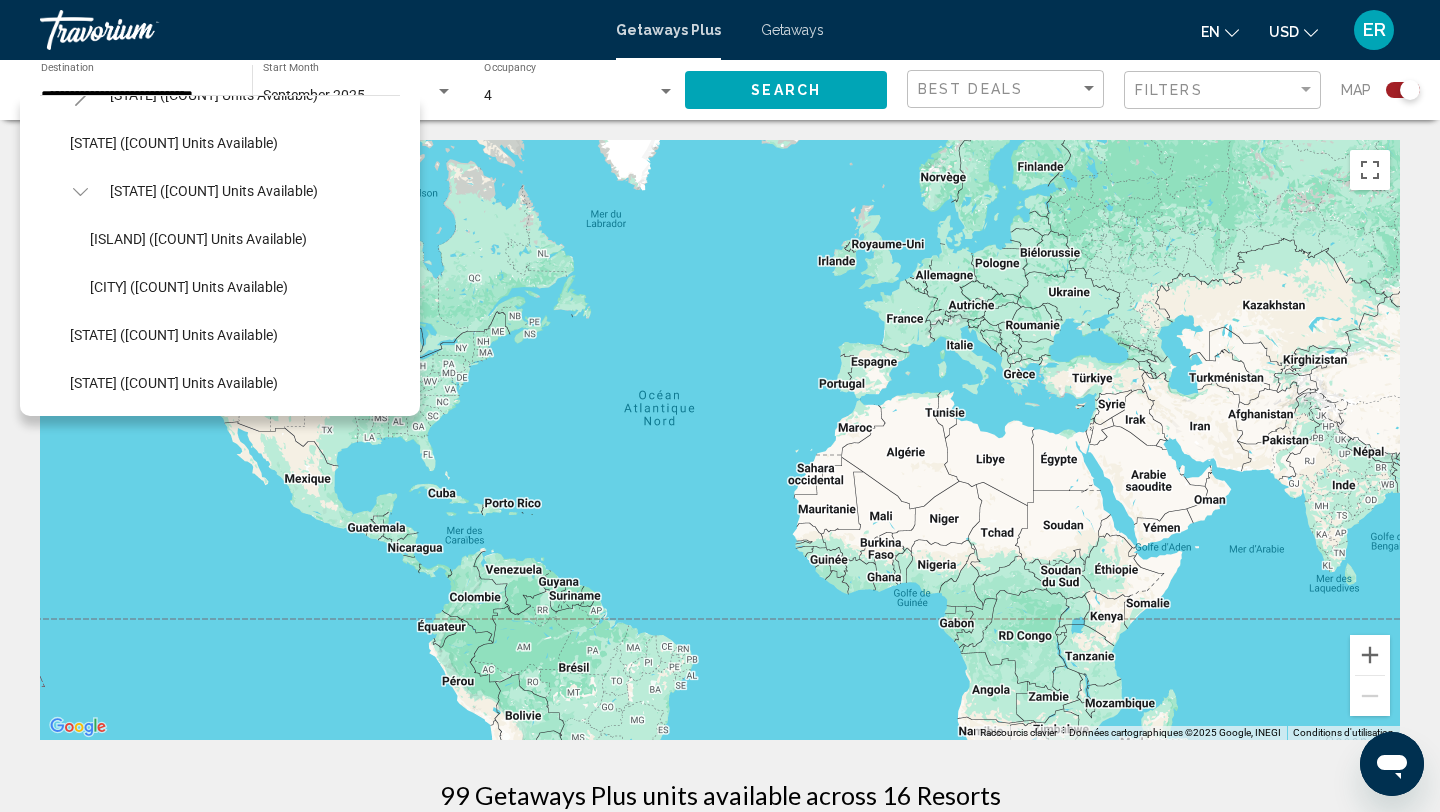 click 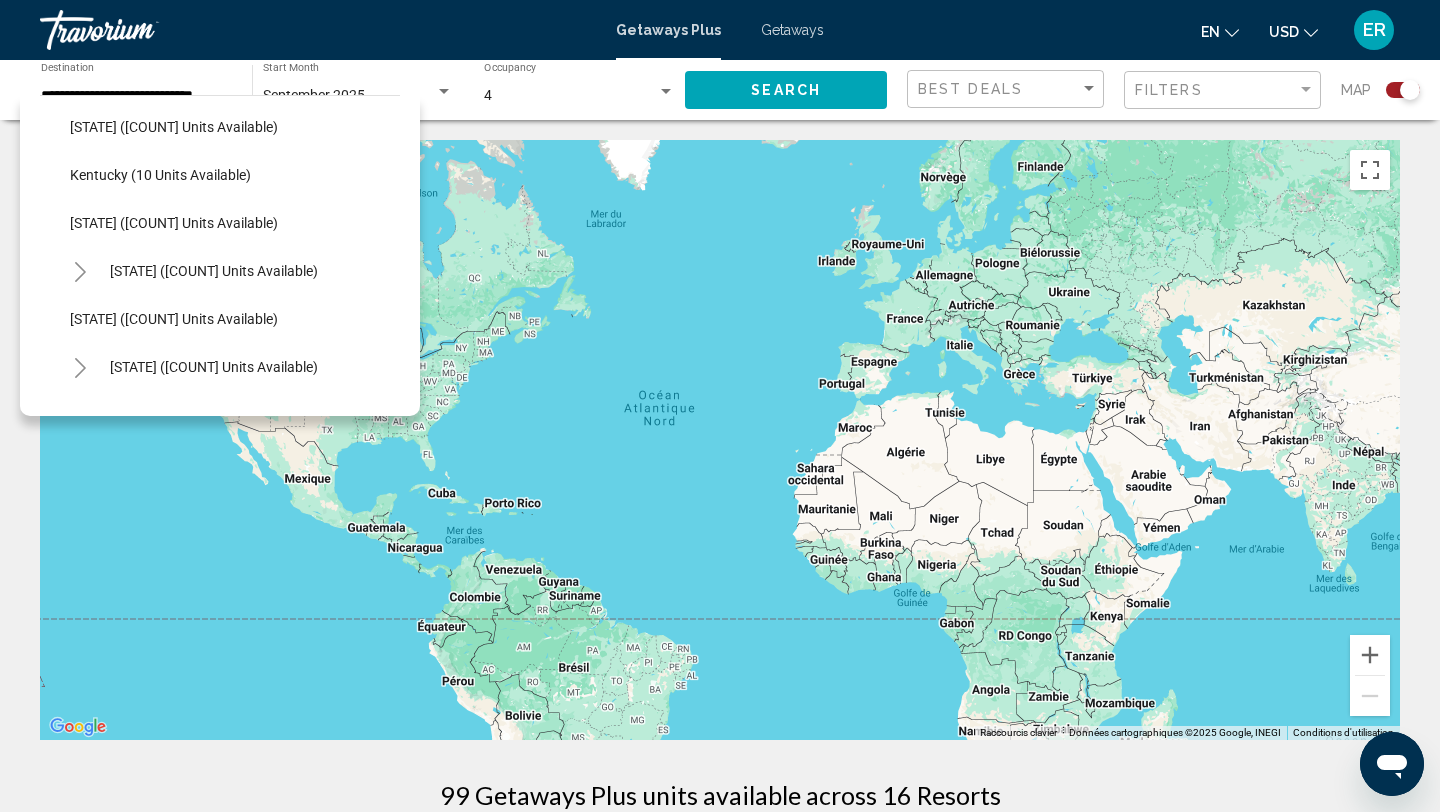 scroll, scrollTop: 680, scrollLeft: 0, axis: vertical 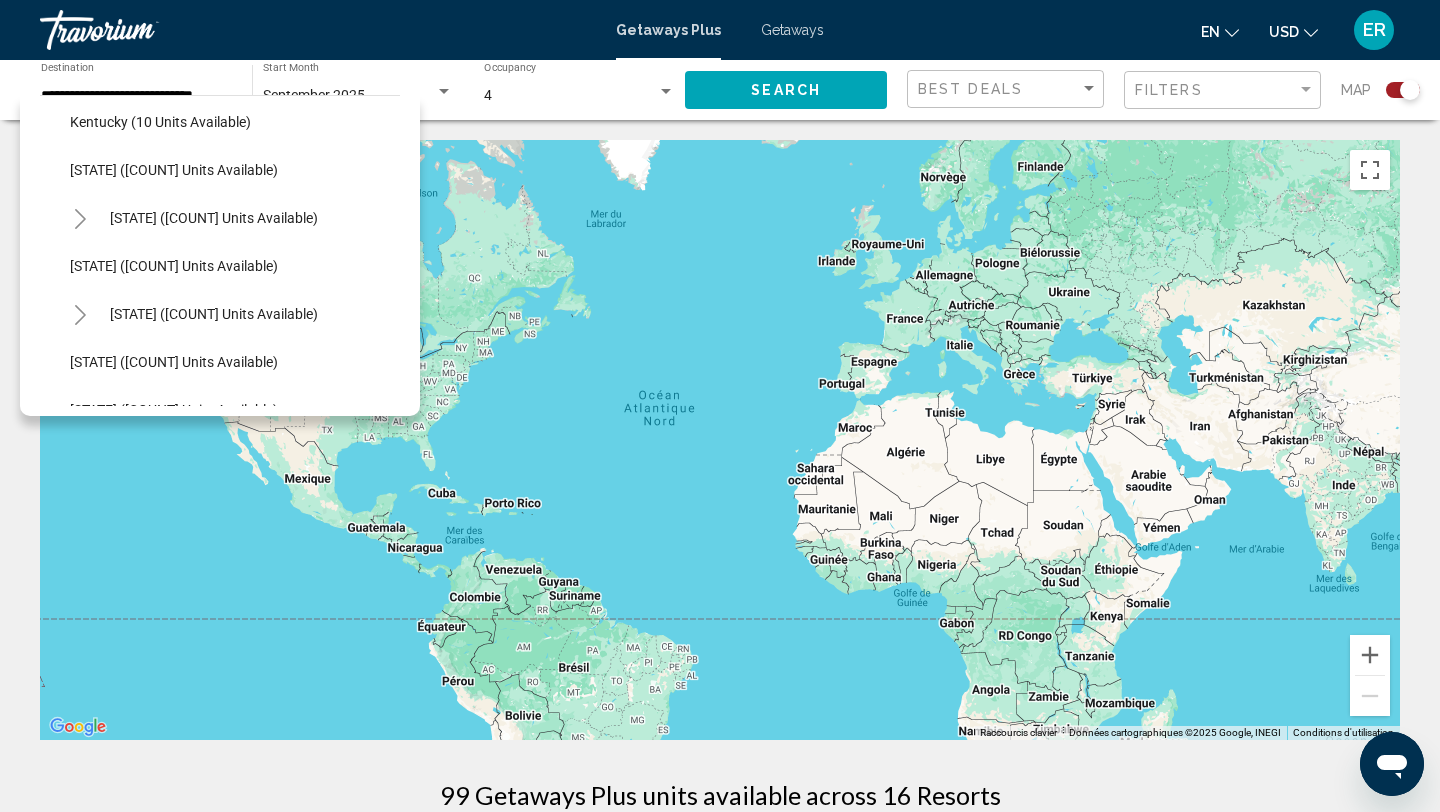 click 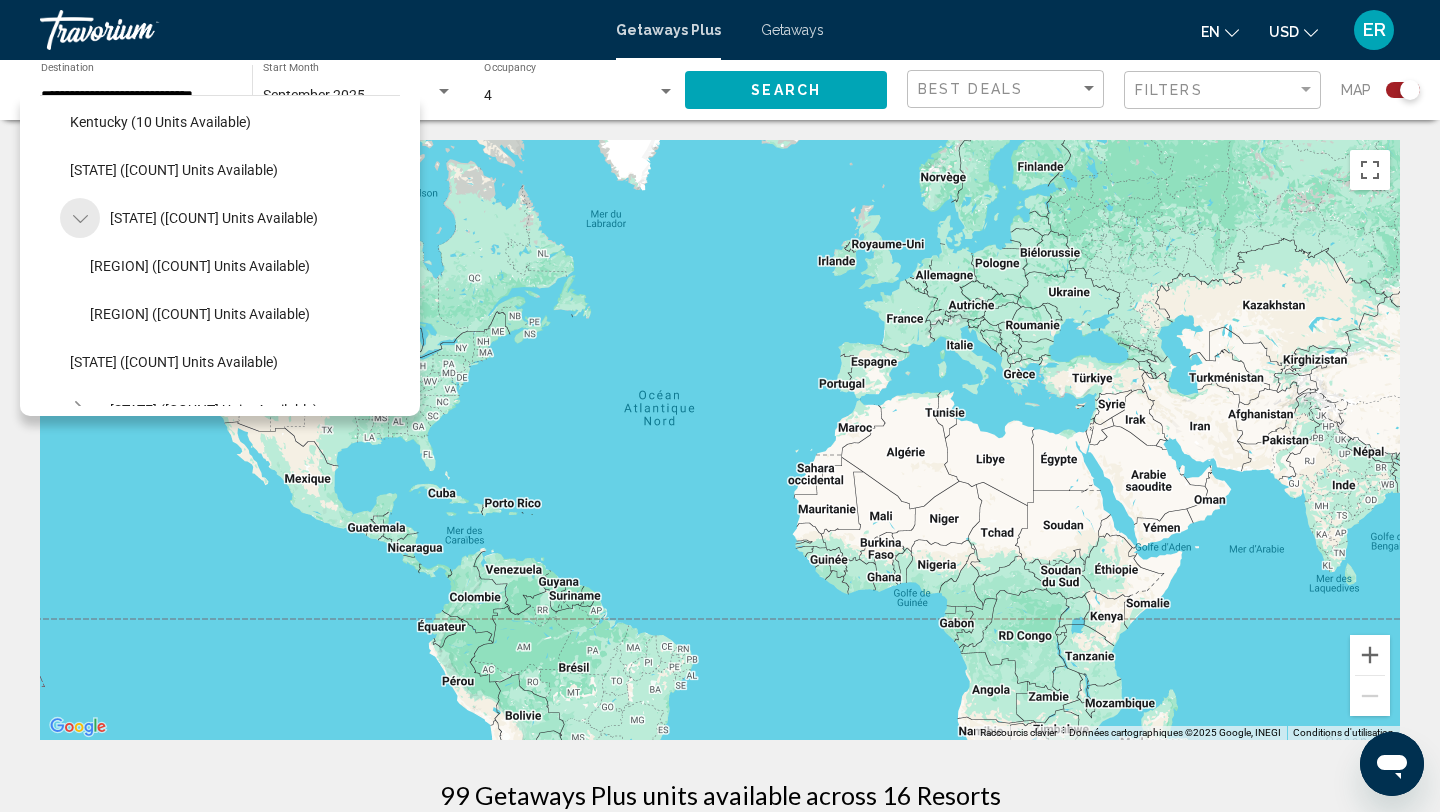 click 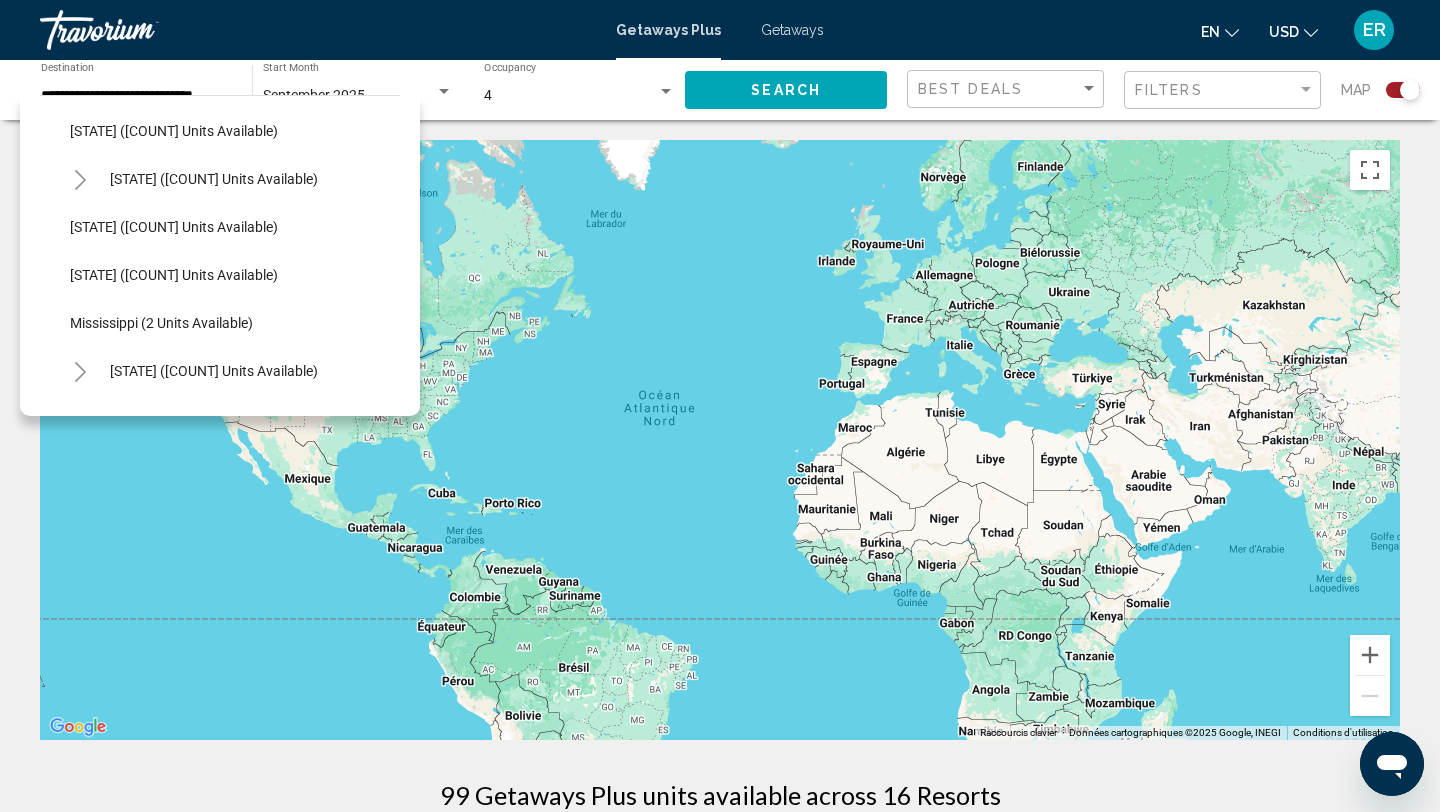 scroll, scrollTop: 819, scrollLeft: 0, axis: vertical 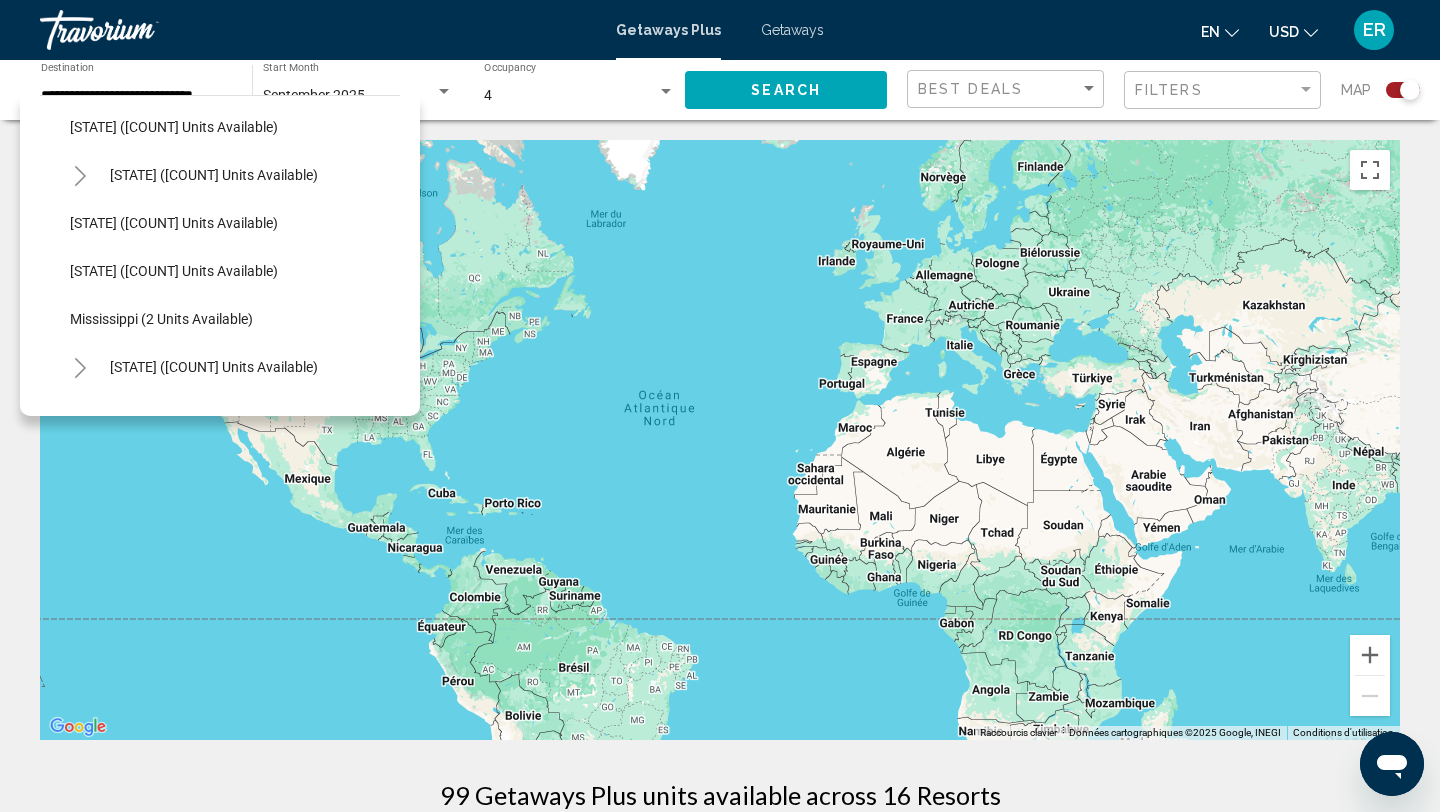 click 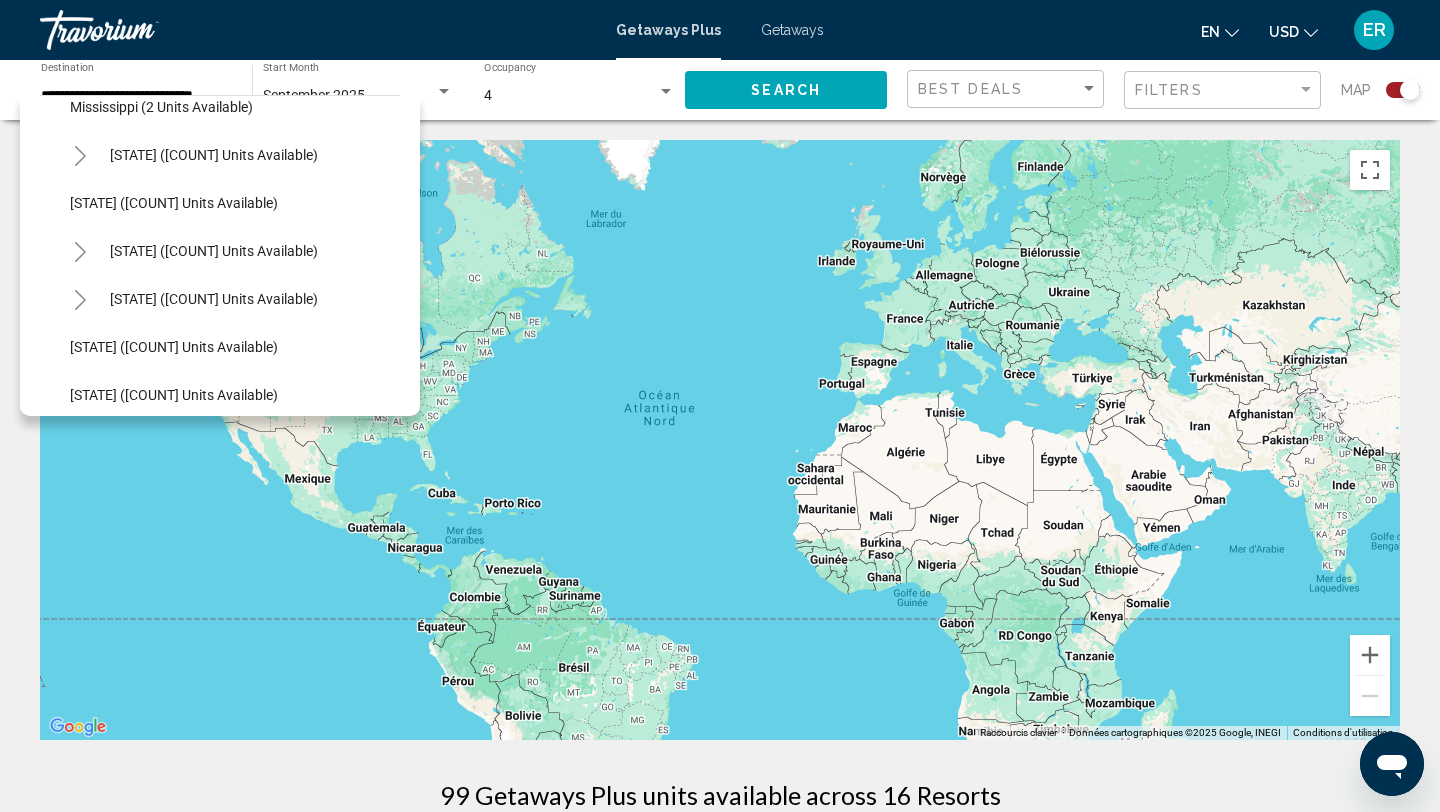 scroll, scrollTop: 1156, scrollLeft: 0, axis: vertical 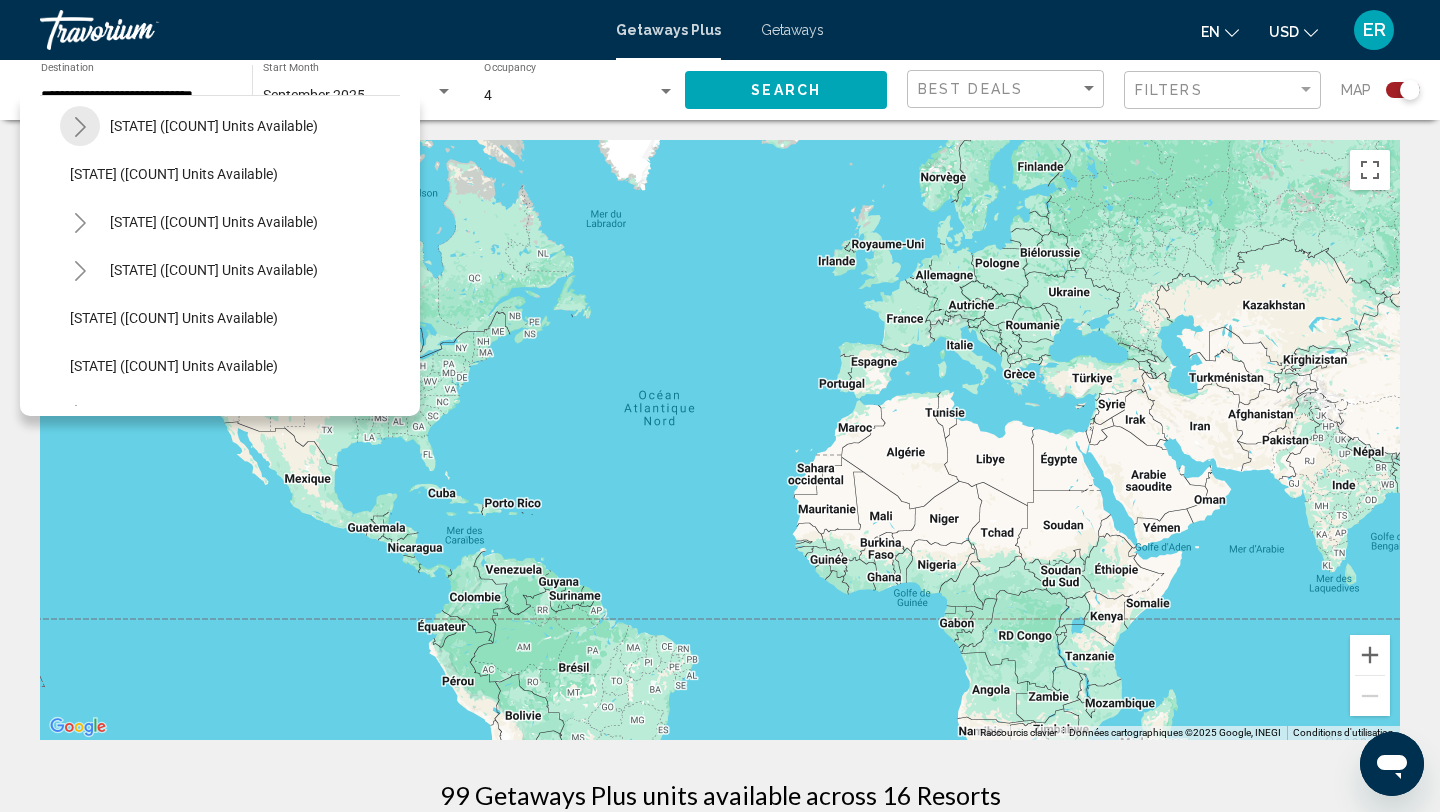 click 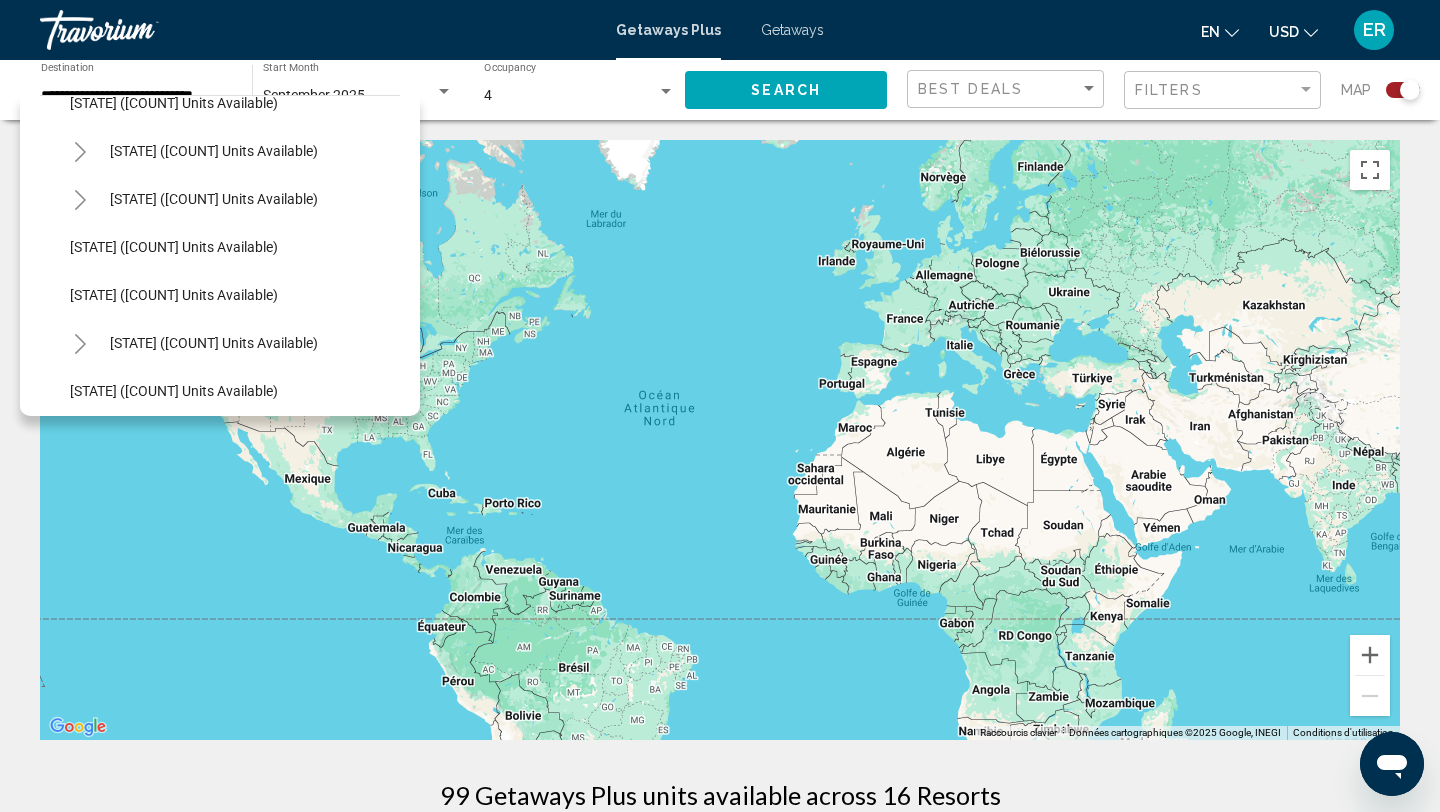 scroll, scrollTop: 1378, scrollLeft: 0, axis: vertical 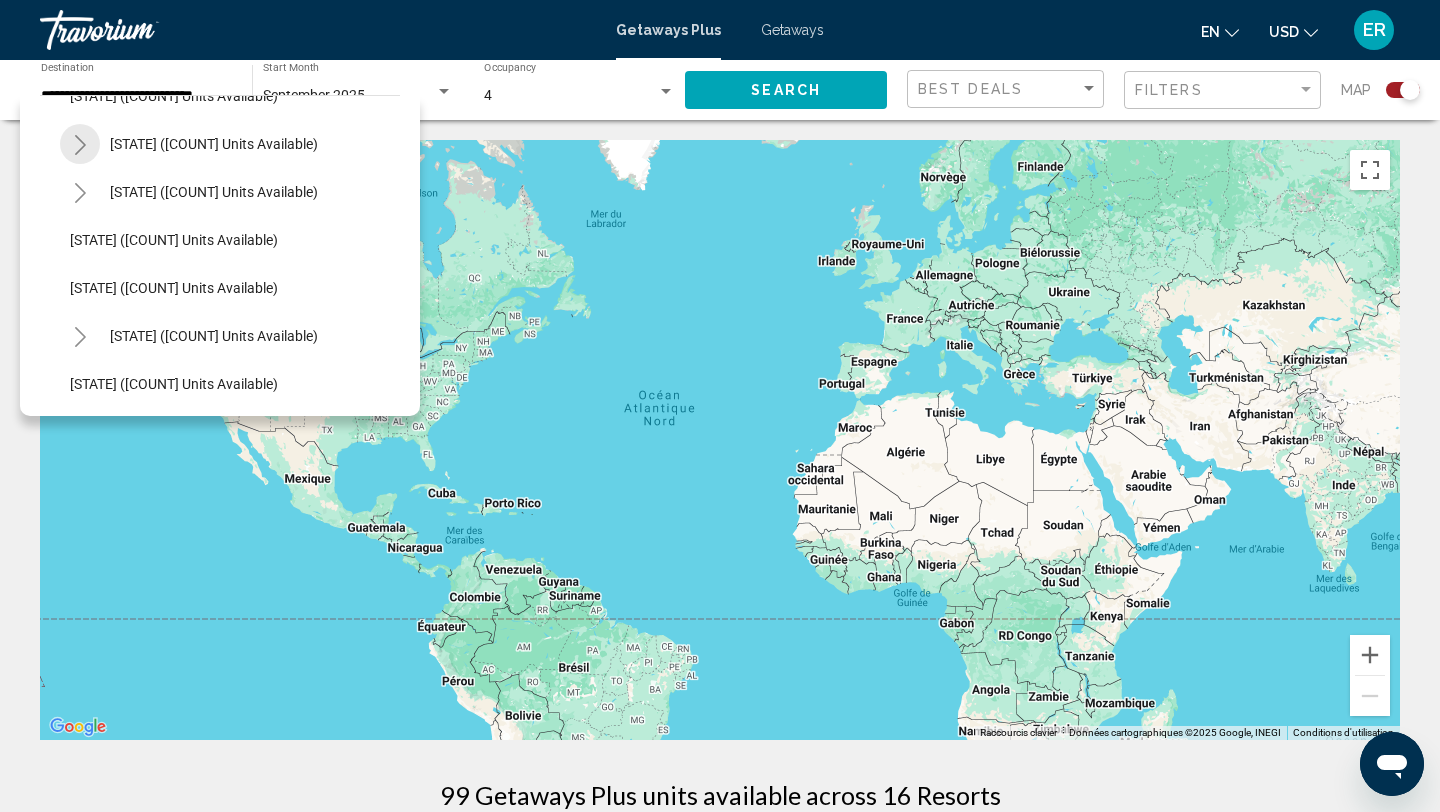 click 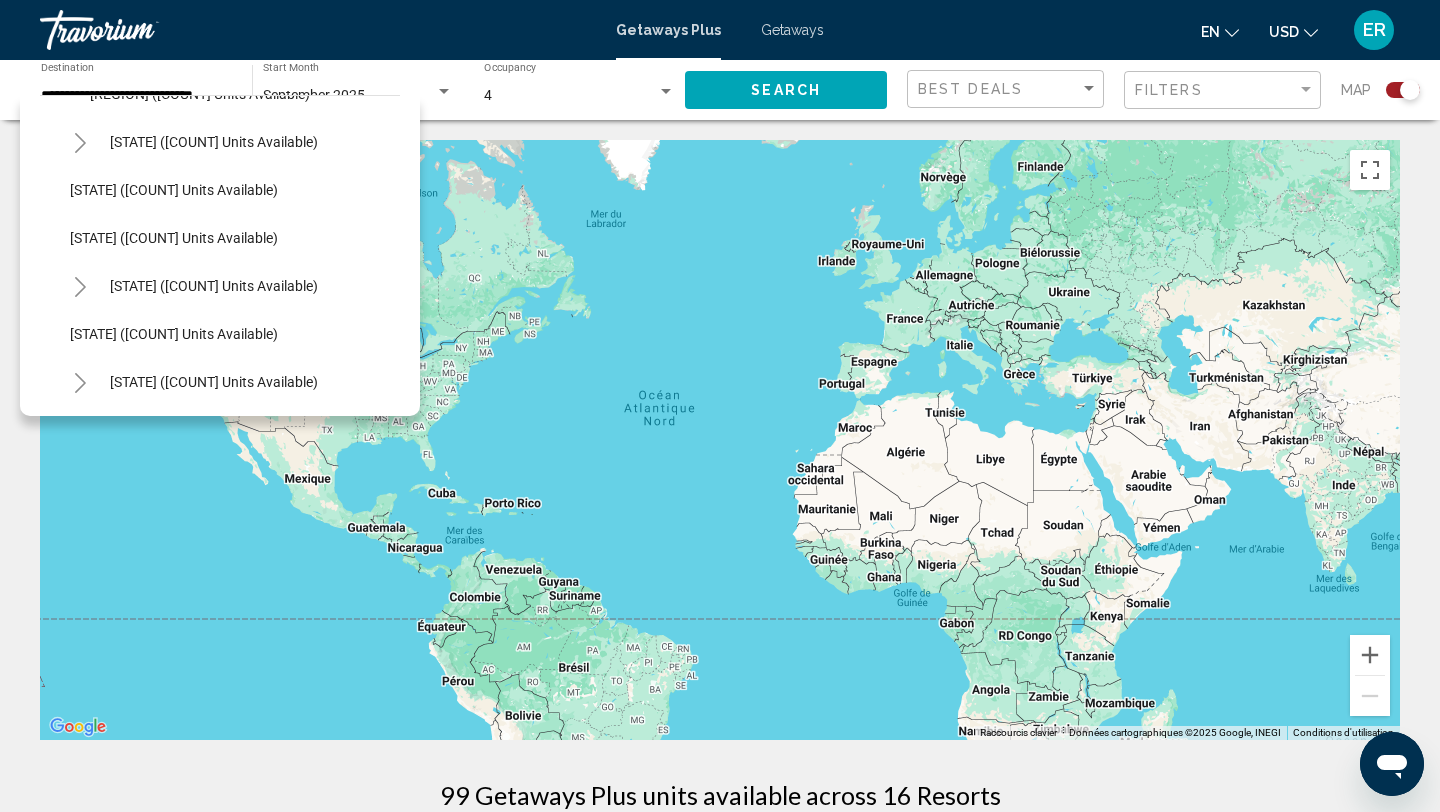 click 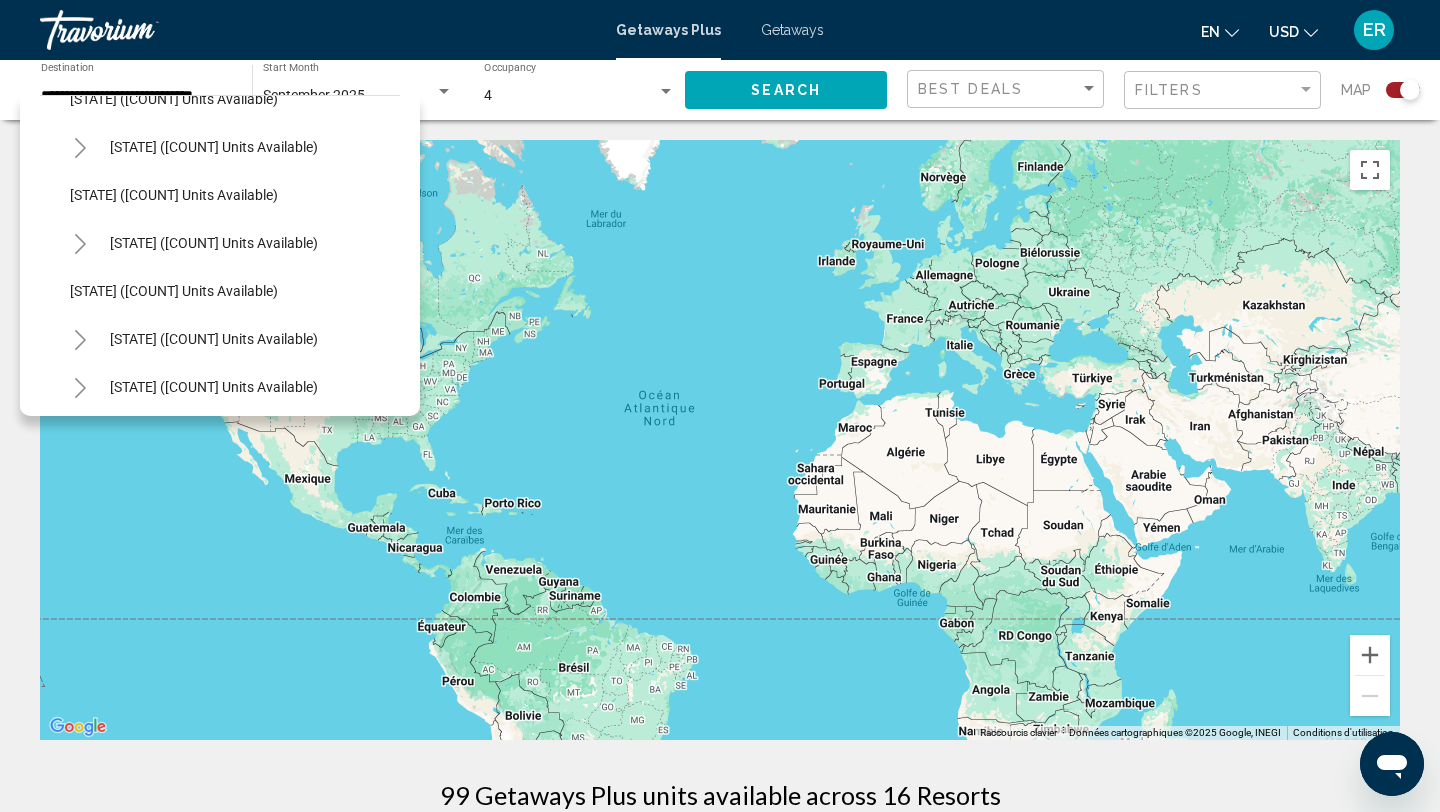 click 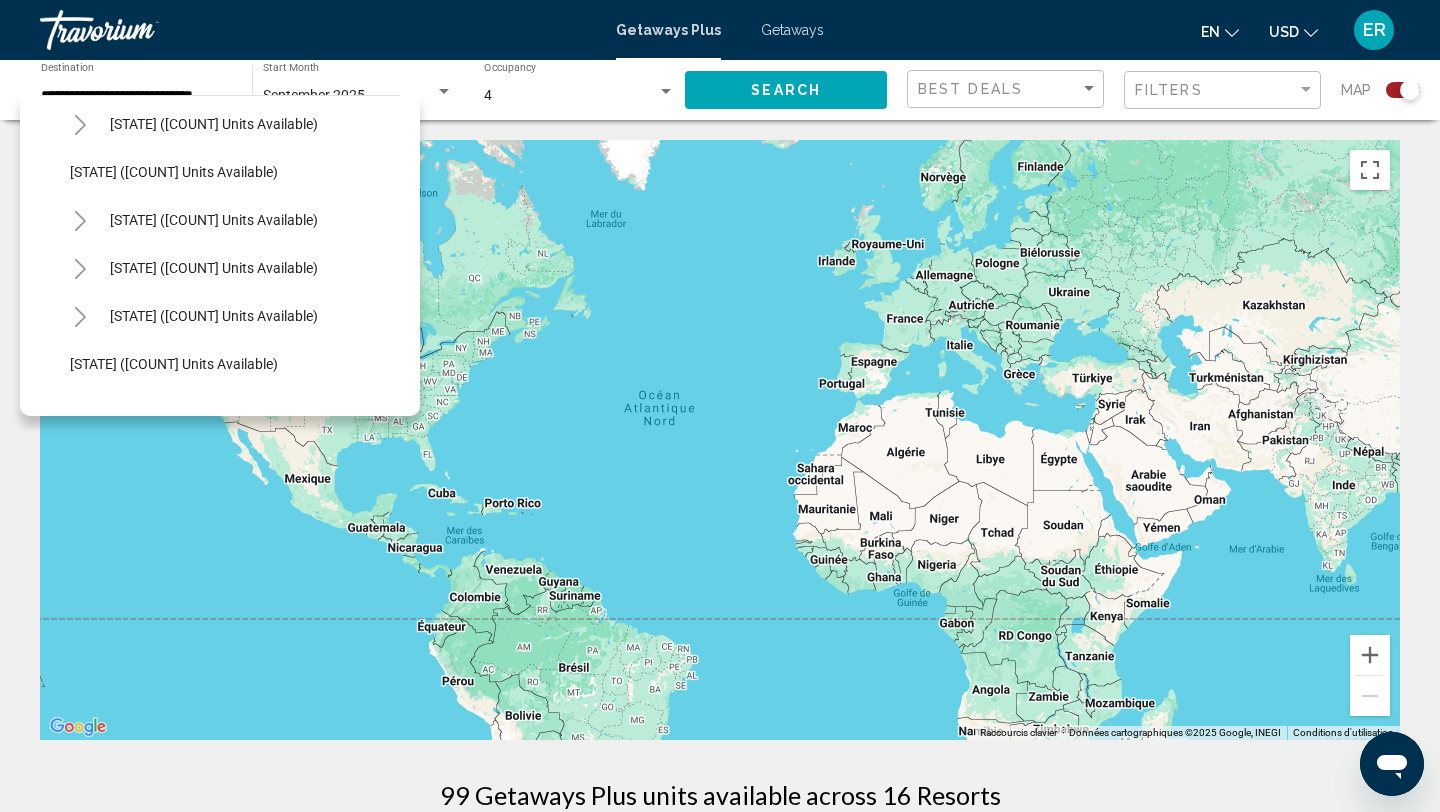 scroll, scrollTop: 1973, scrollLeft: 0, axis: vertical 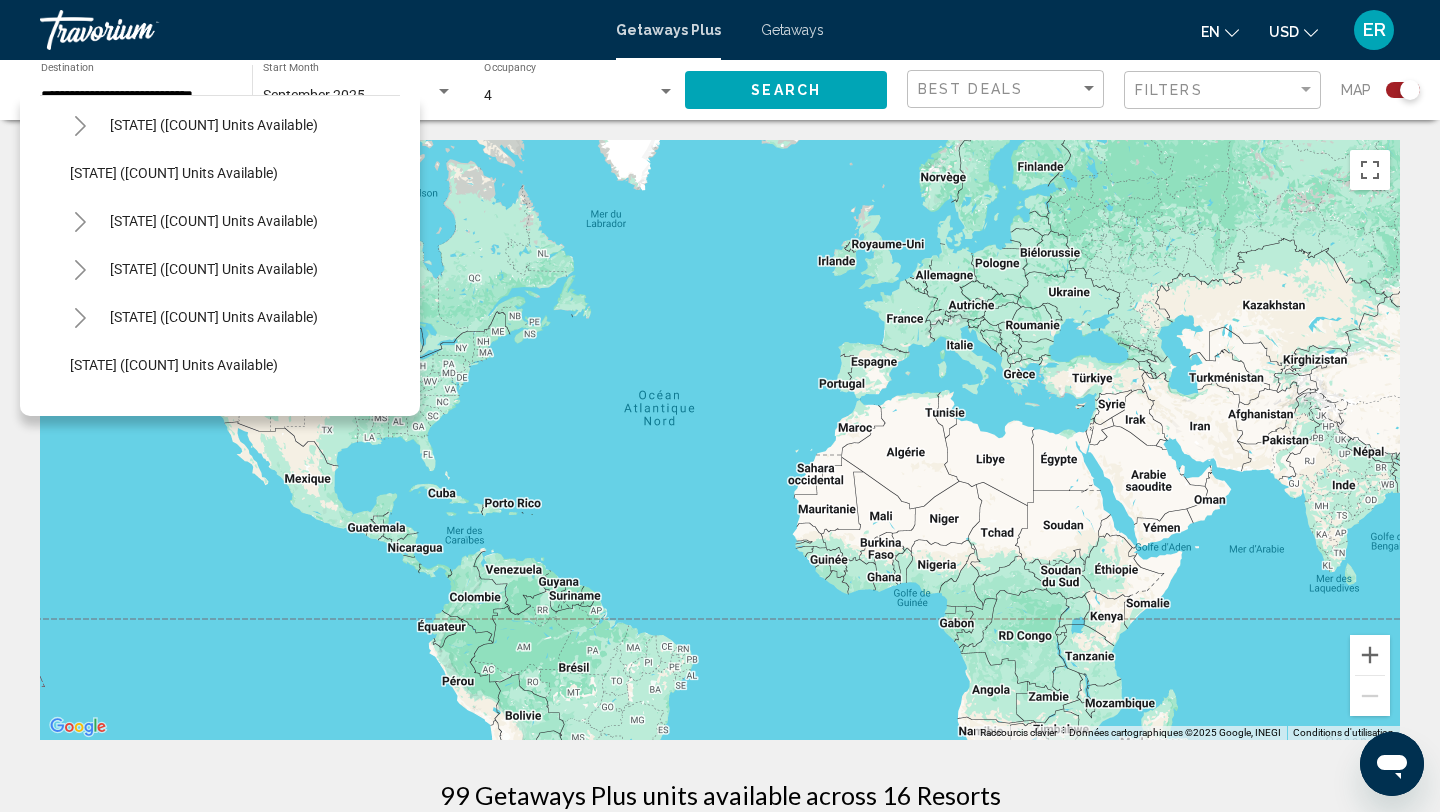 click 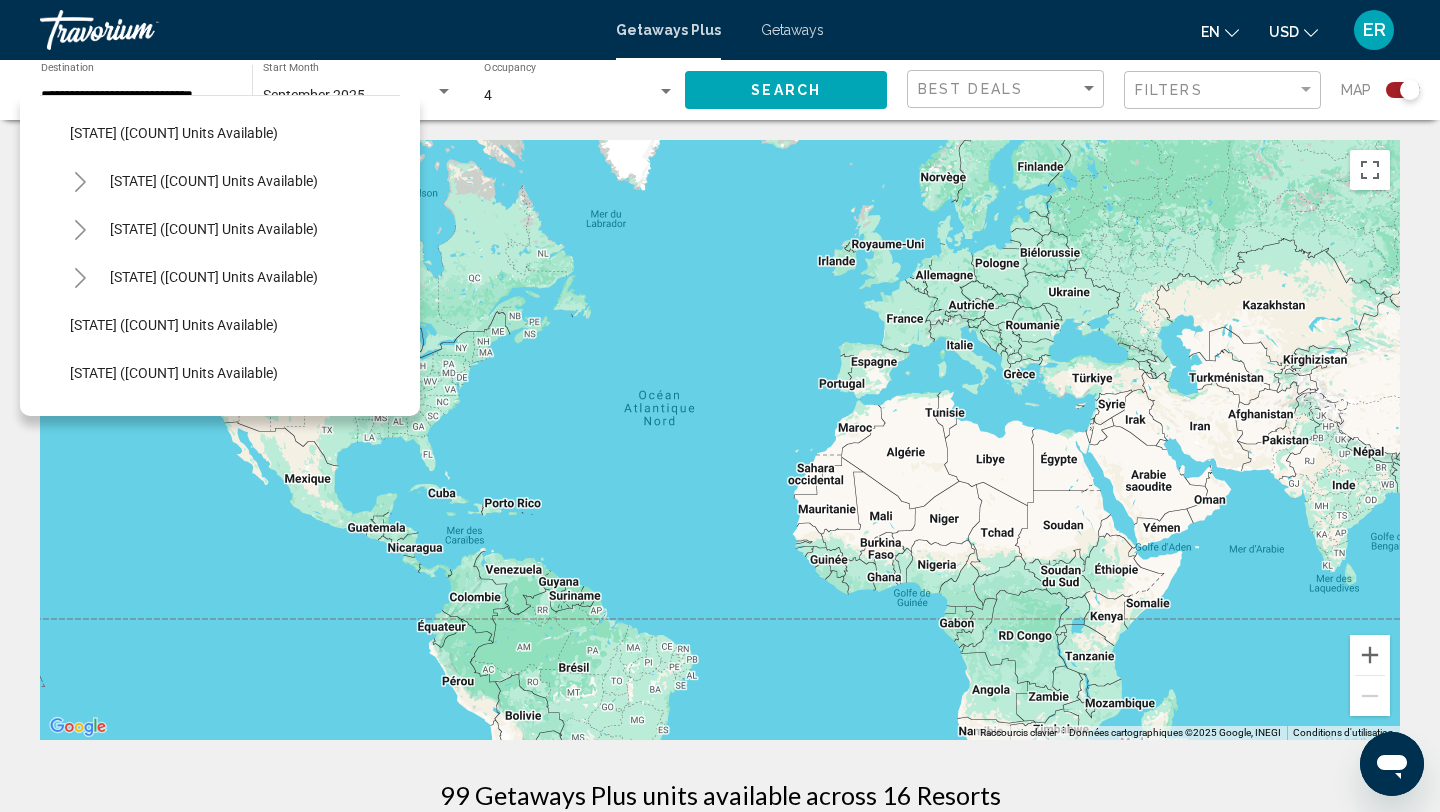scroll, scrollTop: 2131, scrollLeft: 0, axis: vertical 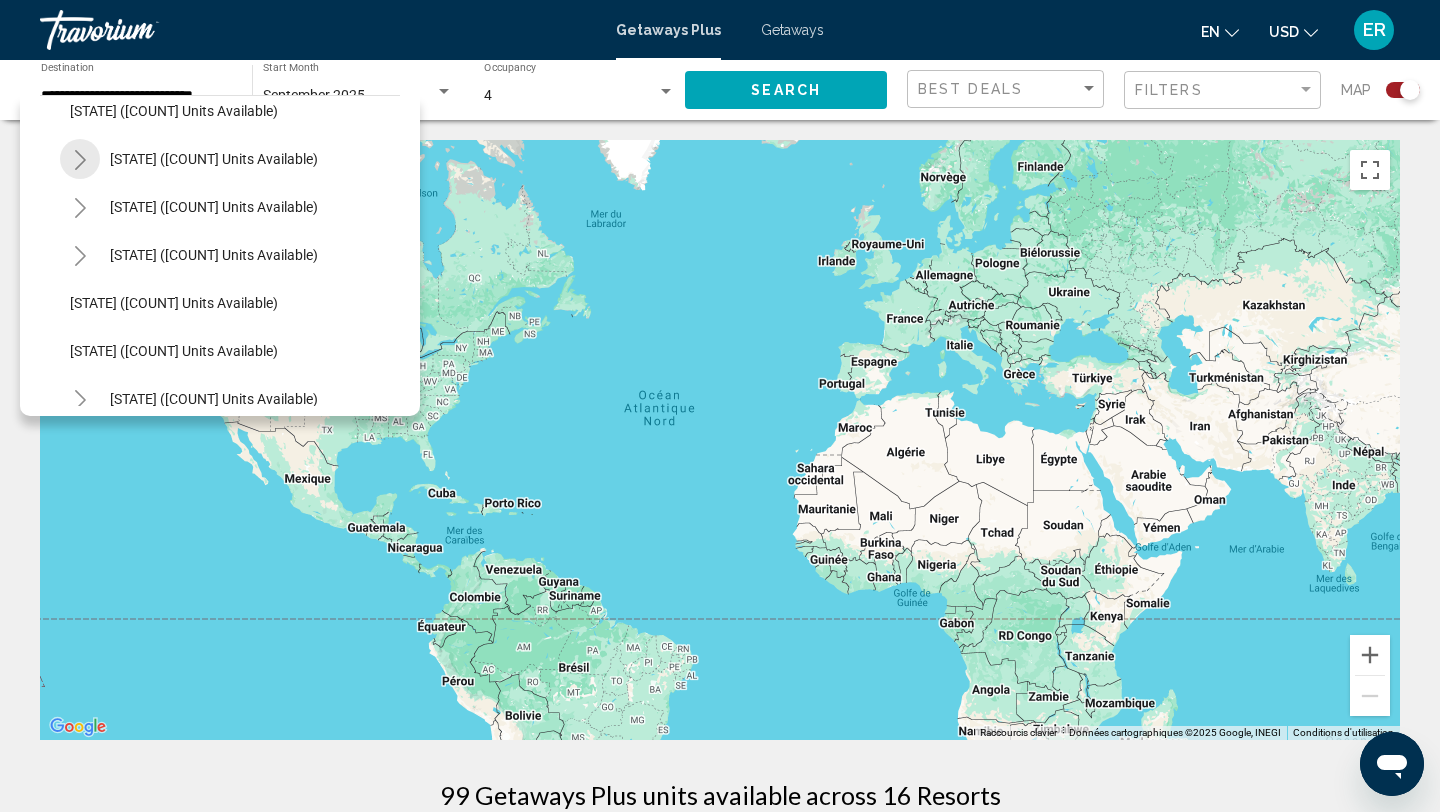 click 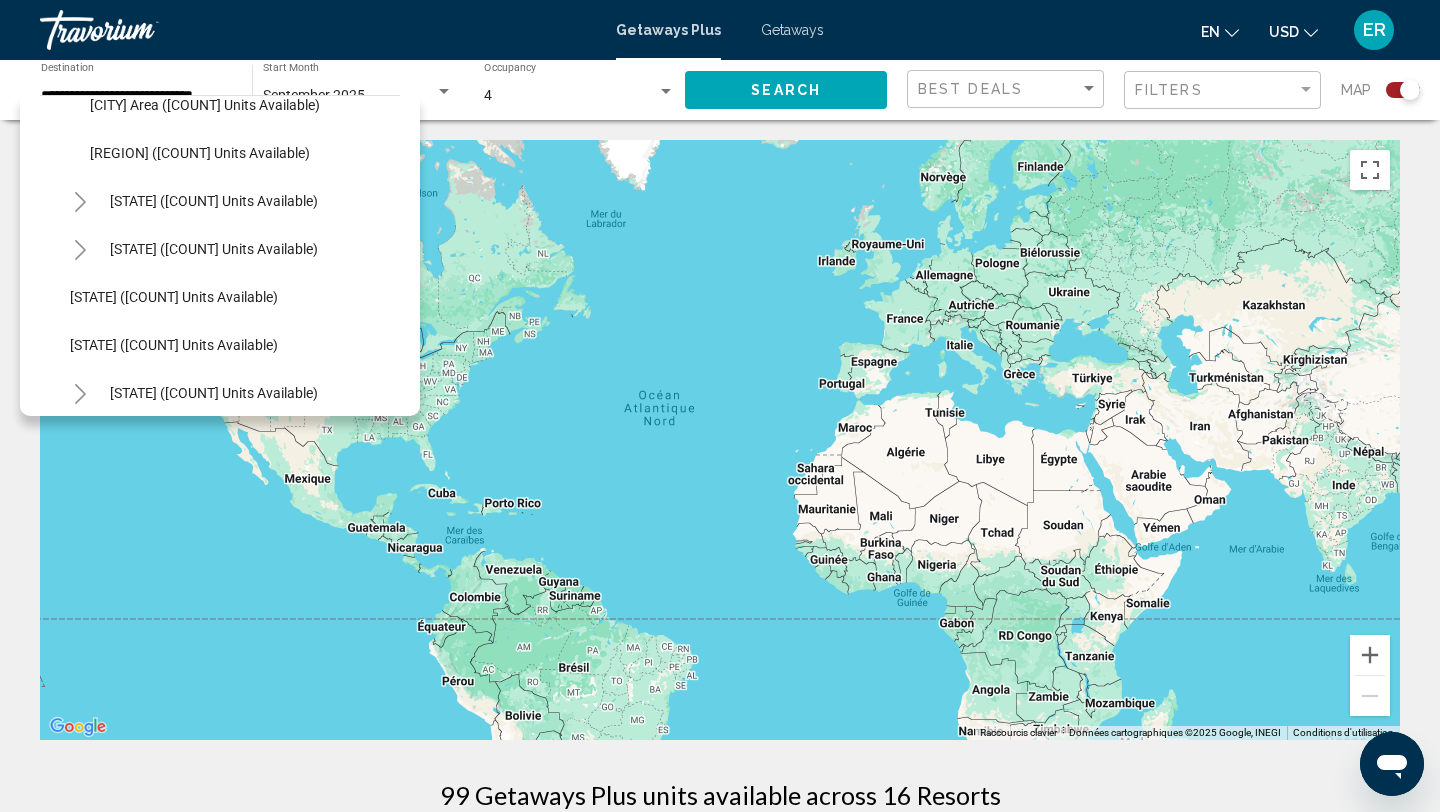 scroll, scrollTop: 2345, scrollLeft: 0, axis: vertical 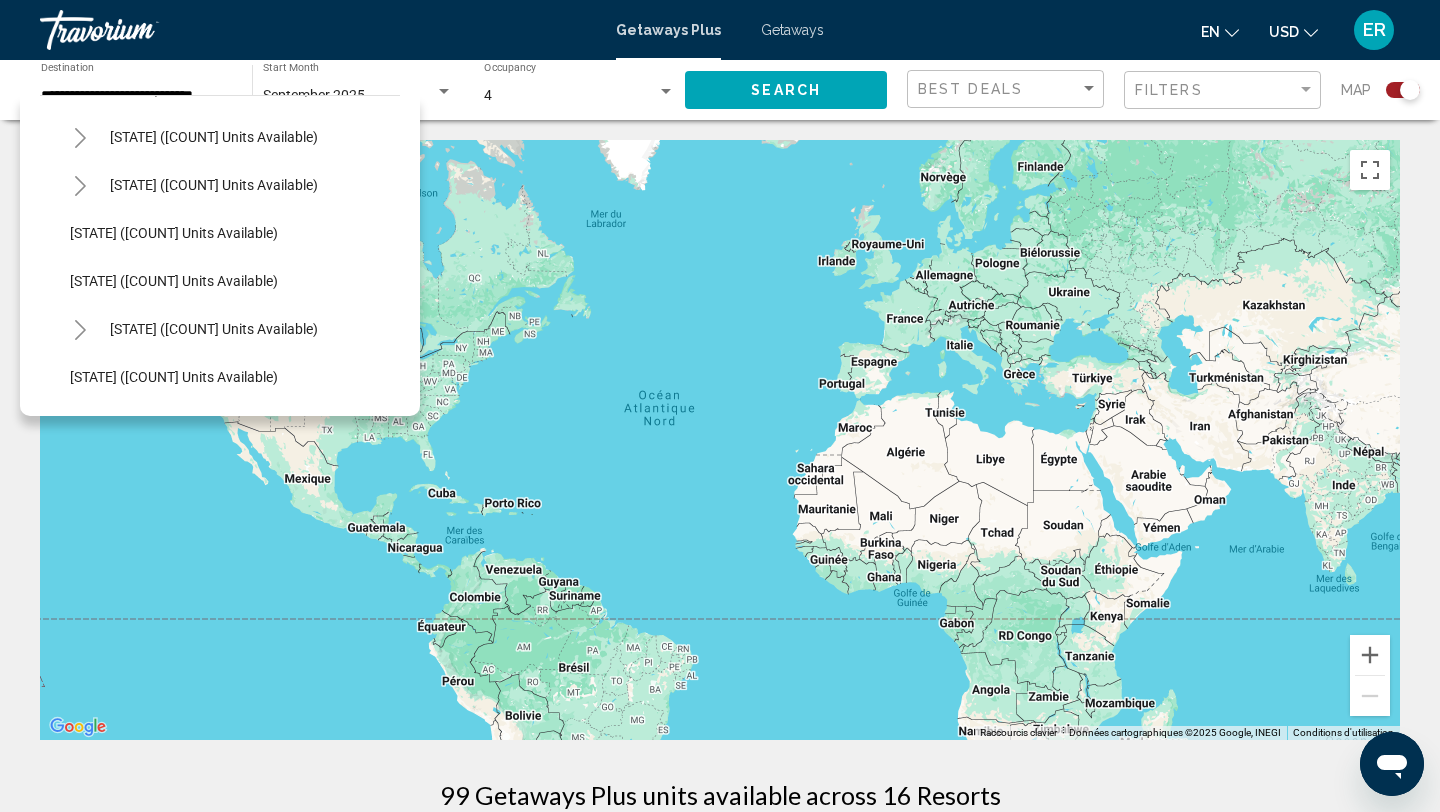 click on "[STATE] ([COUNT] units available)" 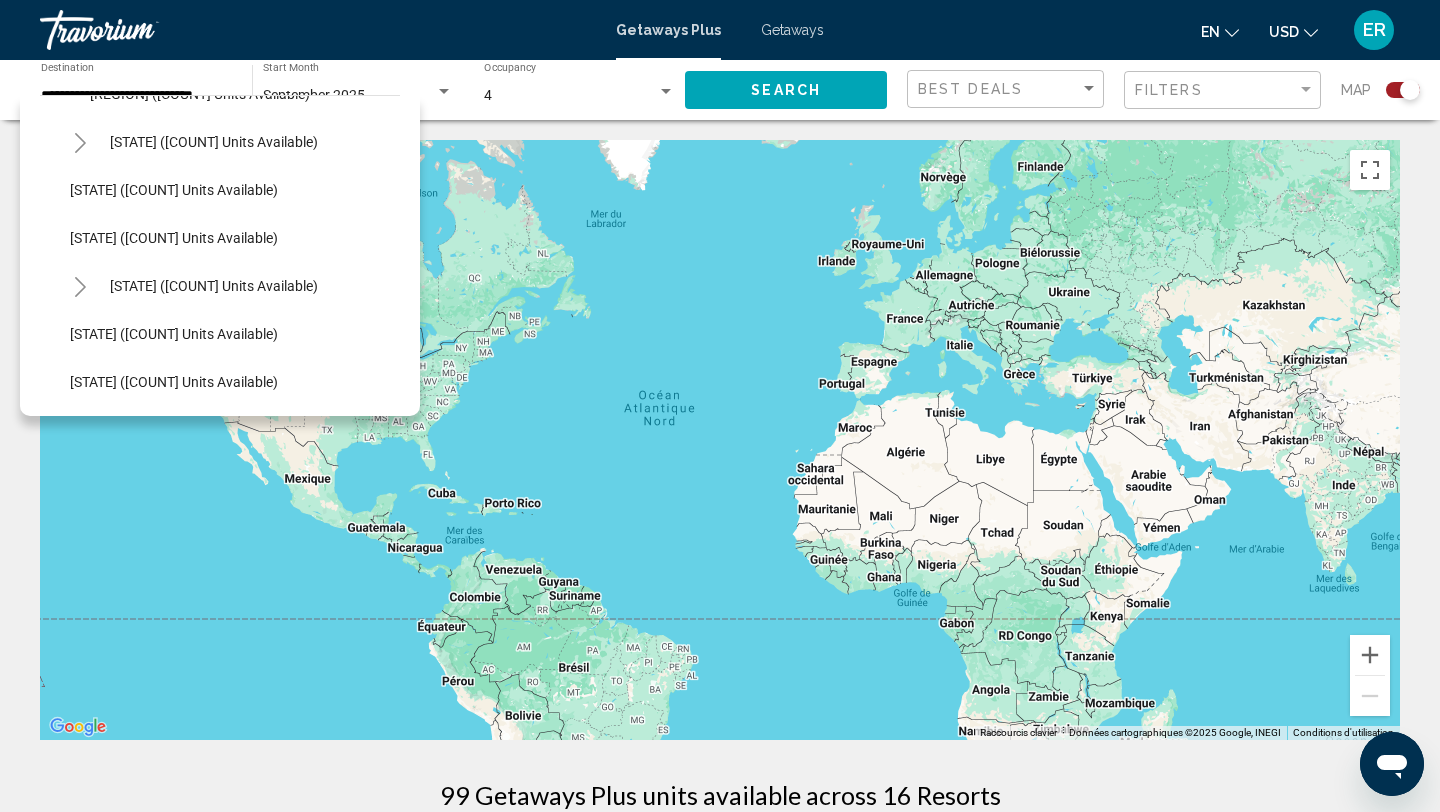 click 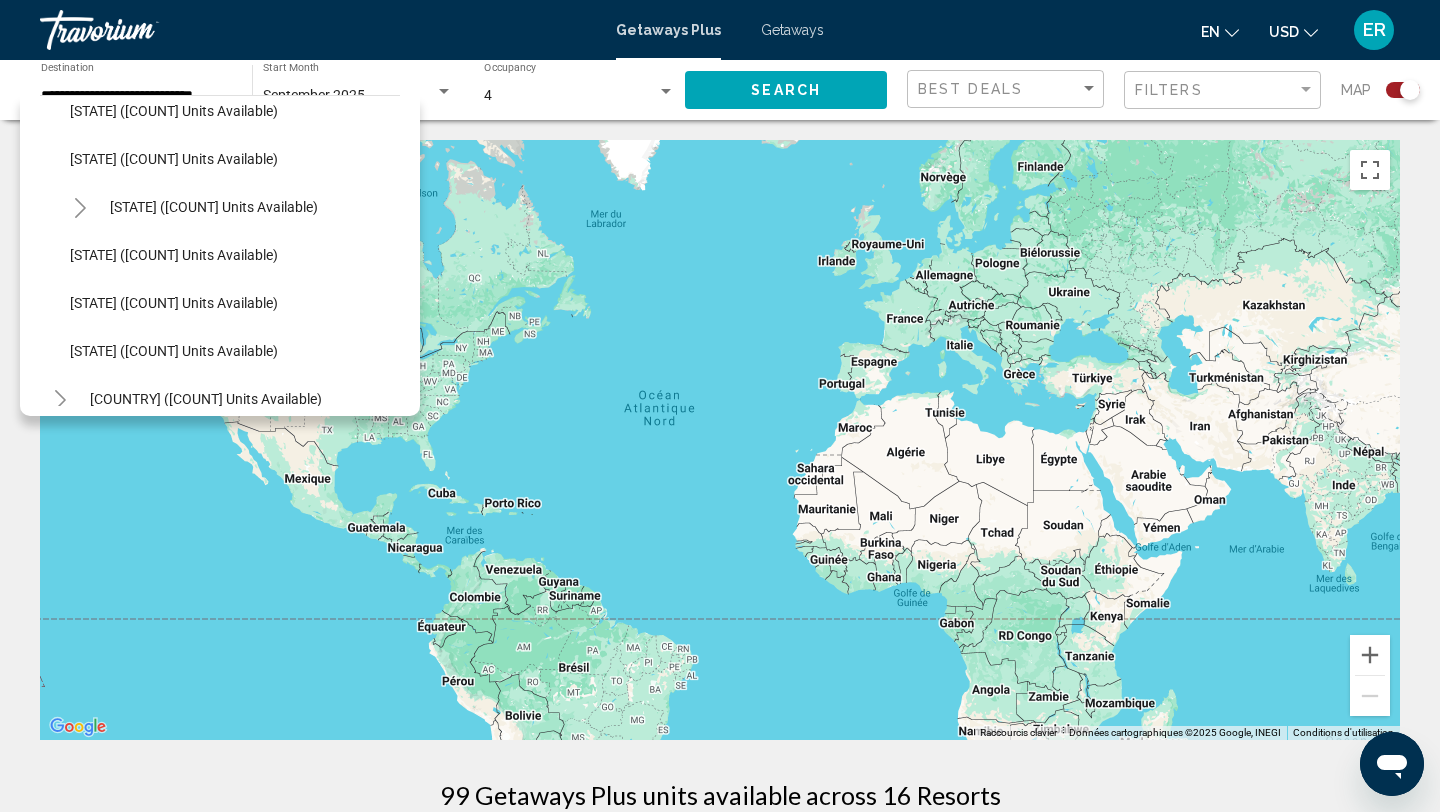 scroll, scrollTop: 2737, scrollLeft: 0, axis: vertical 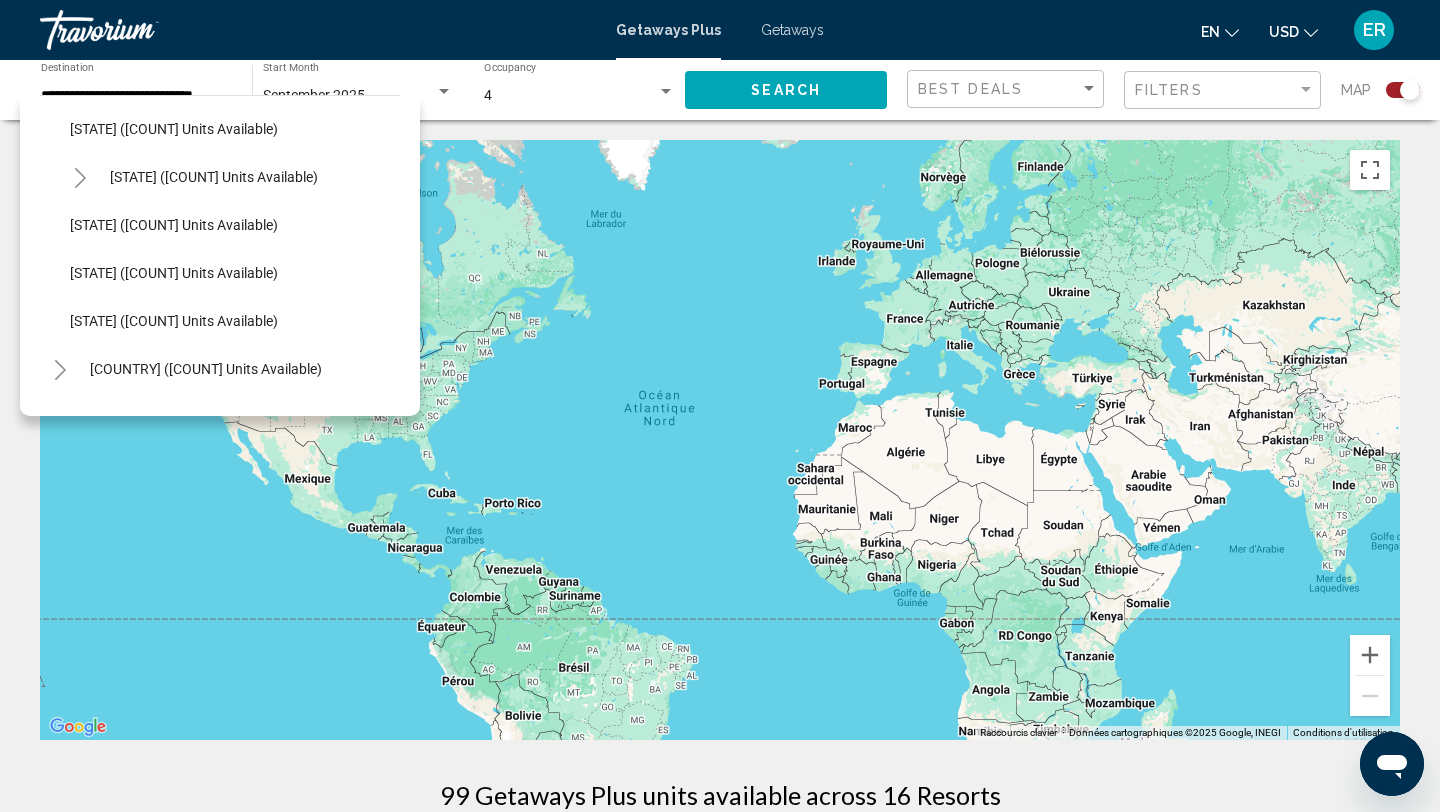 click 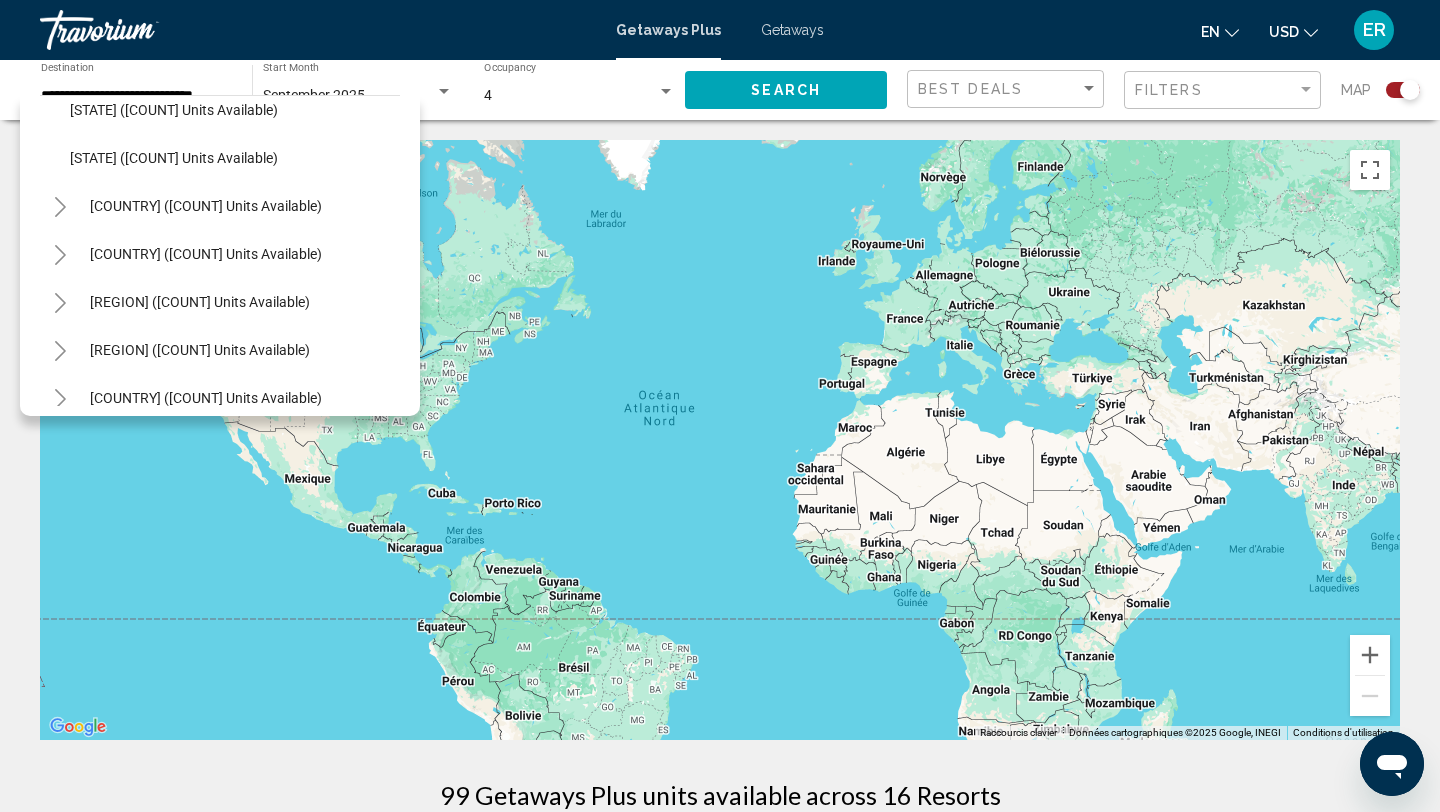scroll, scrollTop: 3107, scrollLeft: 0, axis: vertical 